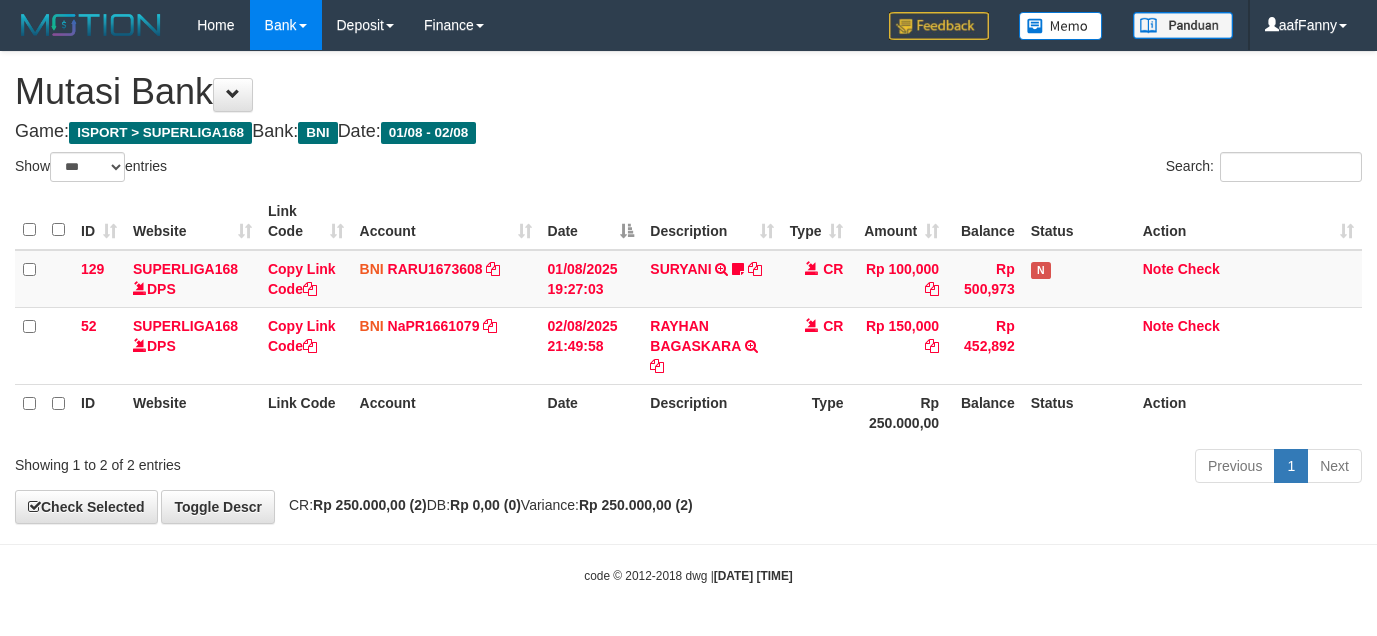 select on "***" 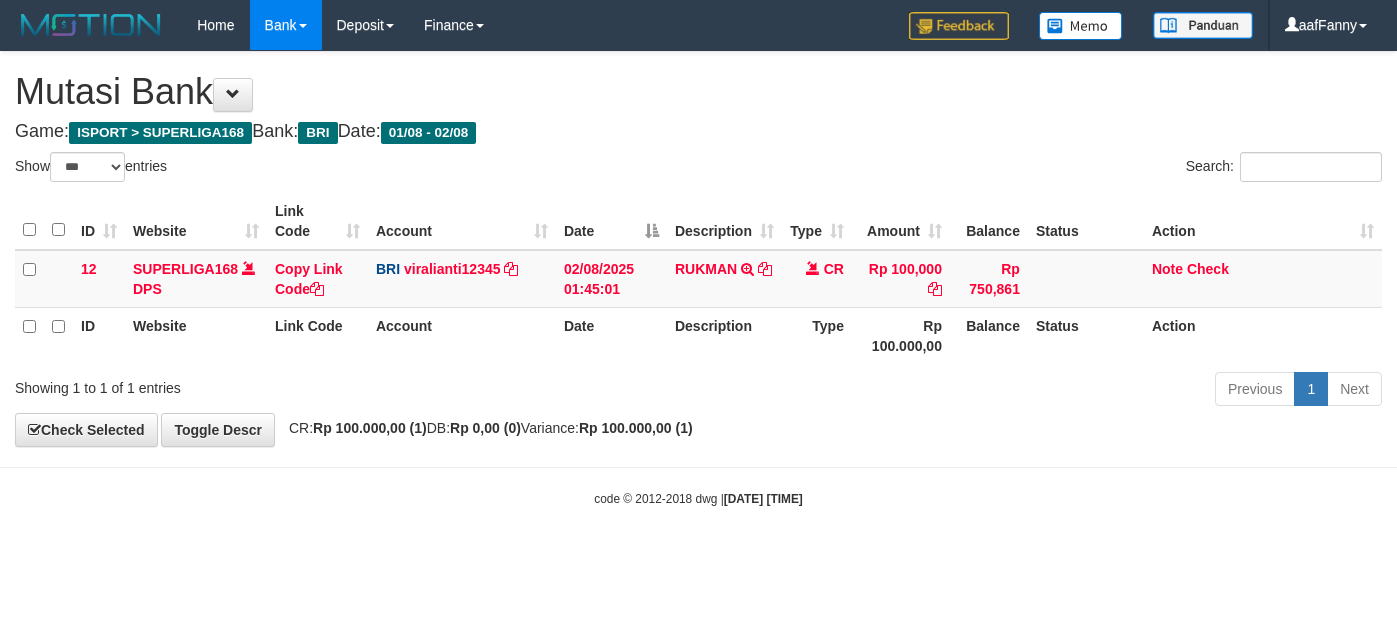 select on "***" 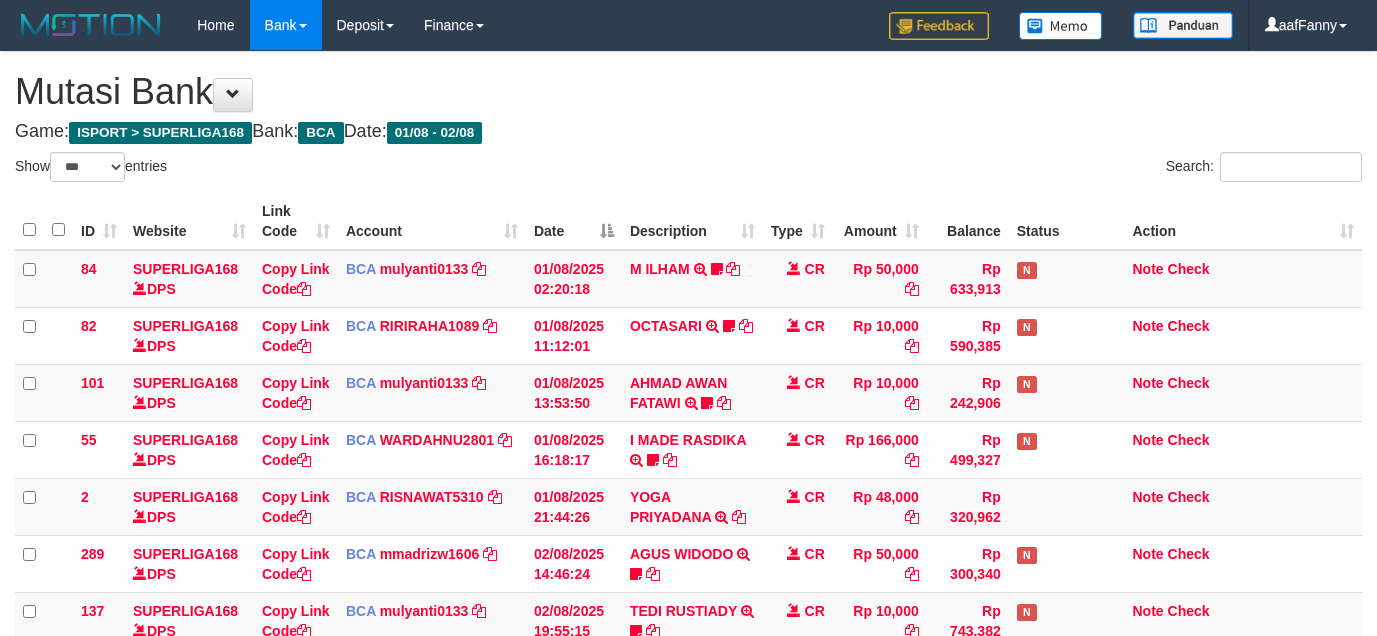 select on "***" 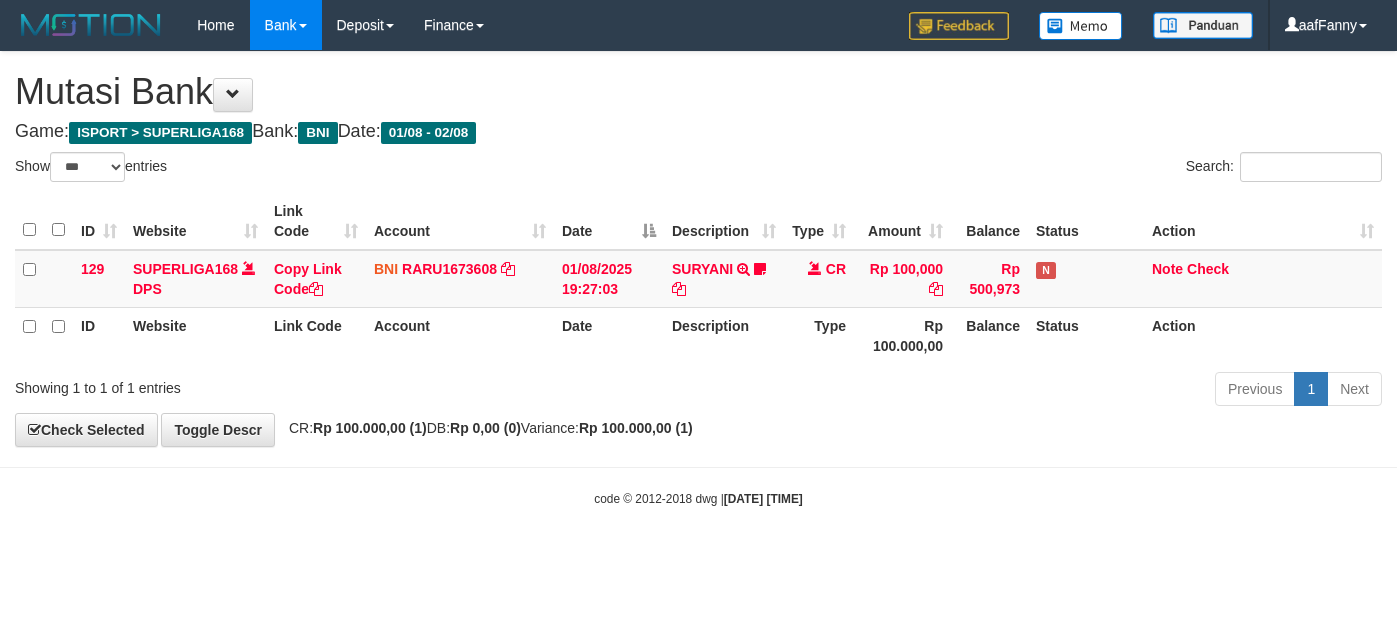 select on "***" 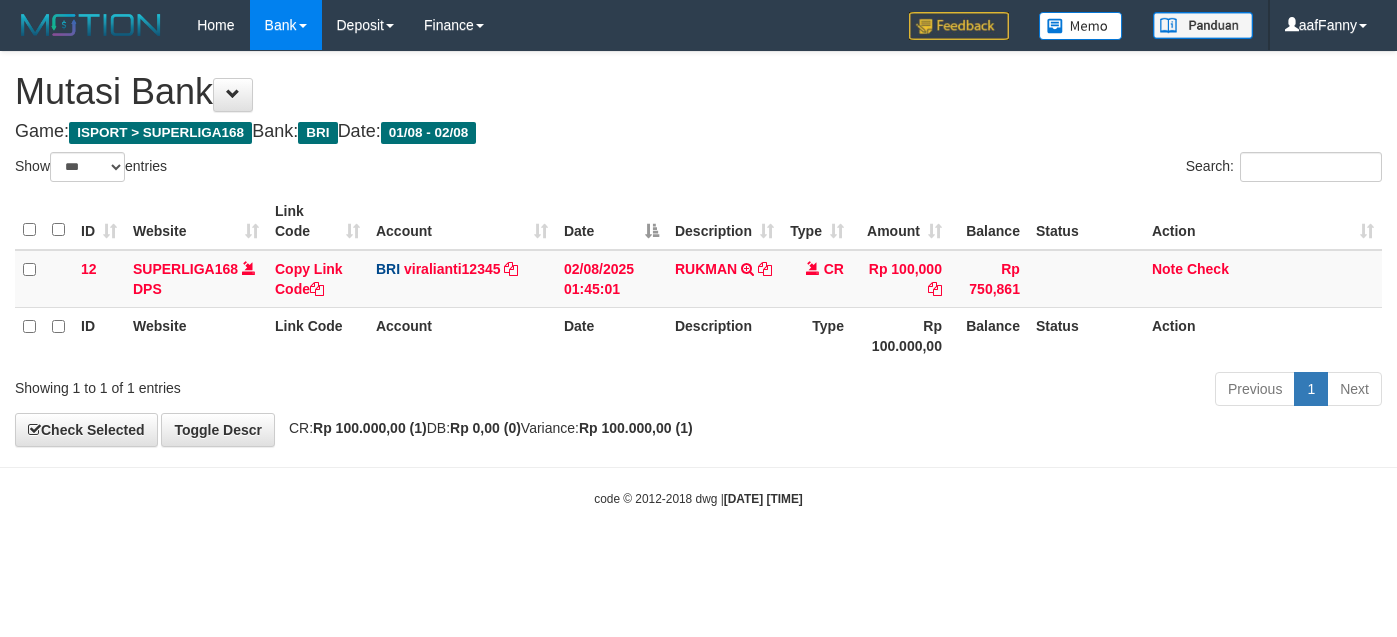 select on "***" 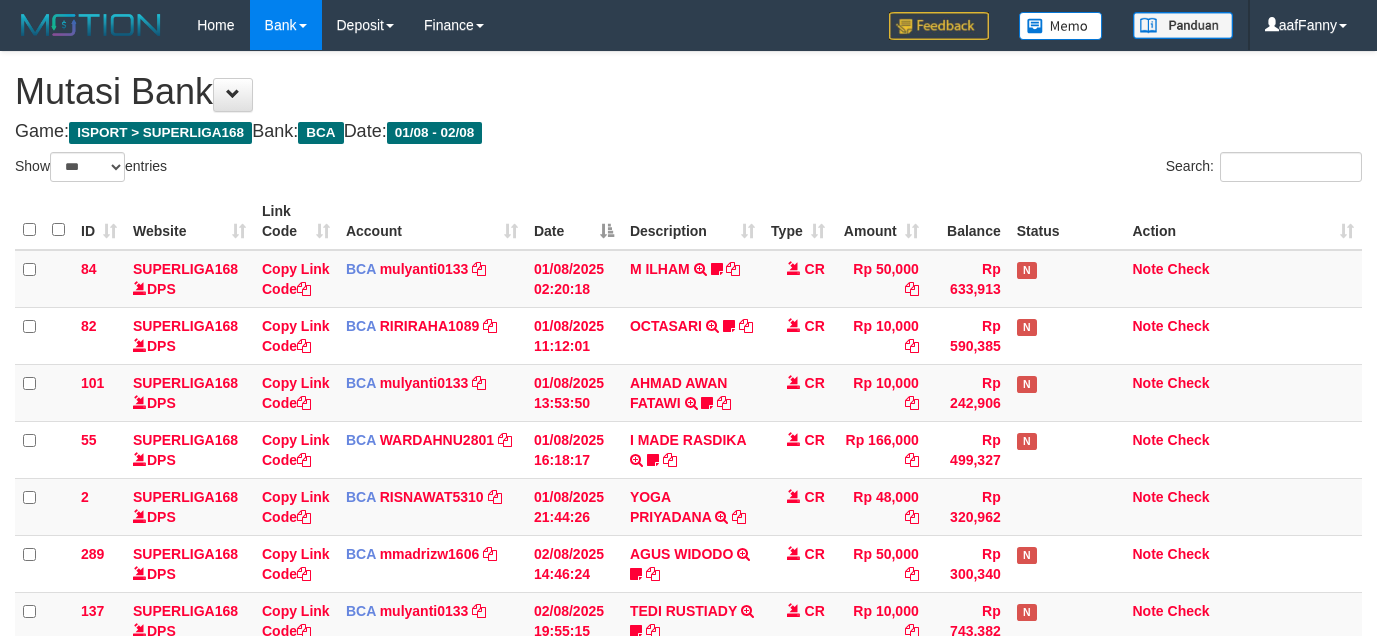 select on "***" 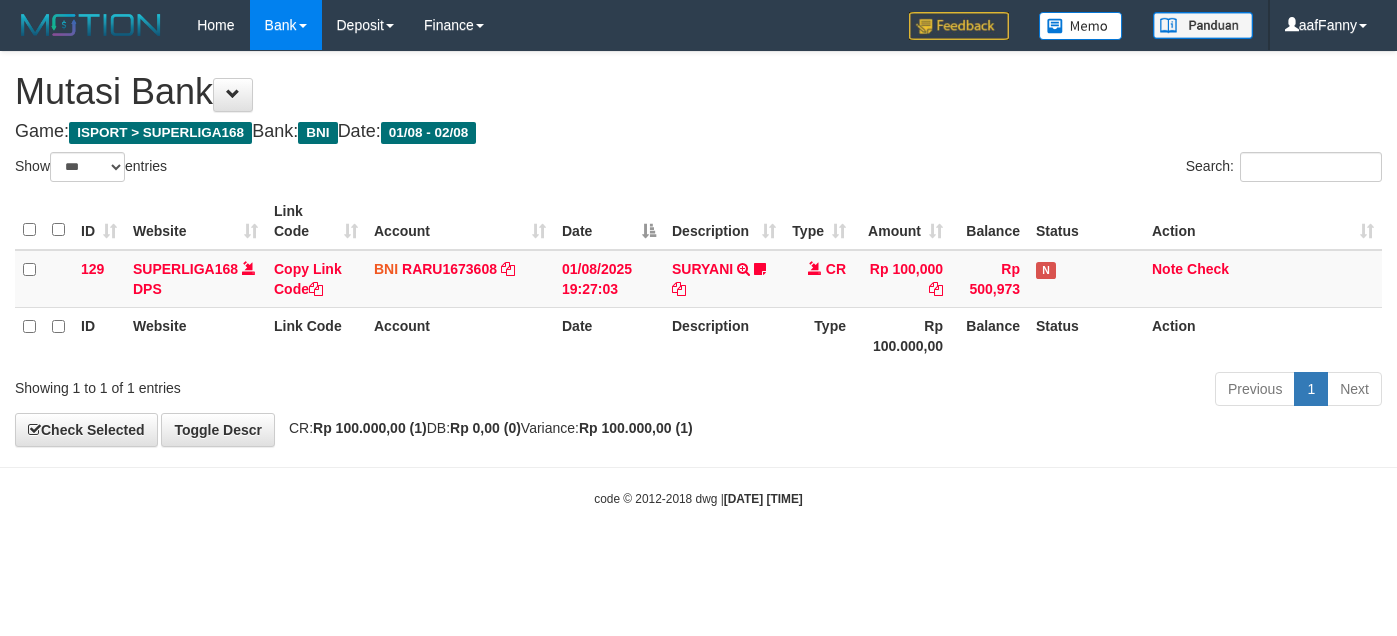 select on "***" 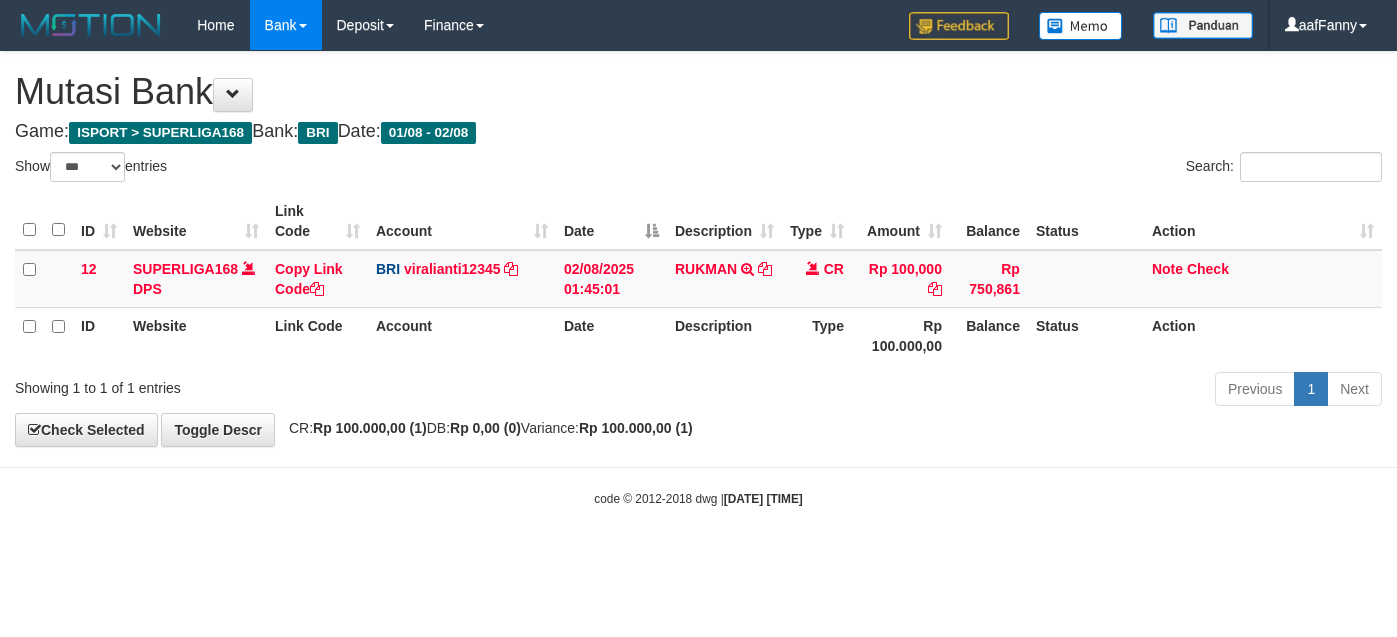 select on "***" 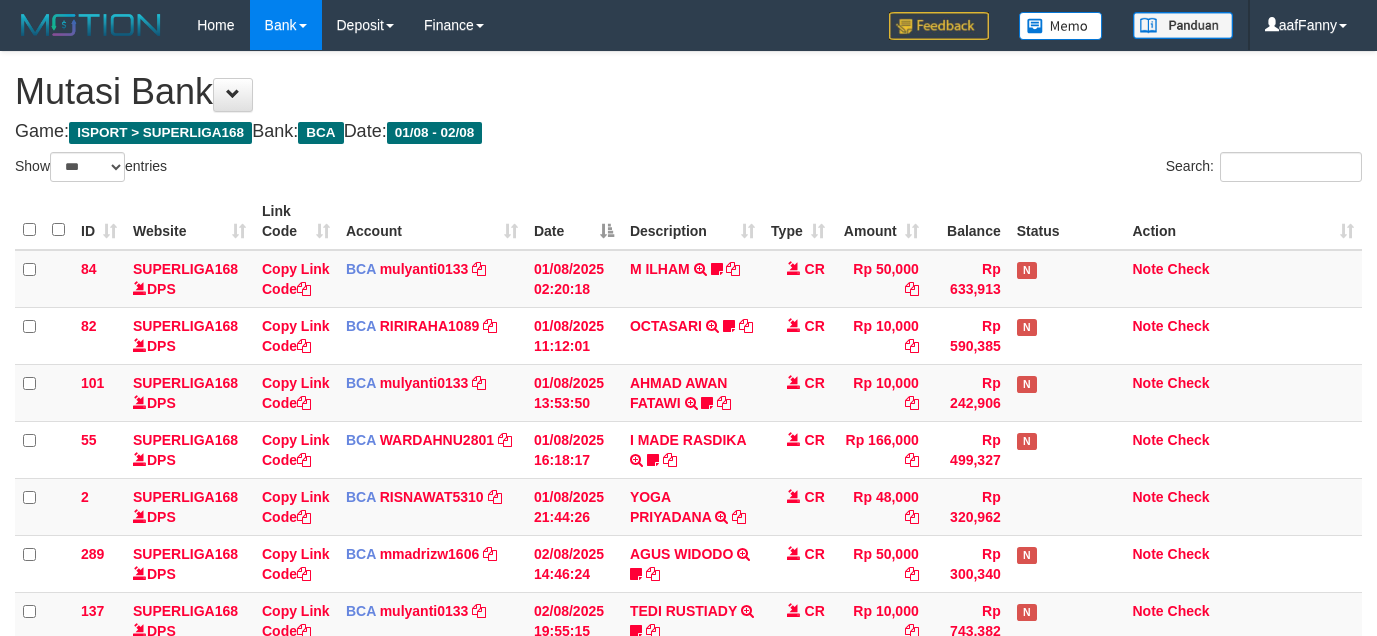 select on "***" 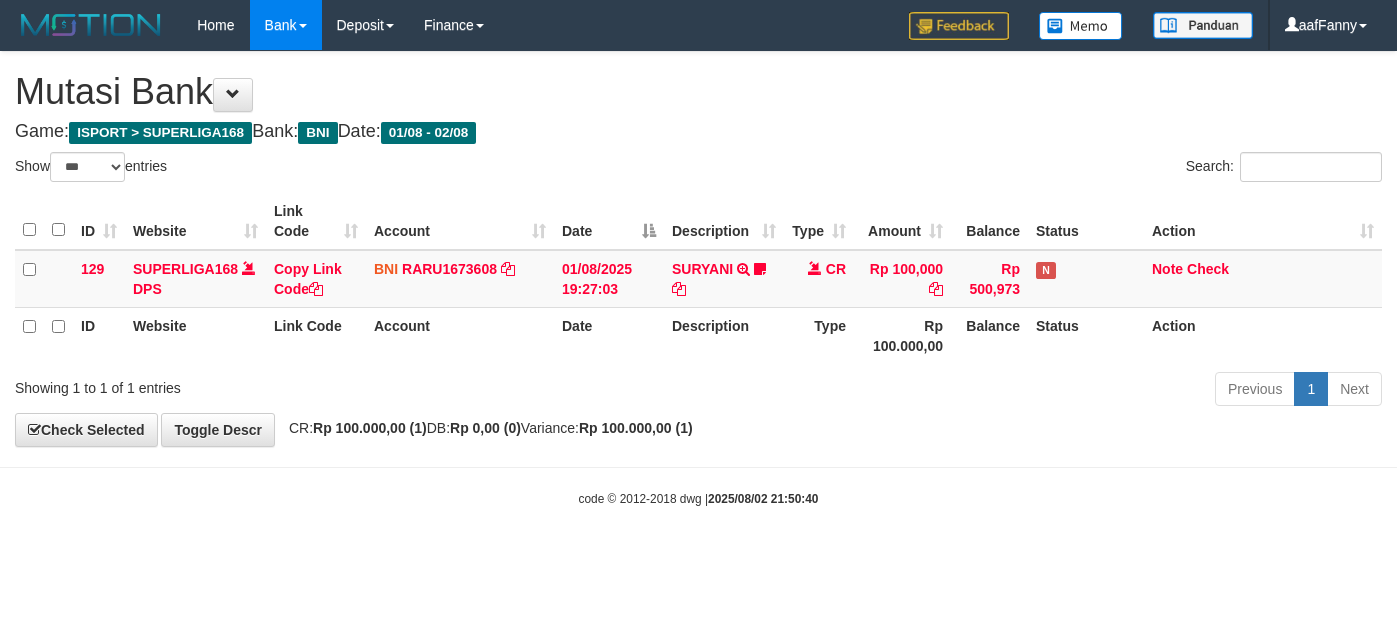 select on "***" 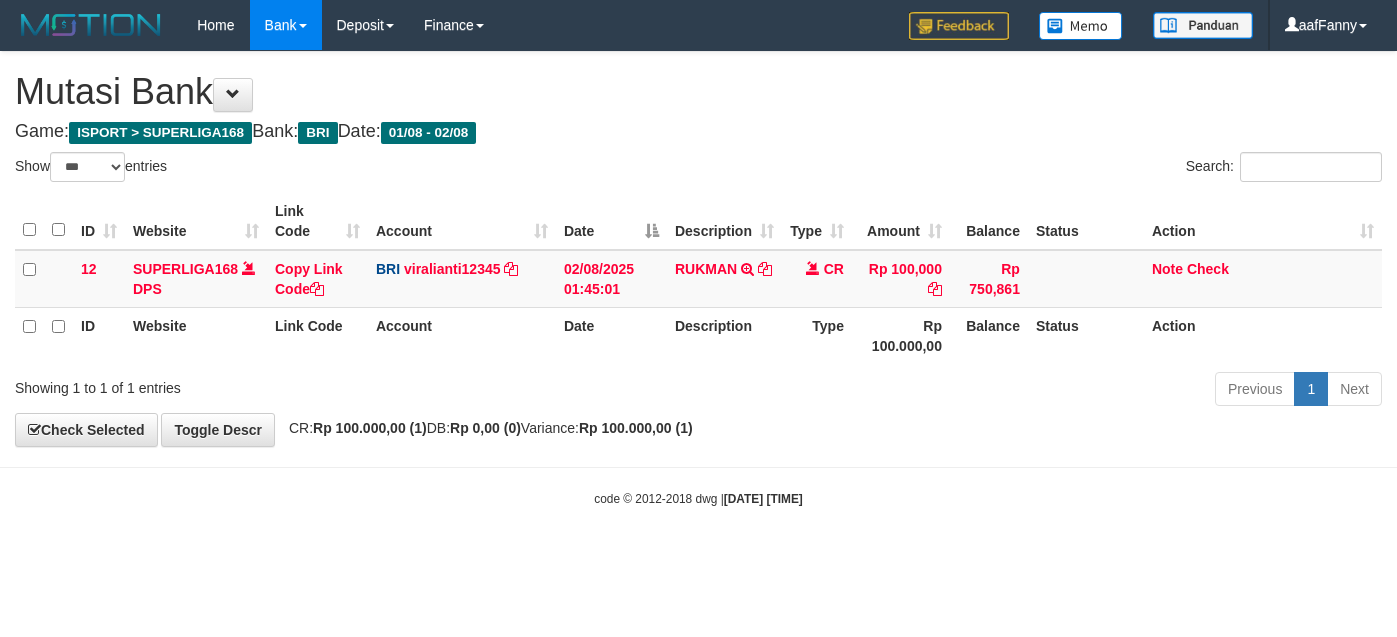 select on "***" 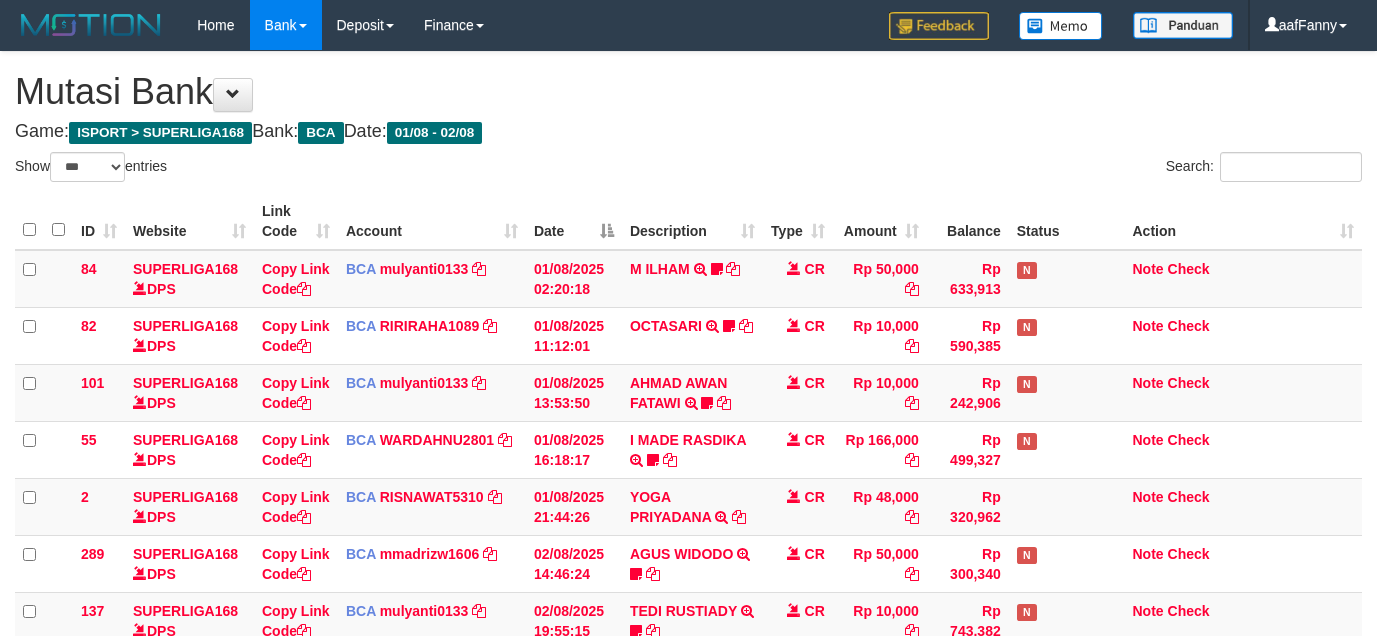 select on "***" 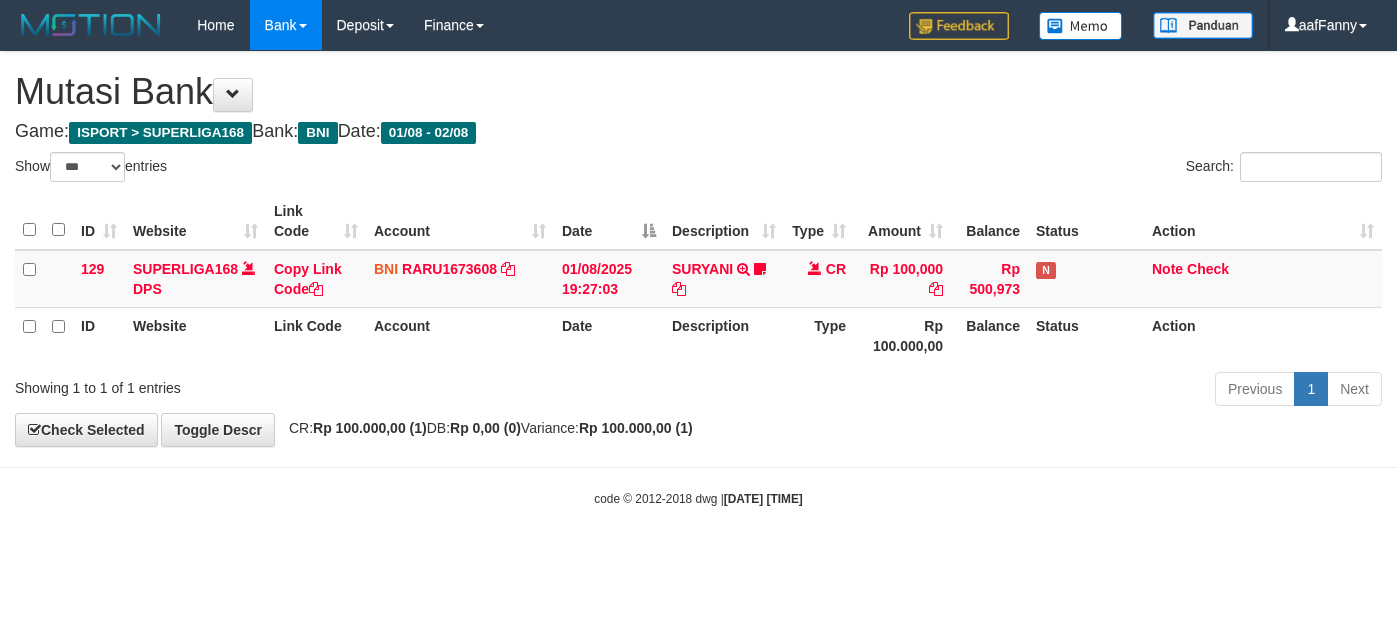 select on "***" 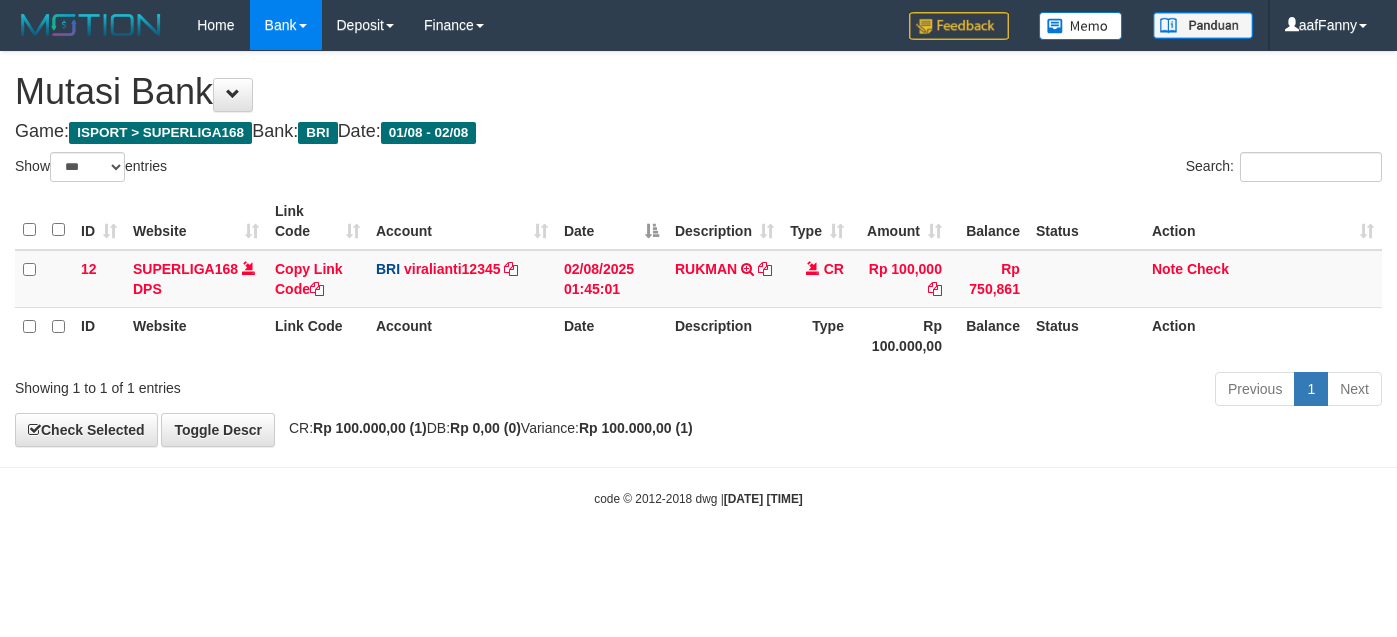 select on "***" 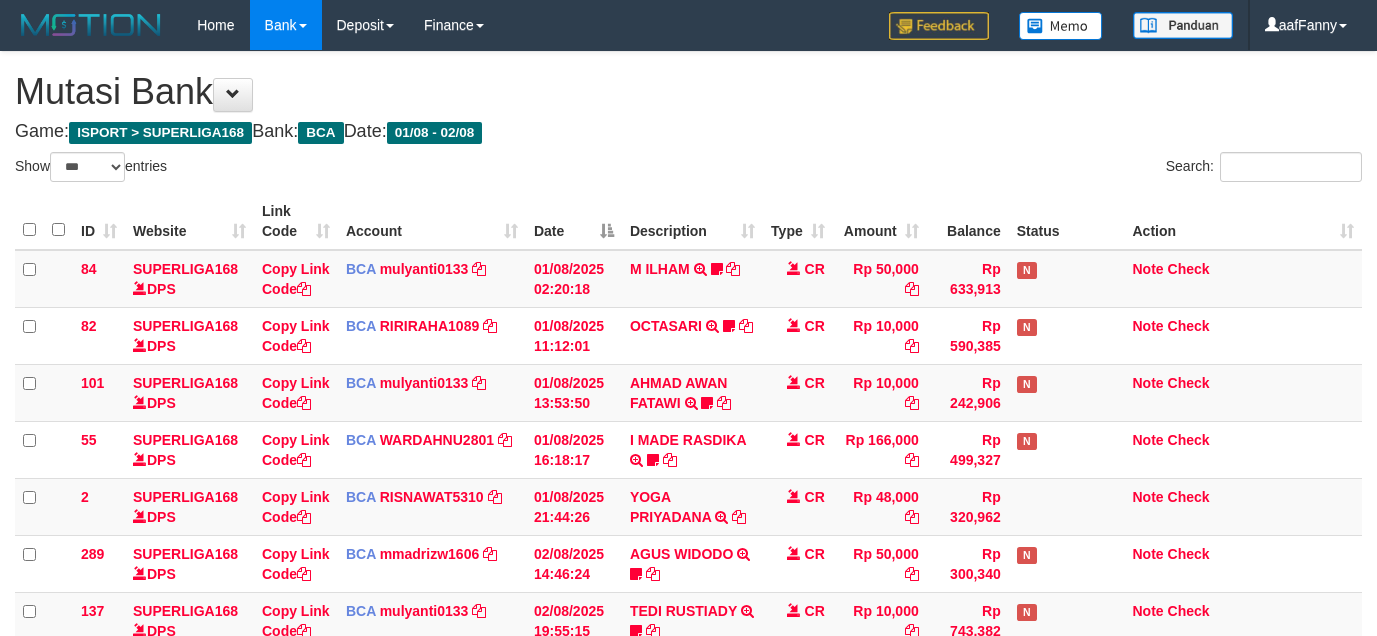 select on "***" 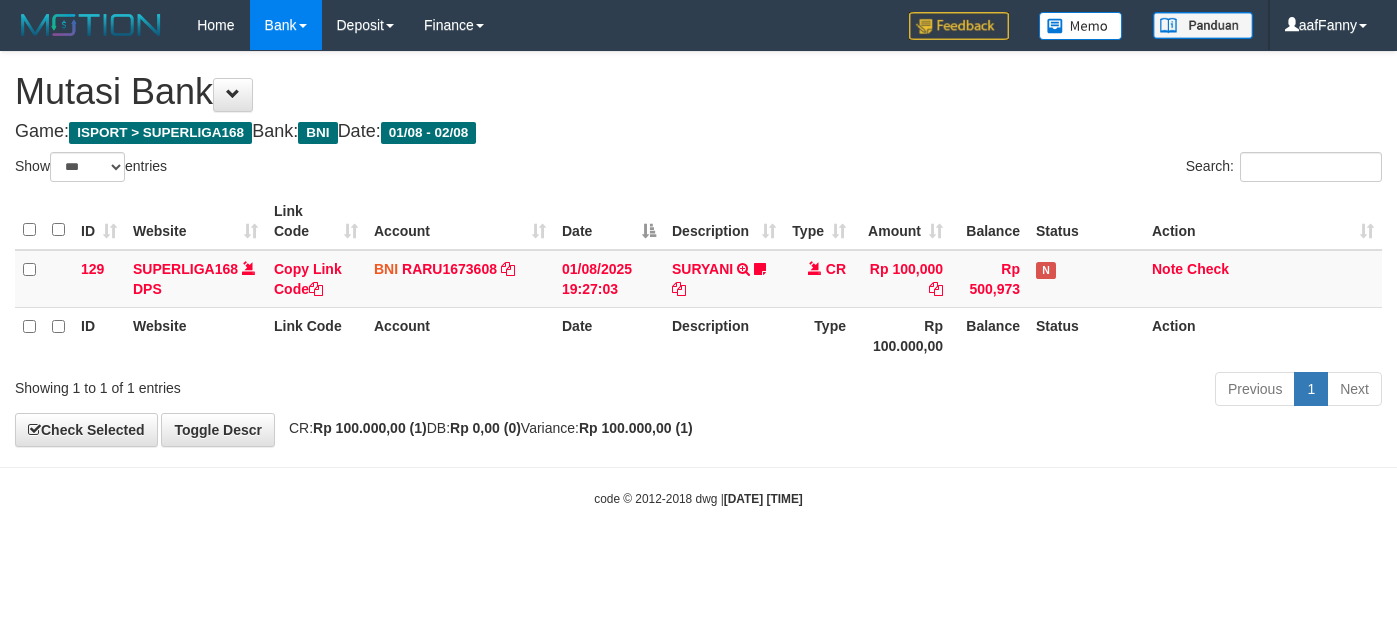 select on "***" 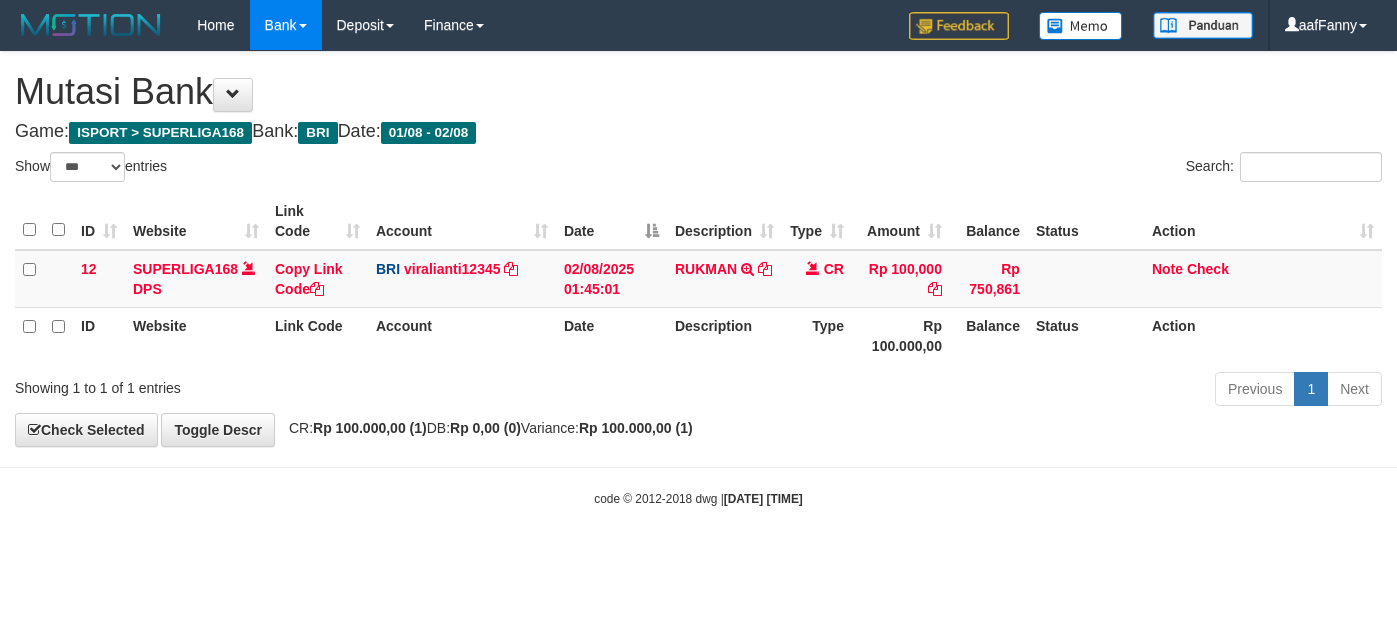 select on "***" 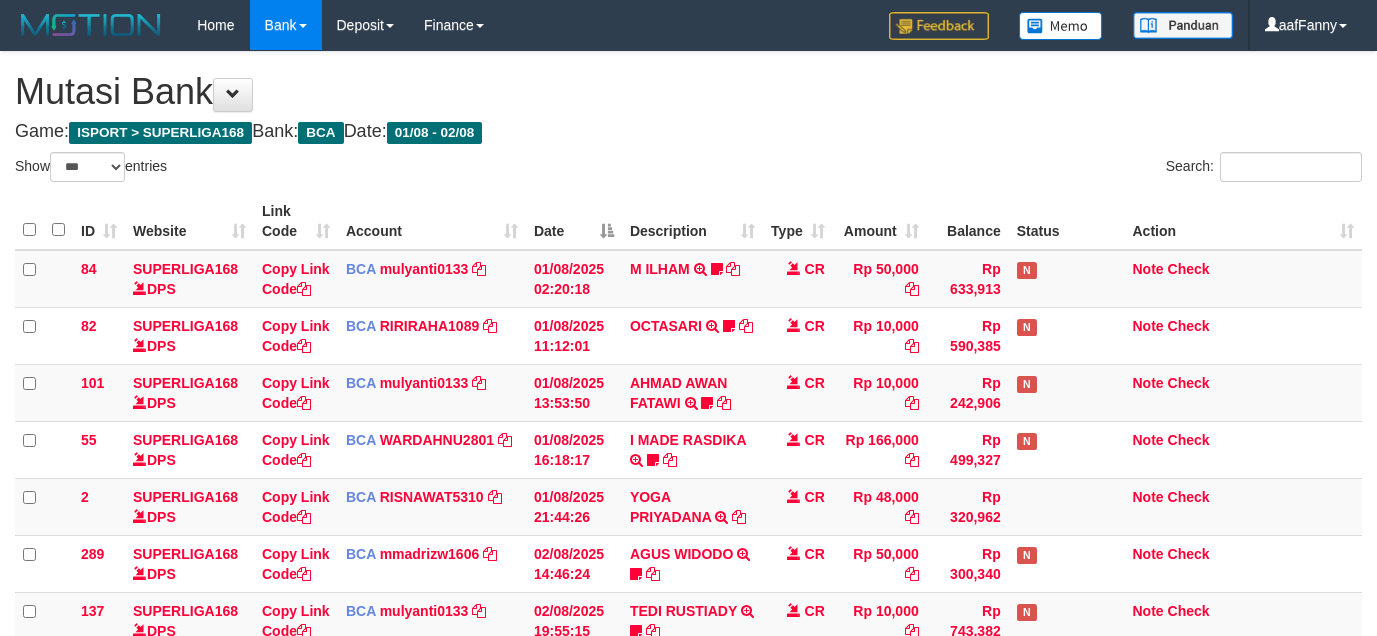 select on "***" 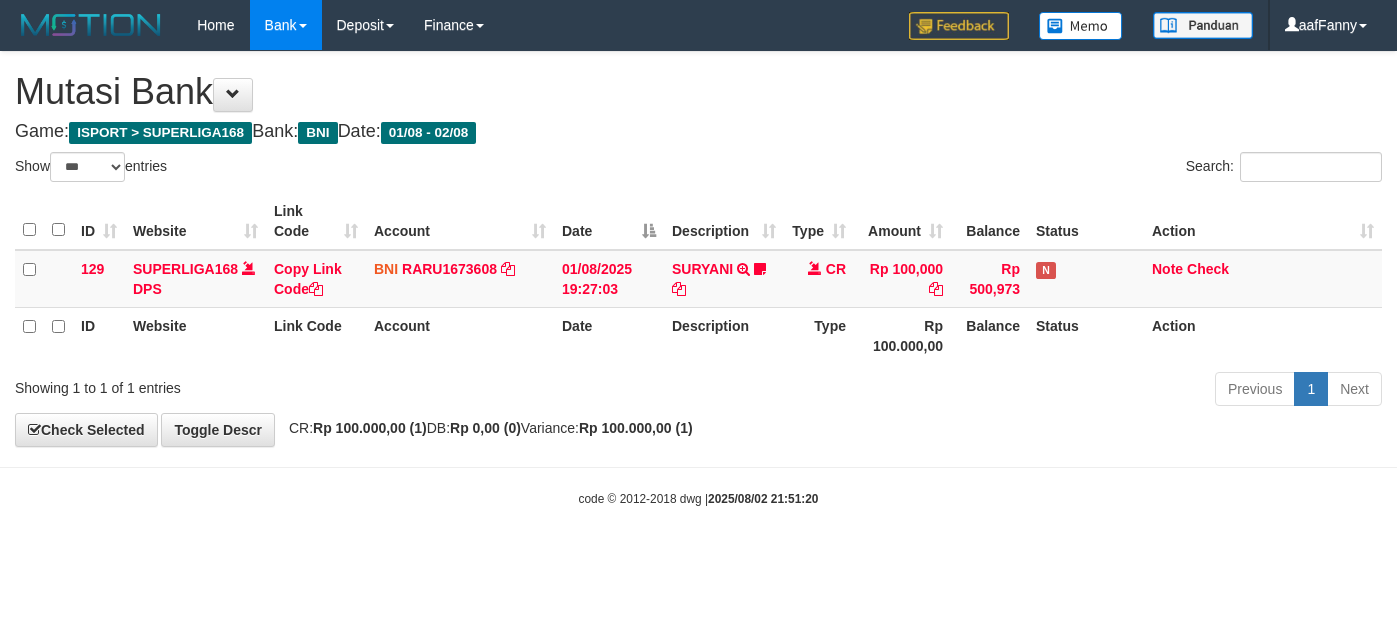 select on "***" 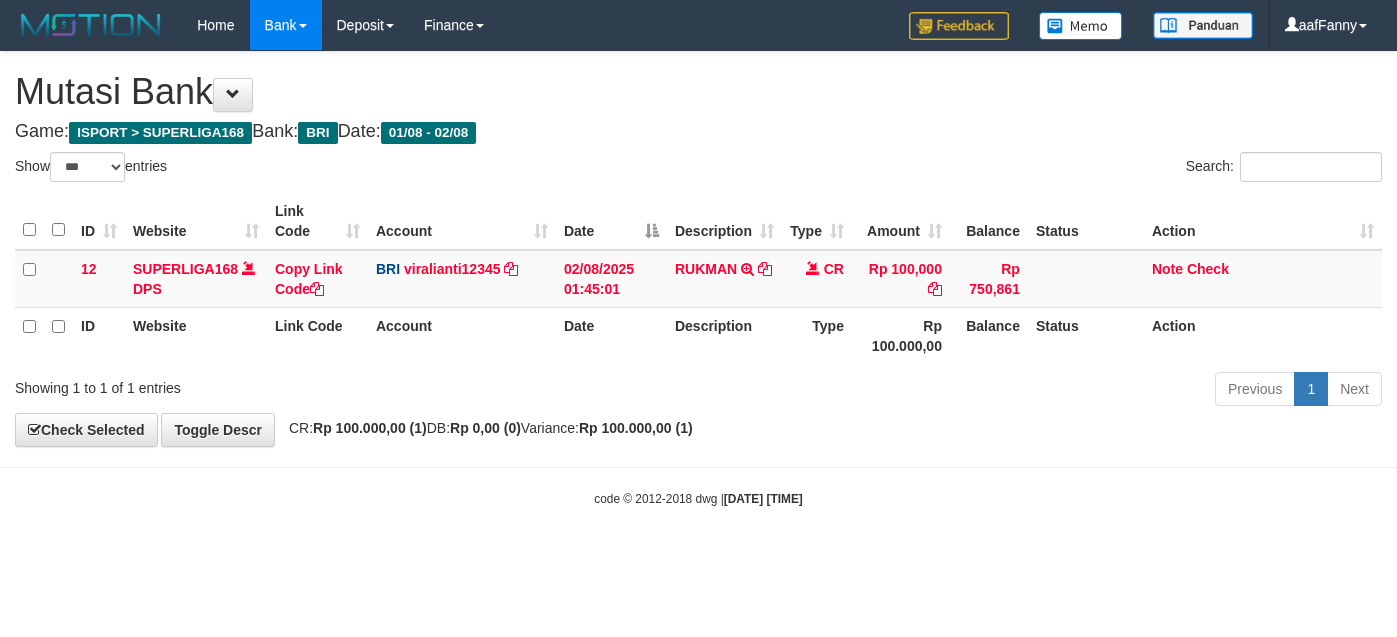 select on "***" 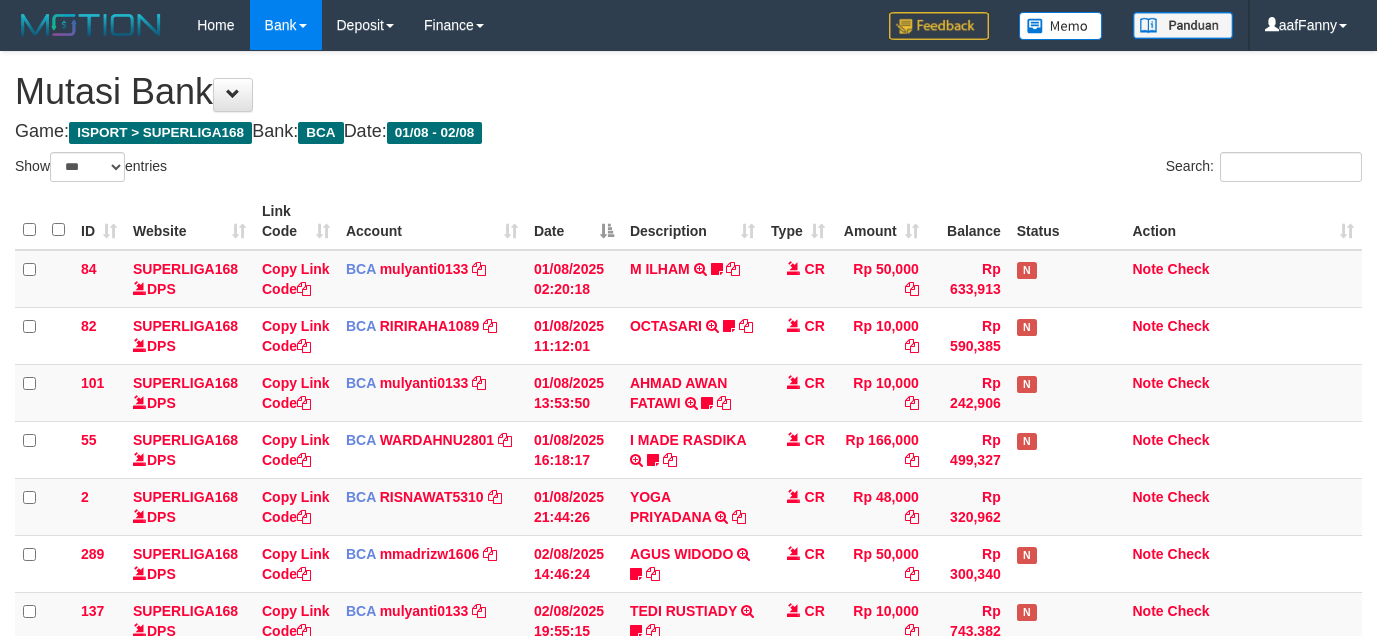 select on "***" 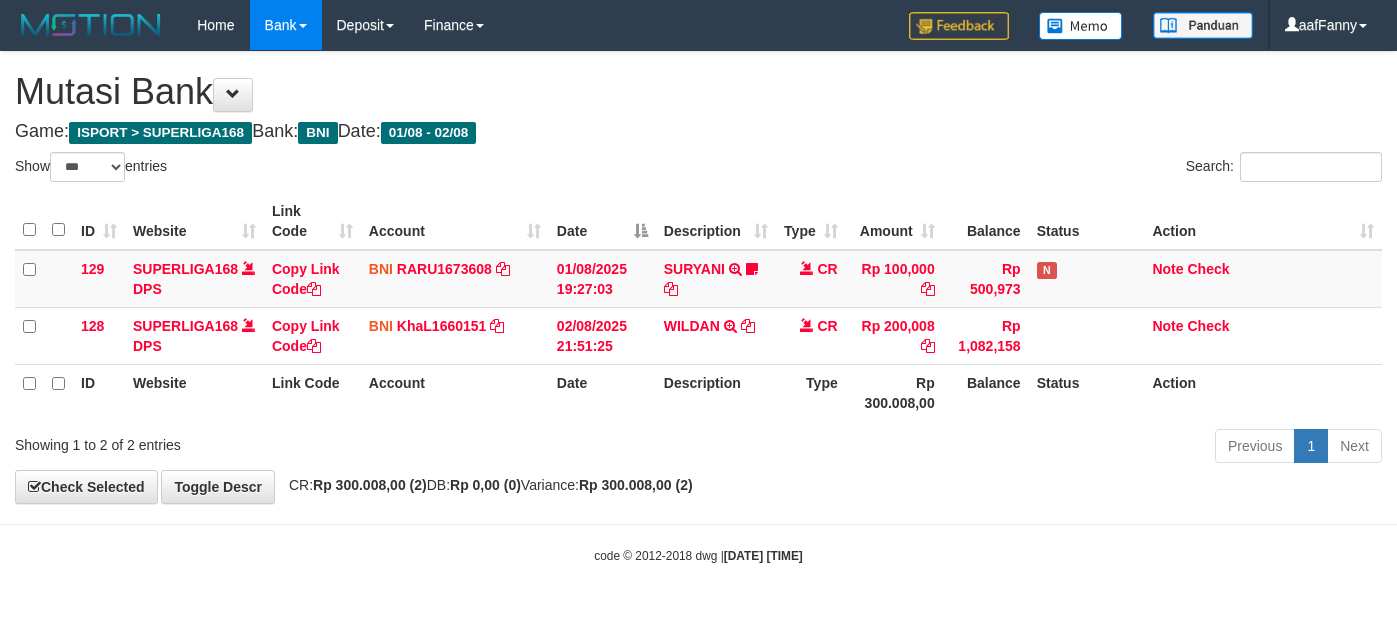 select on "***" 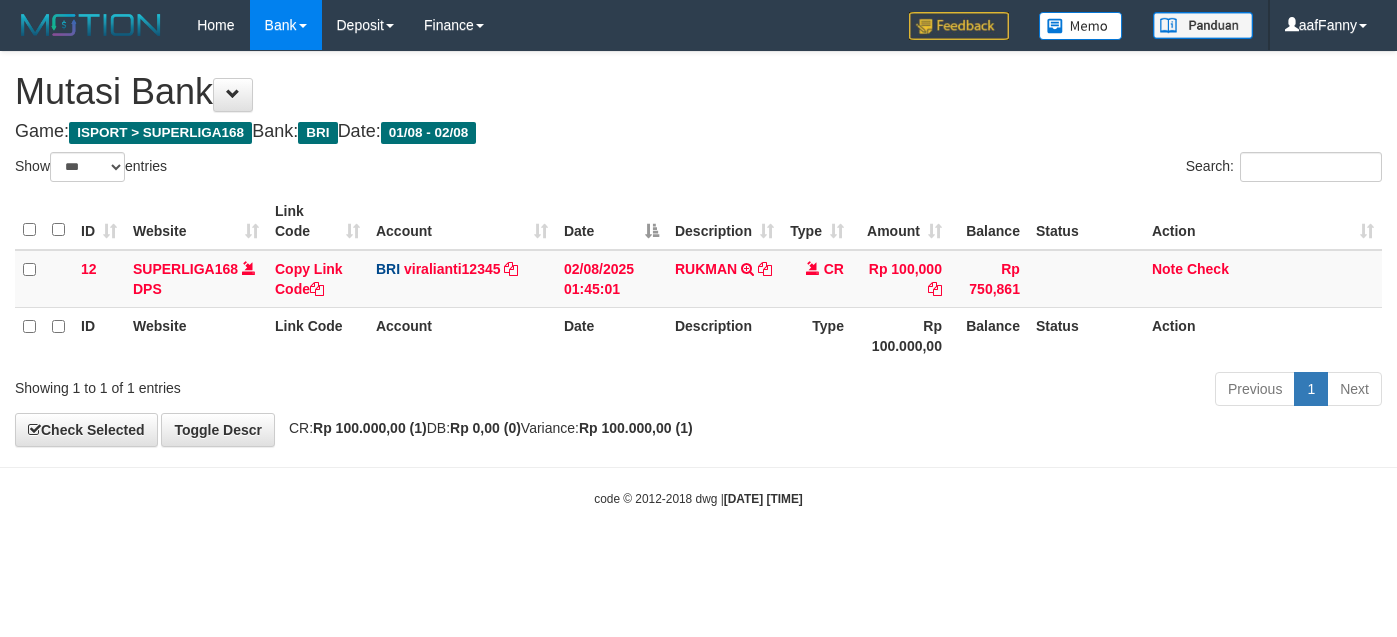 select on "***" 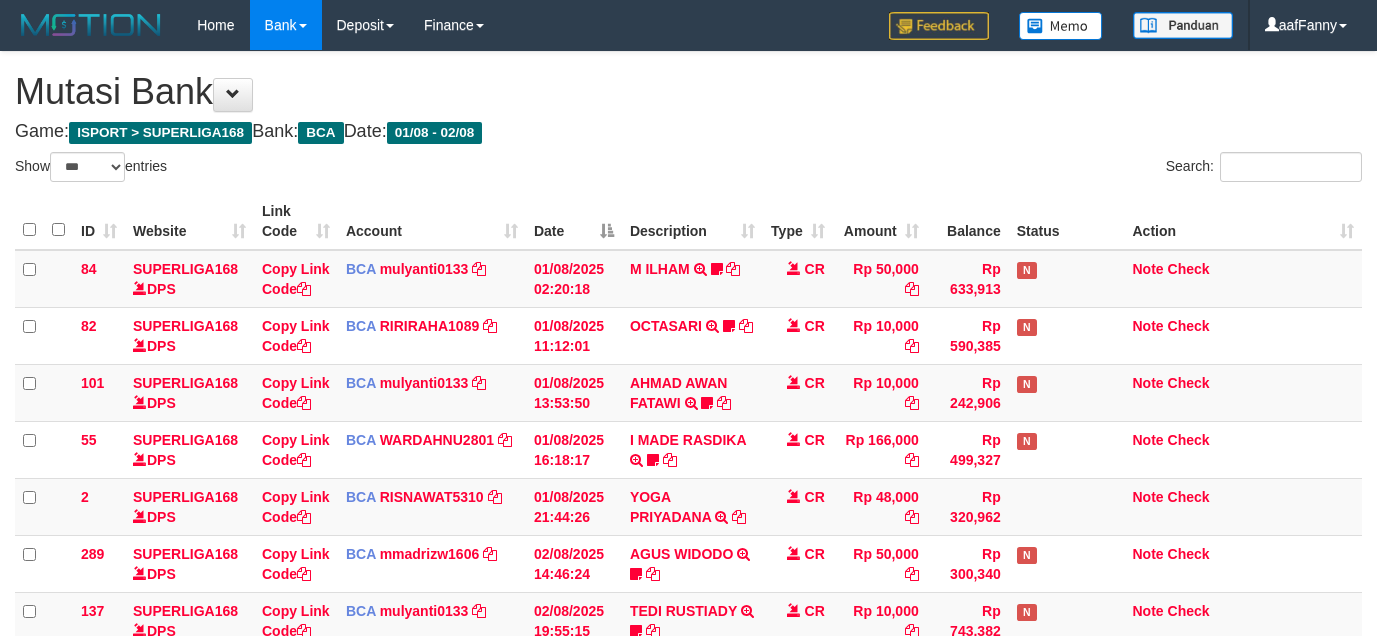 select on "***" 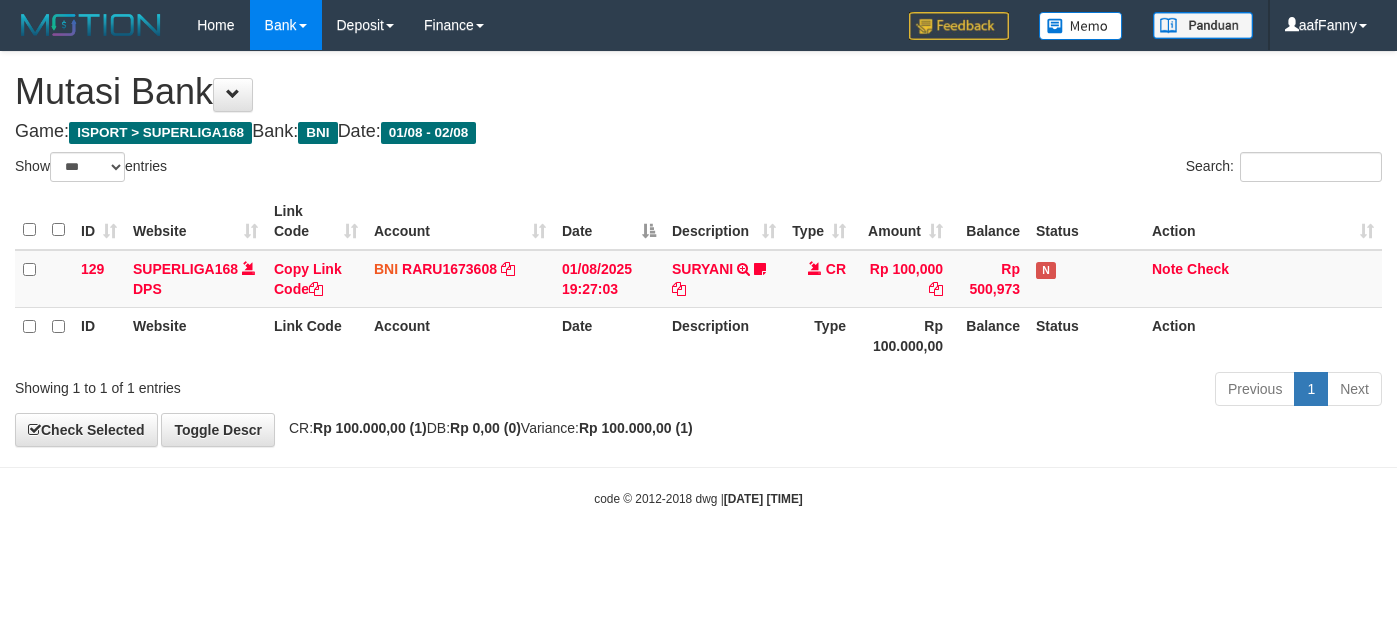 select on "***" 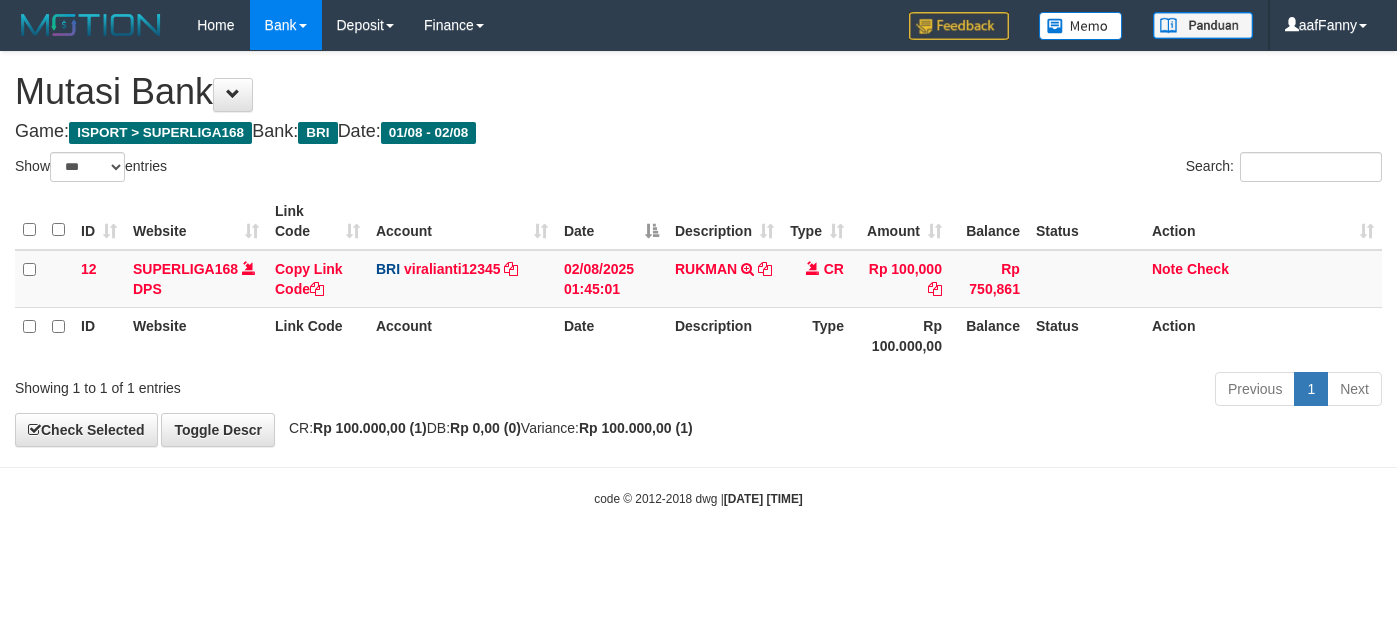 select on "***" 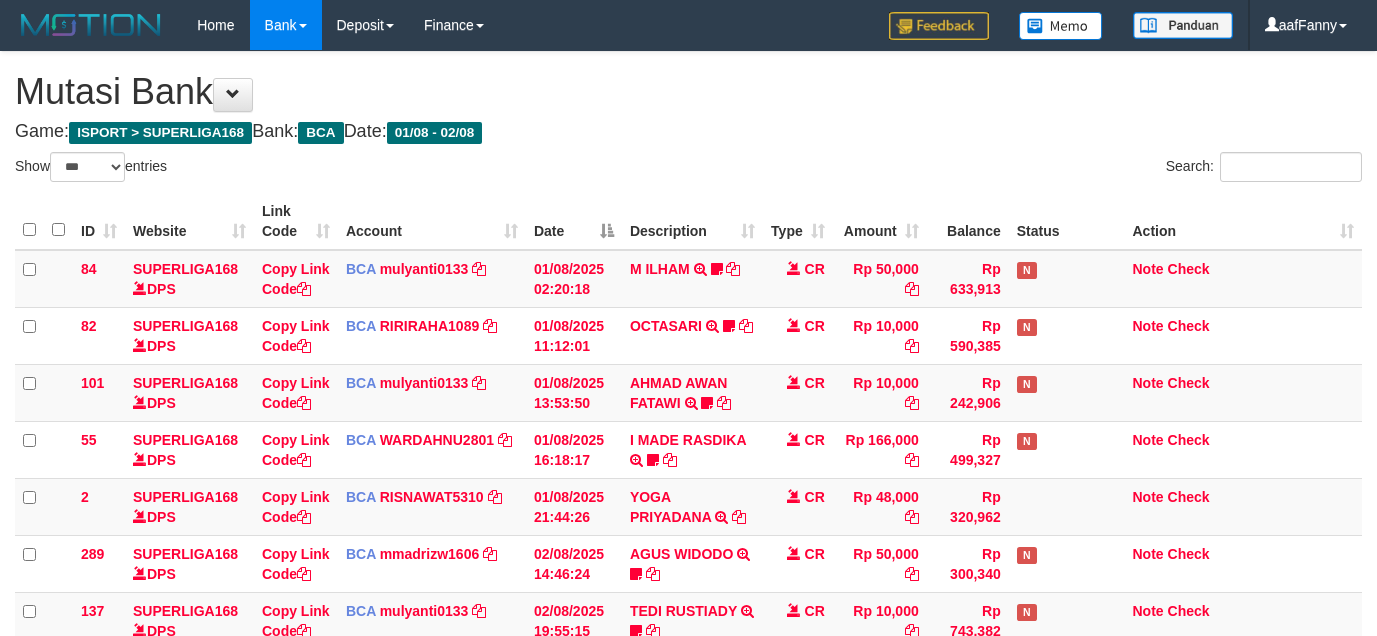 select on "***" 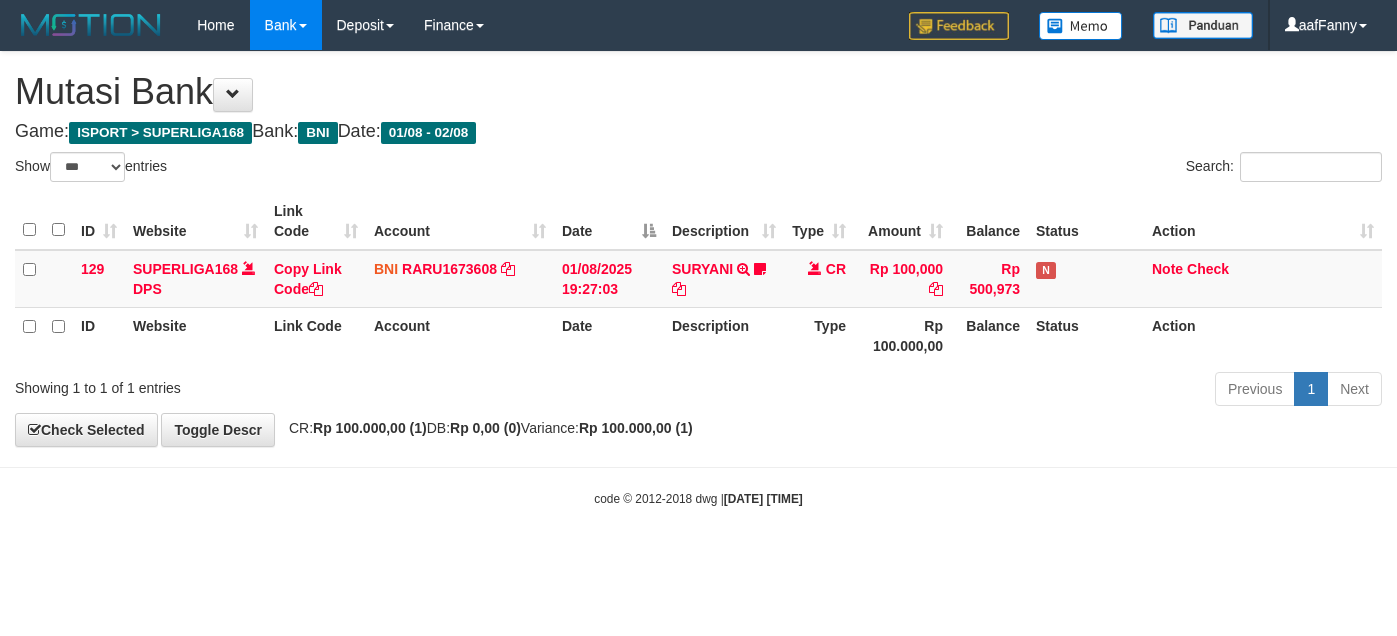 select on "***" 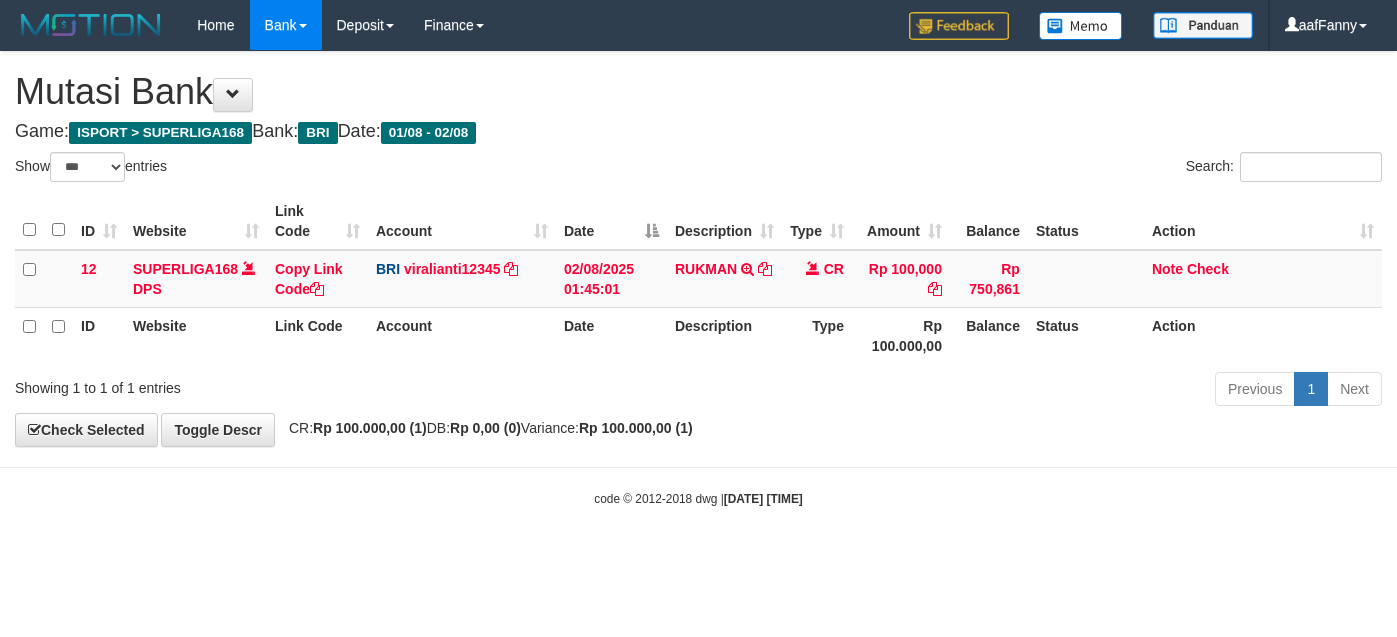 select on "***" 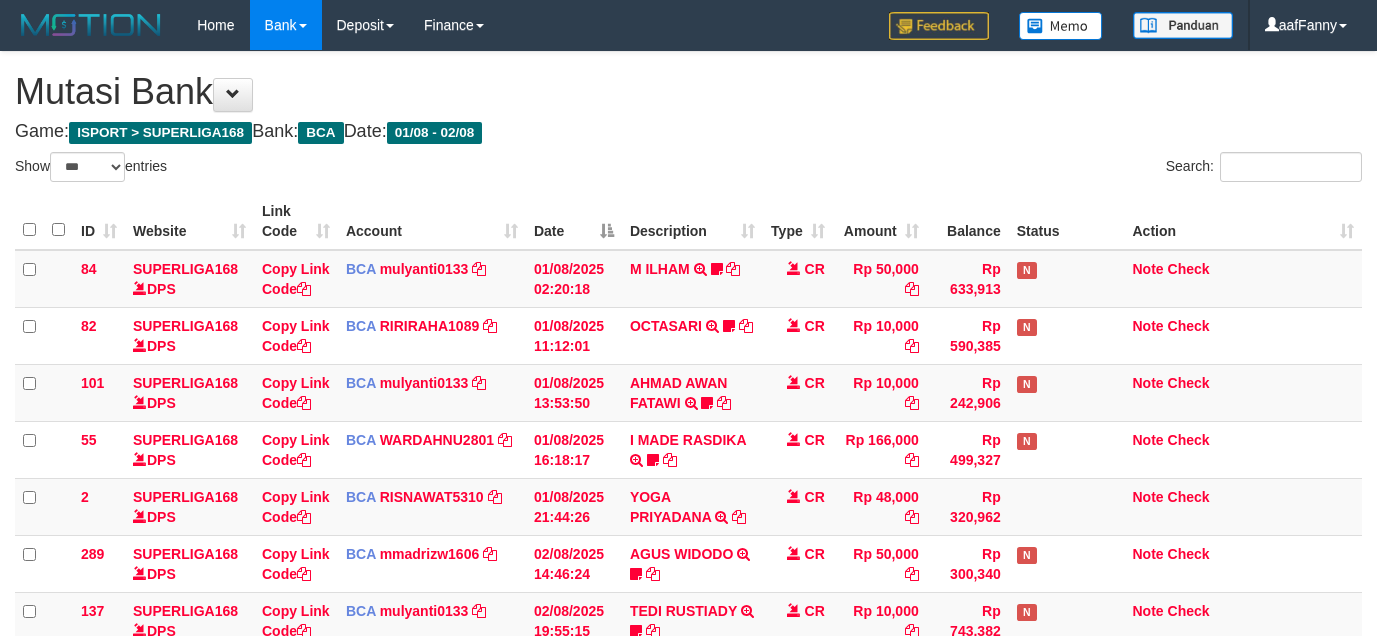 select on "***" 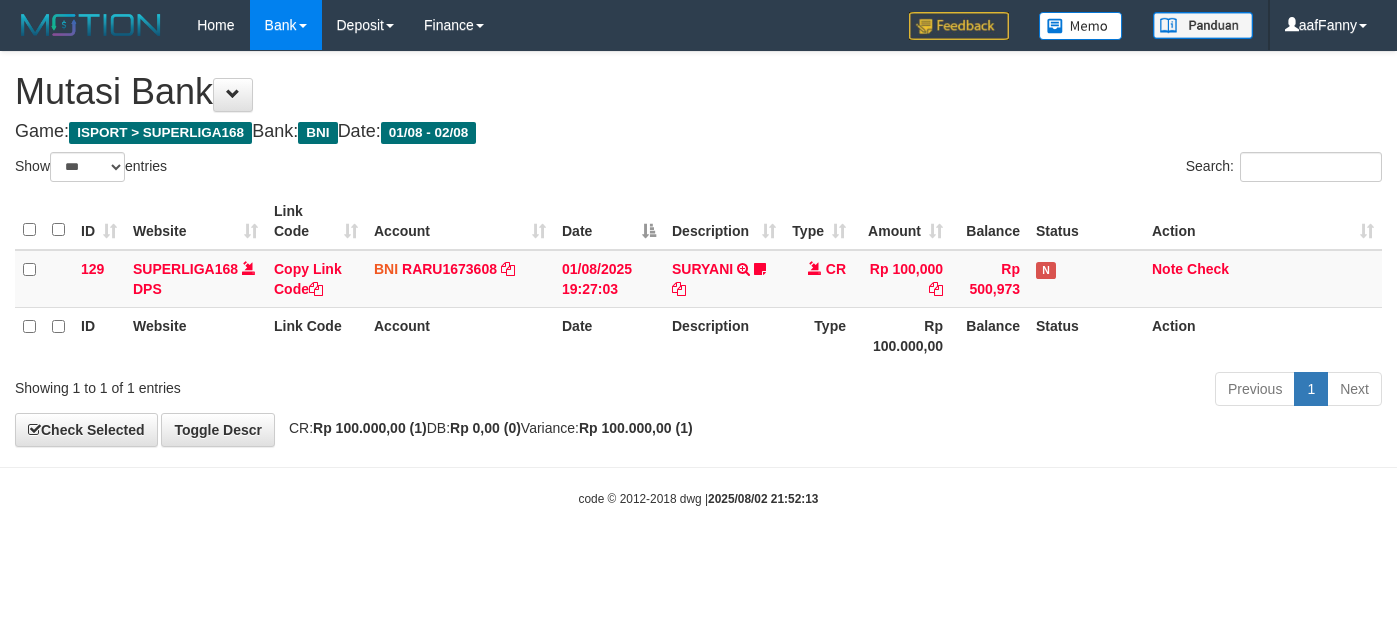 select on "***" 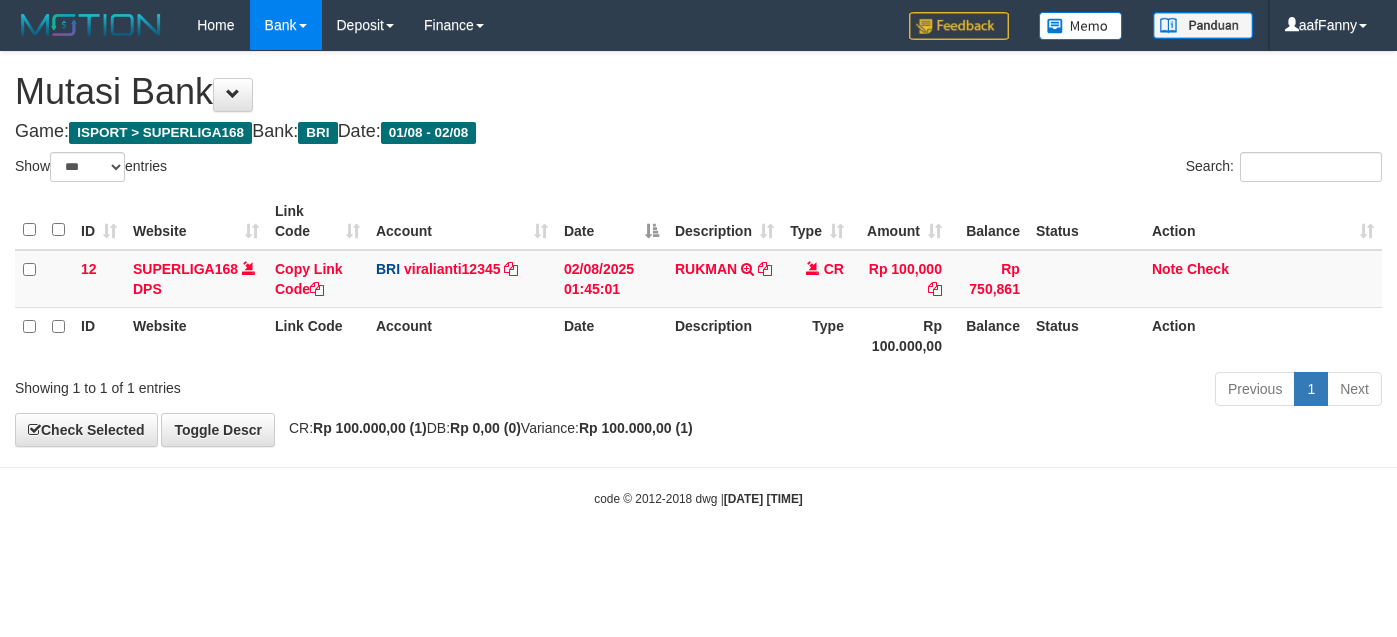 select on "***" 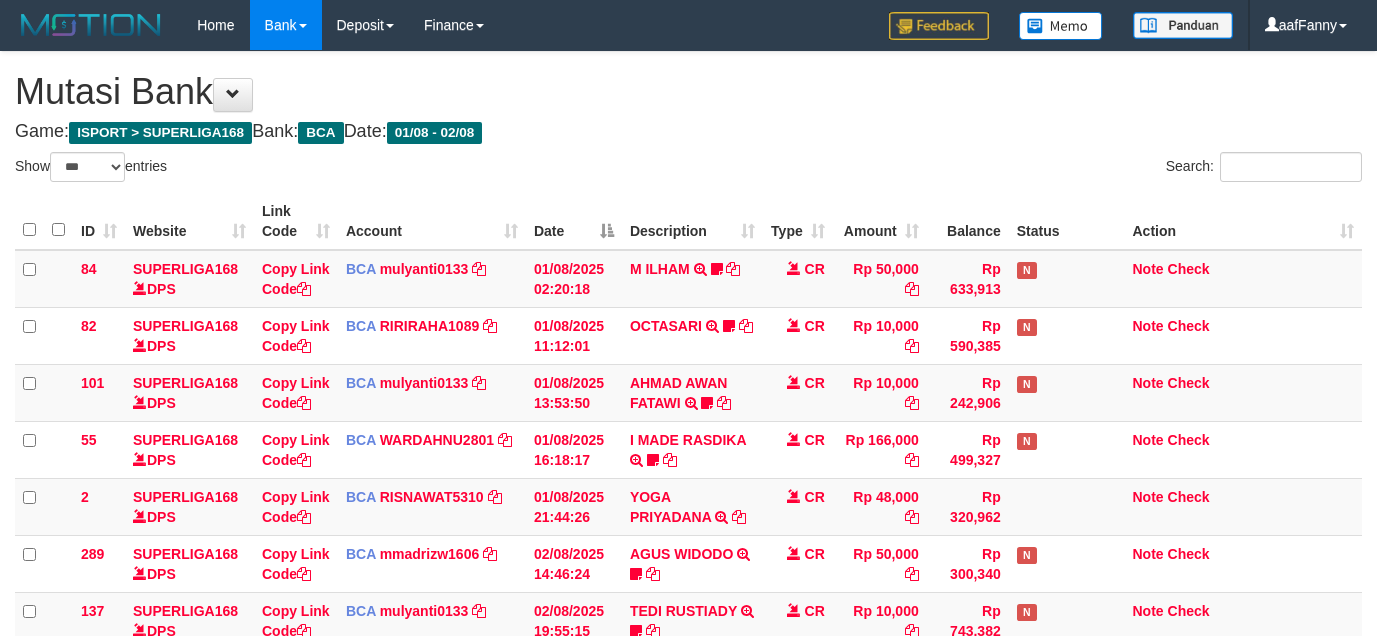 select on "***" 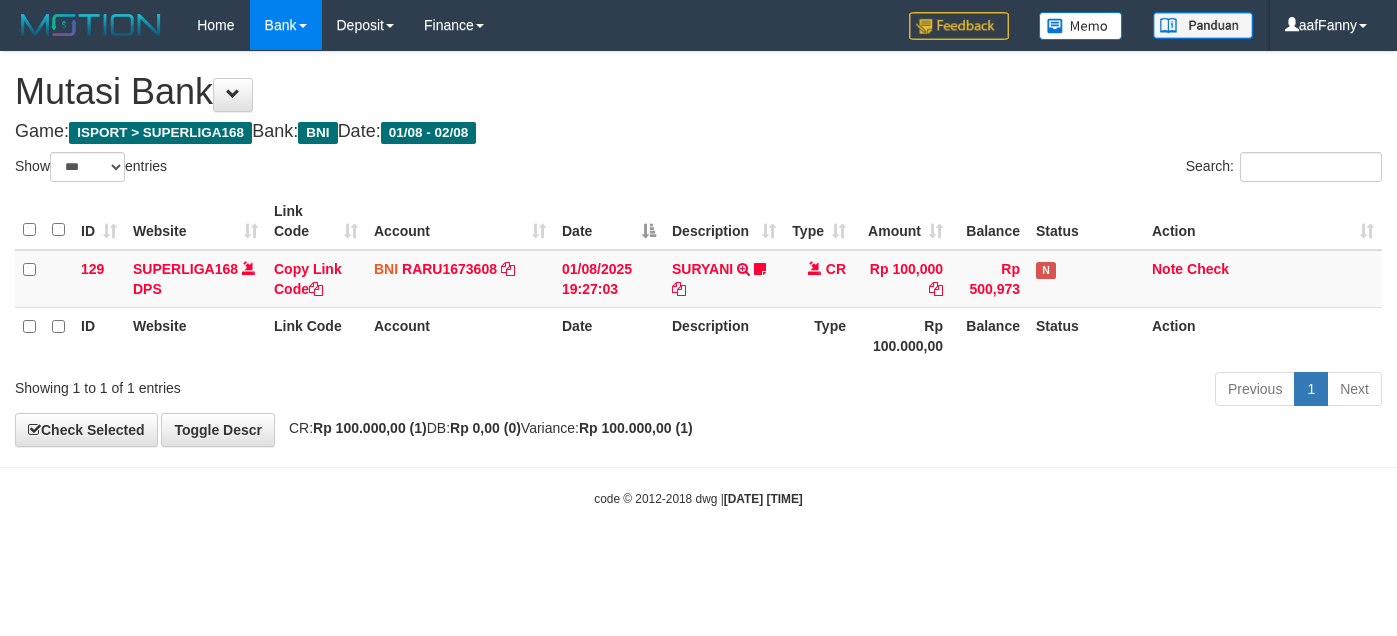 select on "***" 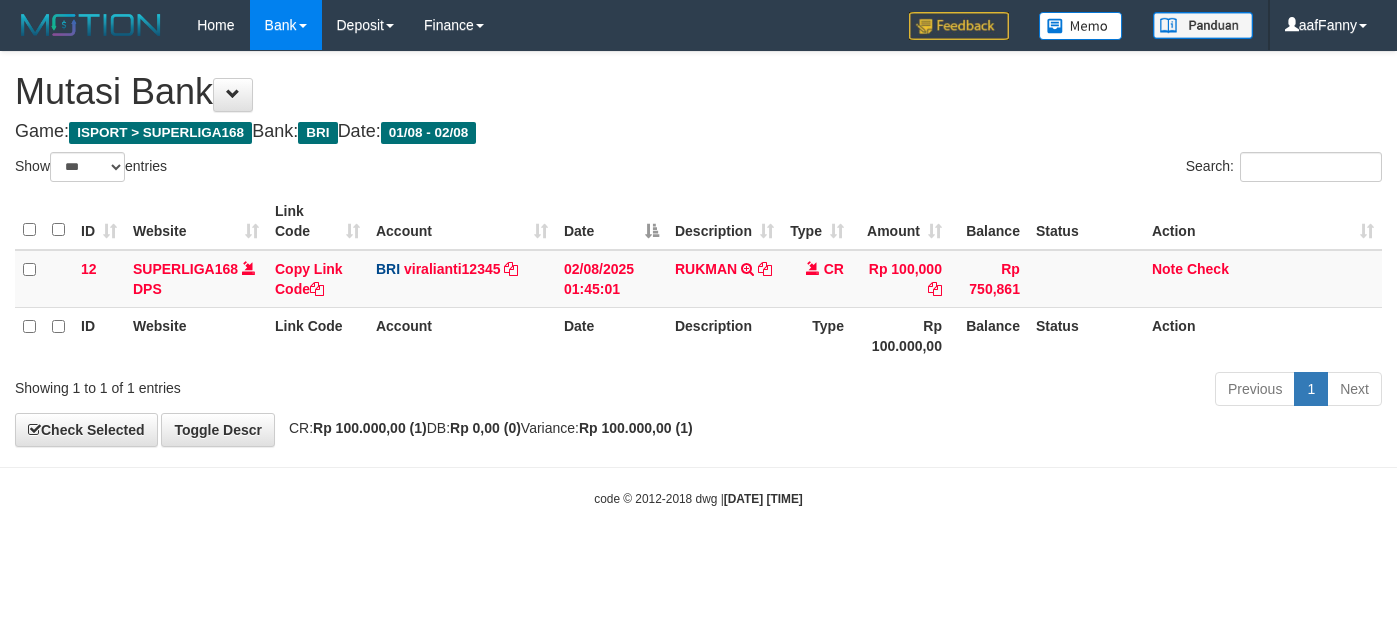 select on "***" 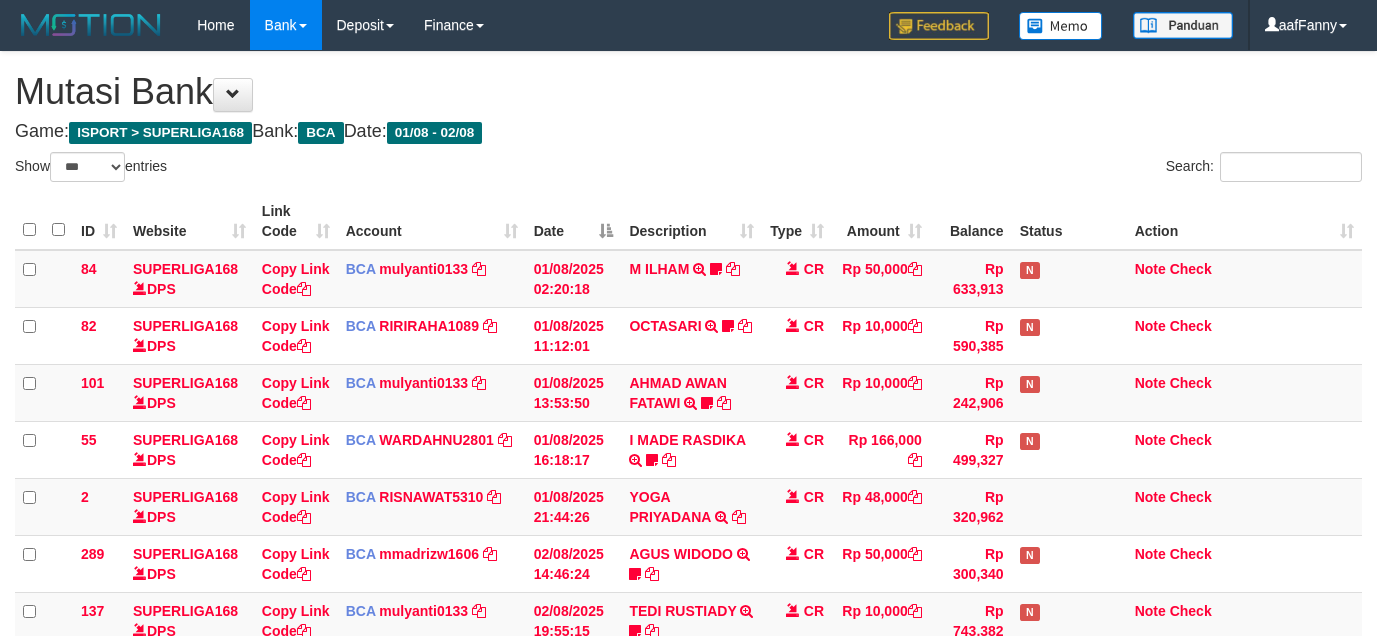 select on "***" 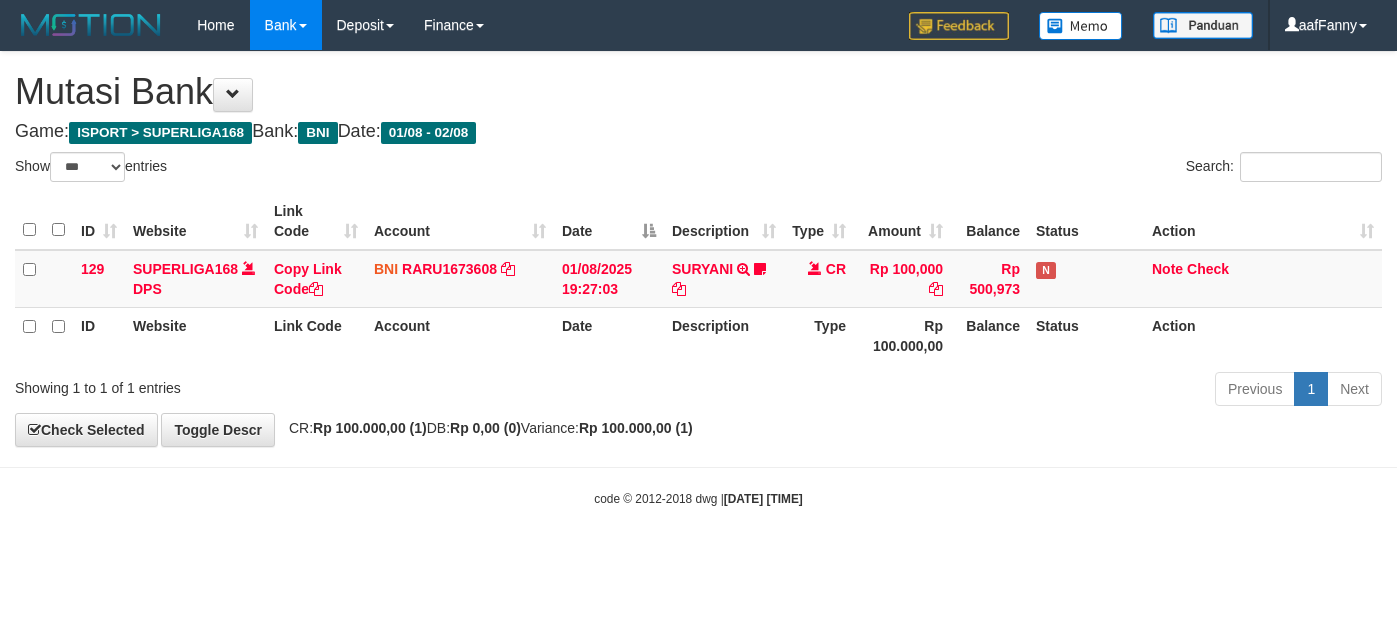 select on "***" 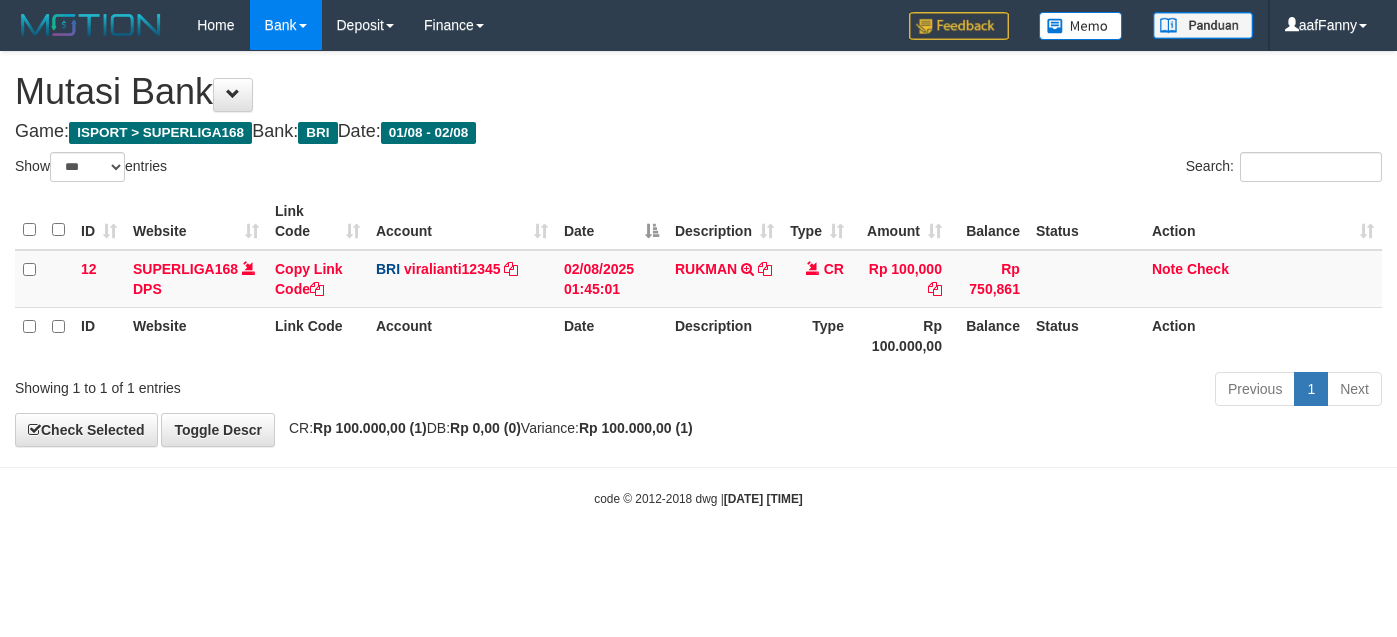 select on "***" 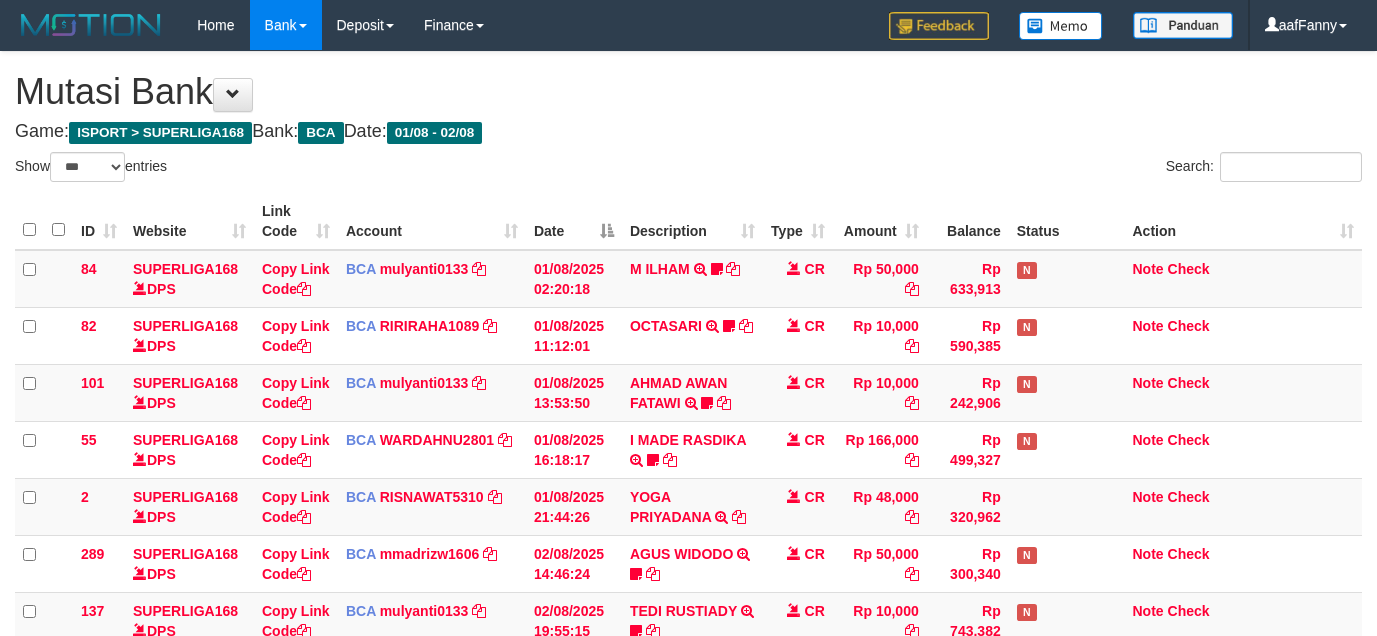 select on "***" 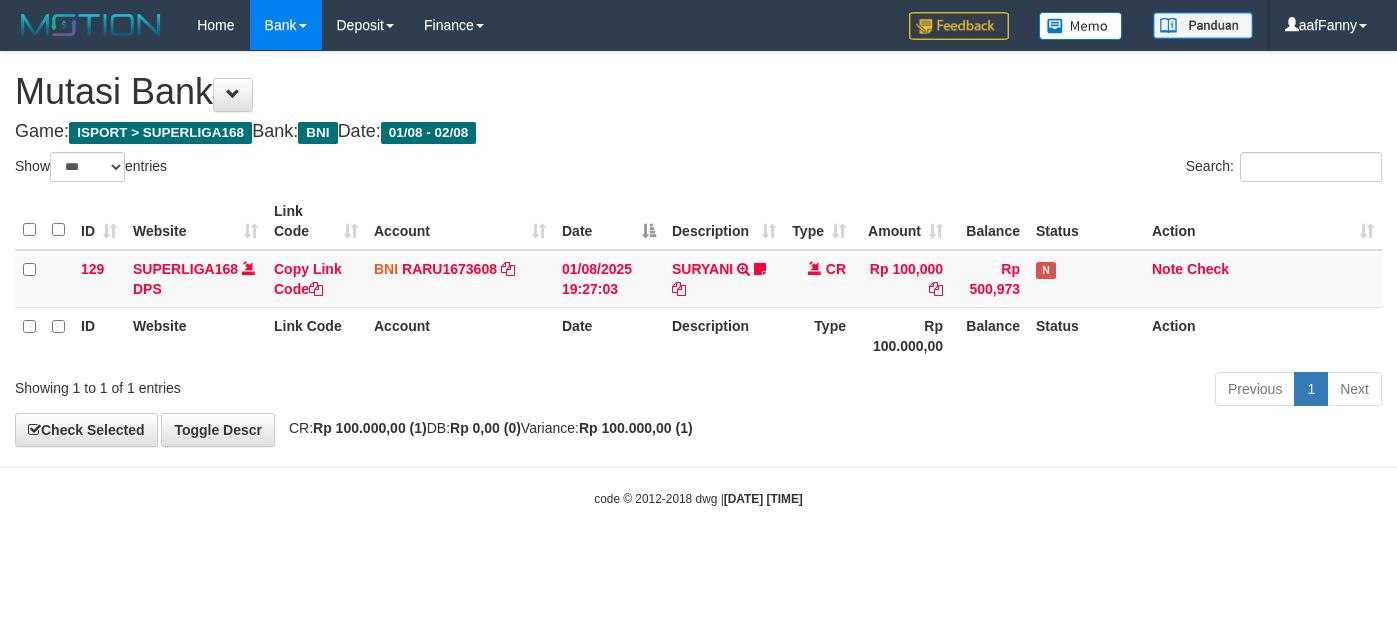 select on "***" 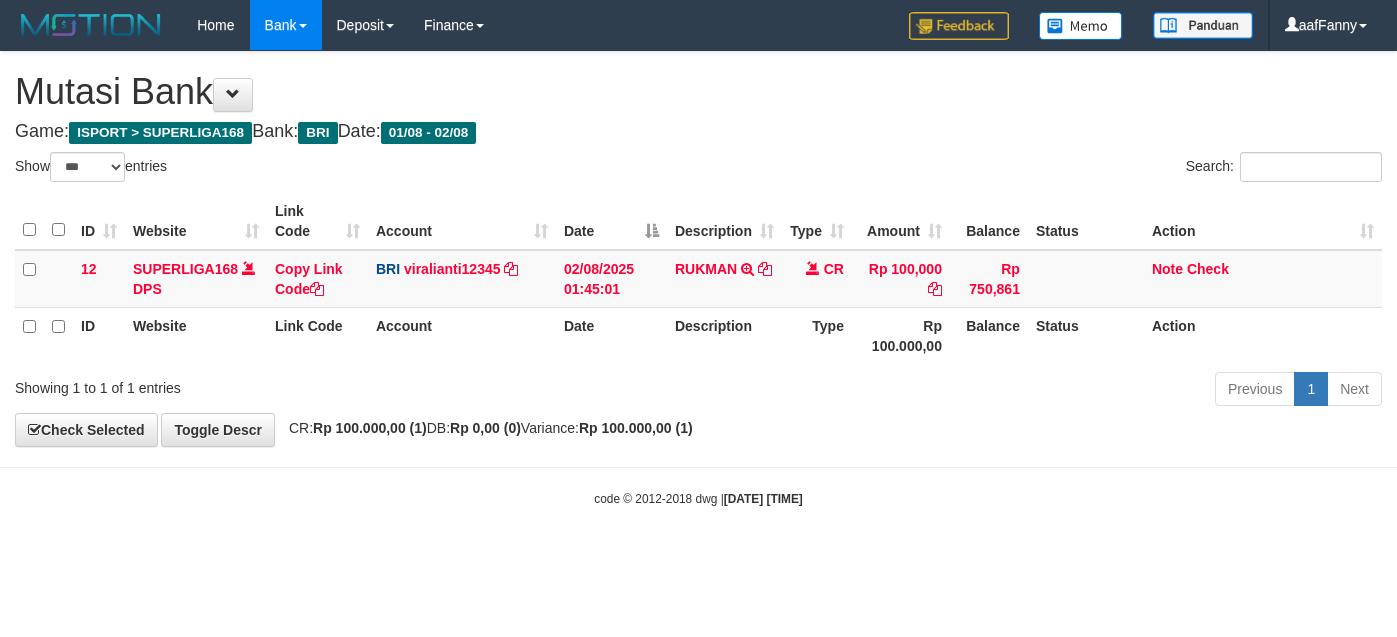 select on "***" 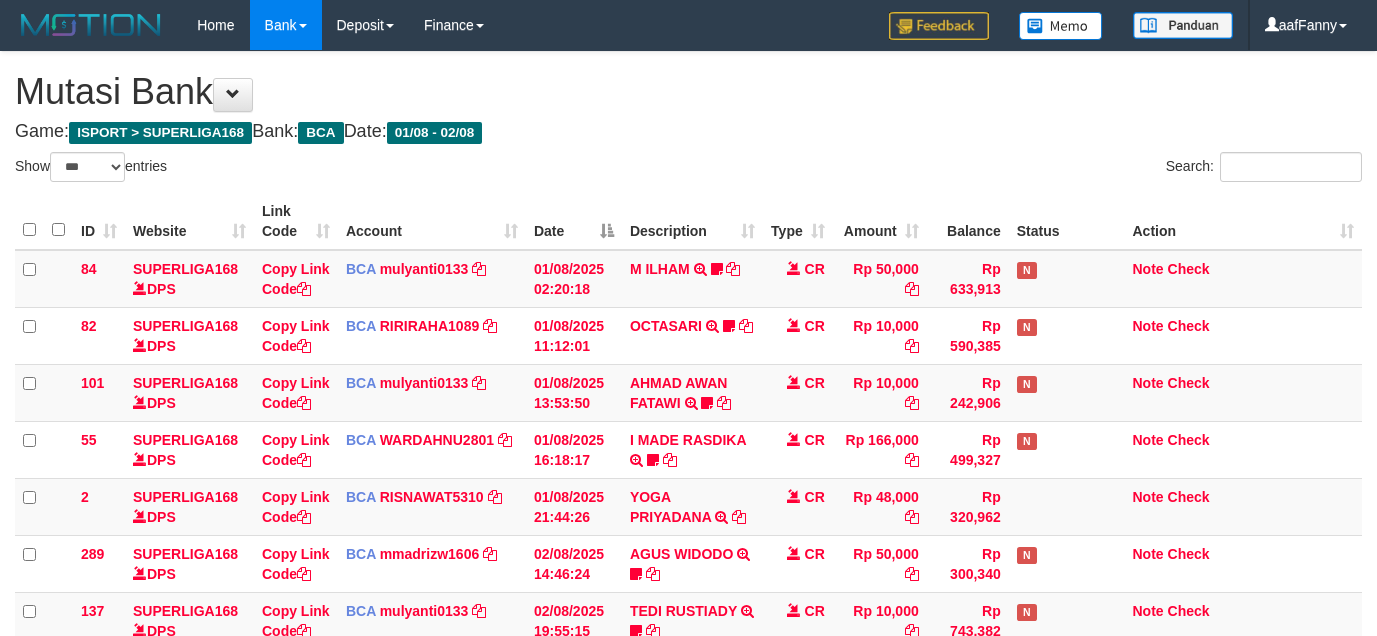 select on "***" 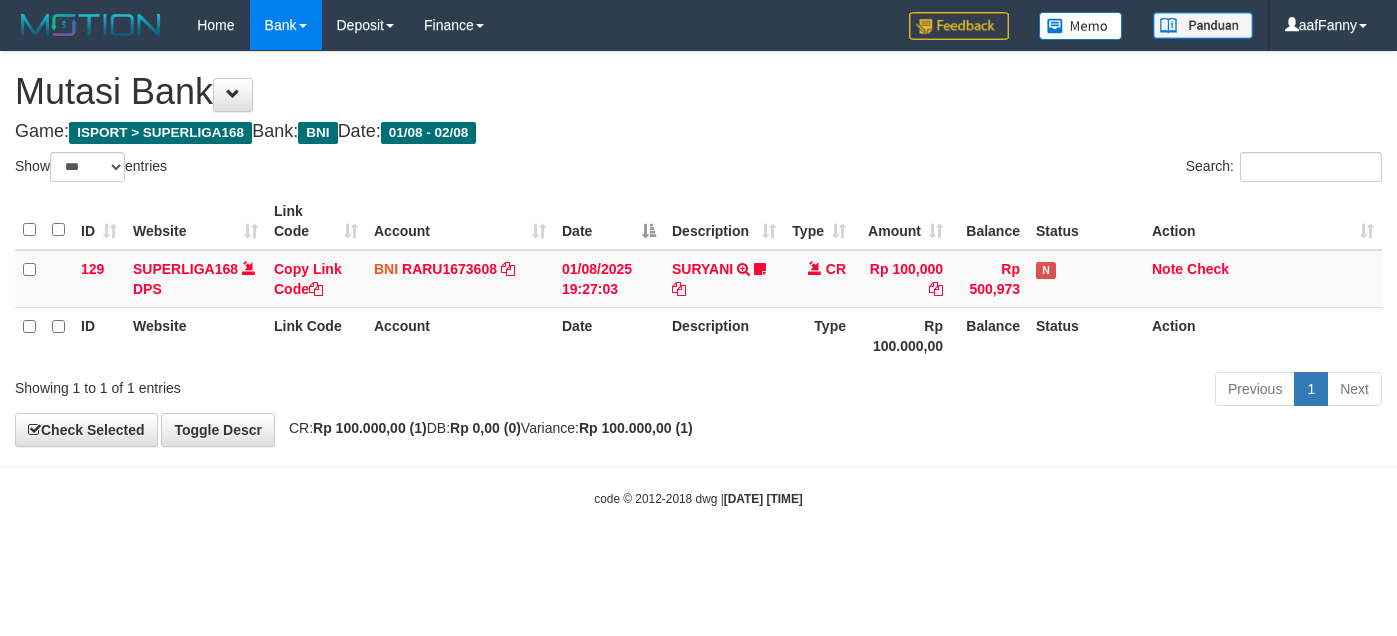 select on "***" 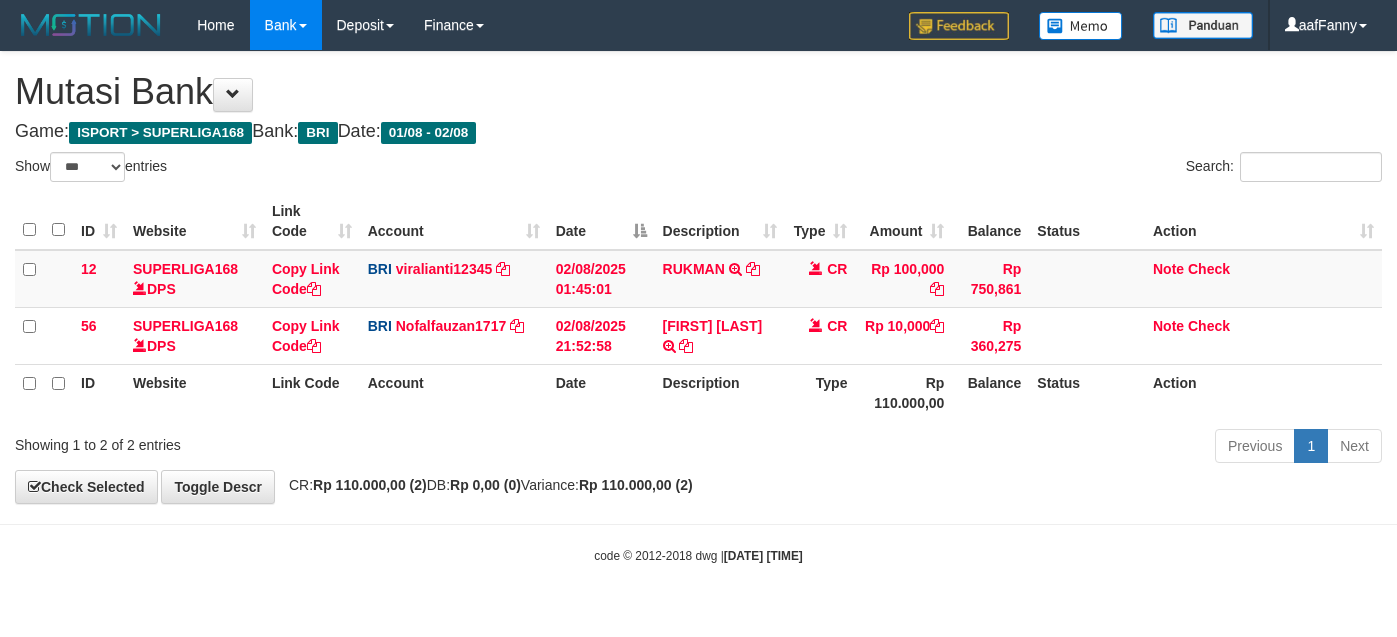 select on "***" 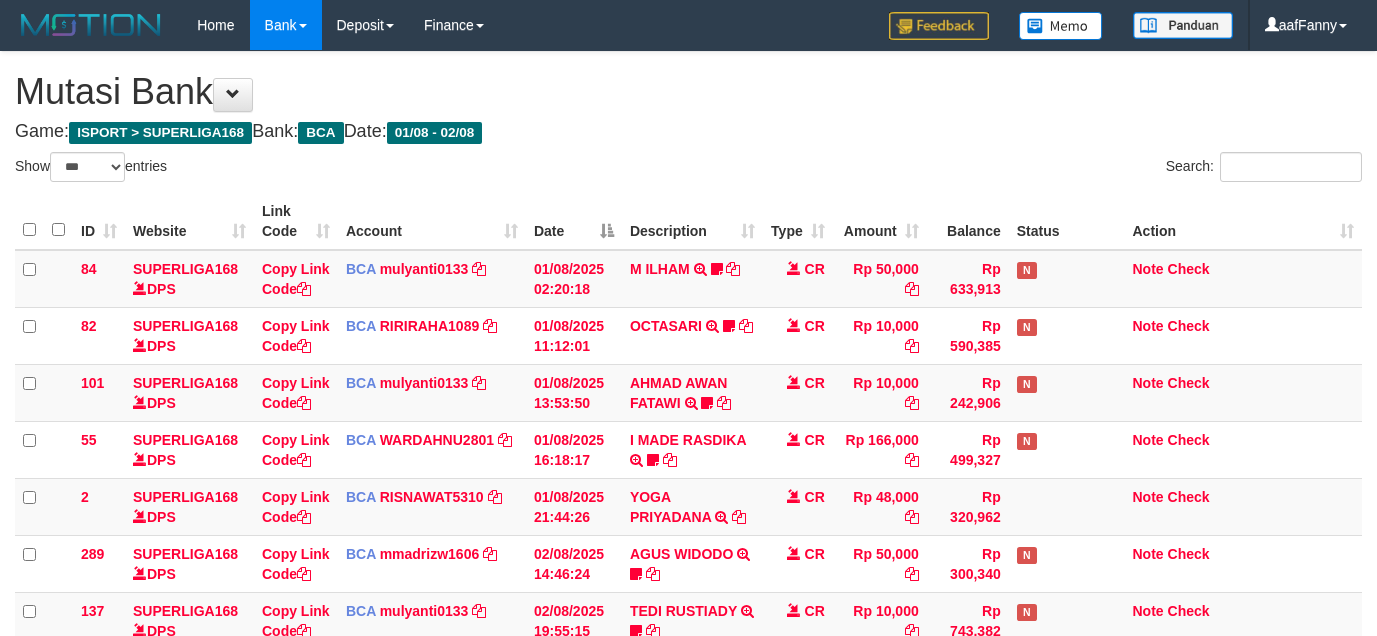 select on "***" 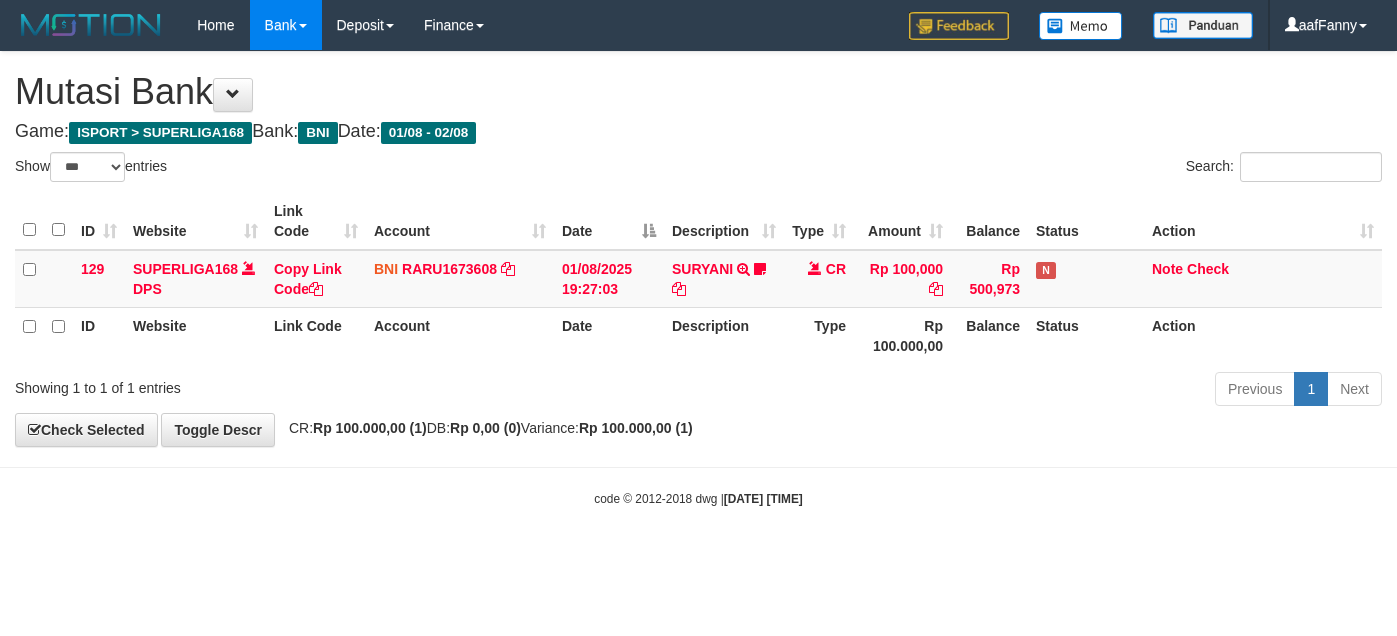 select on "***" 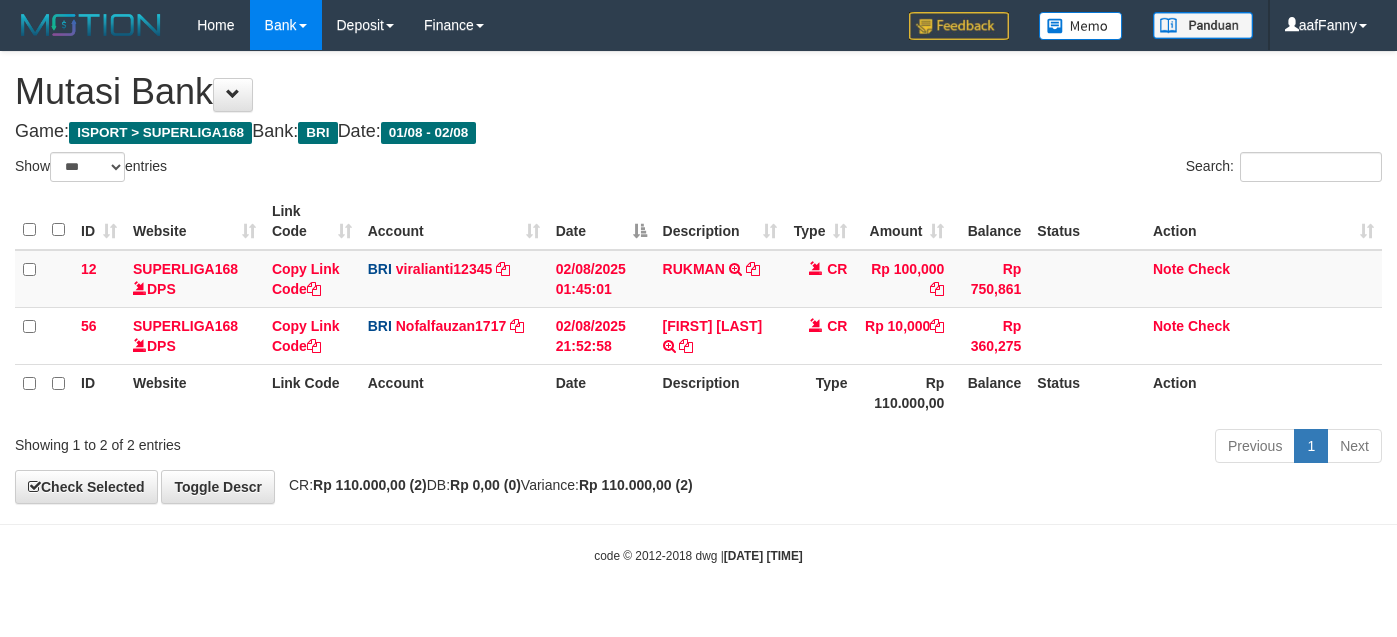 select on "***" 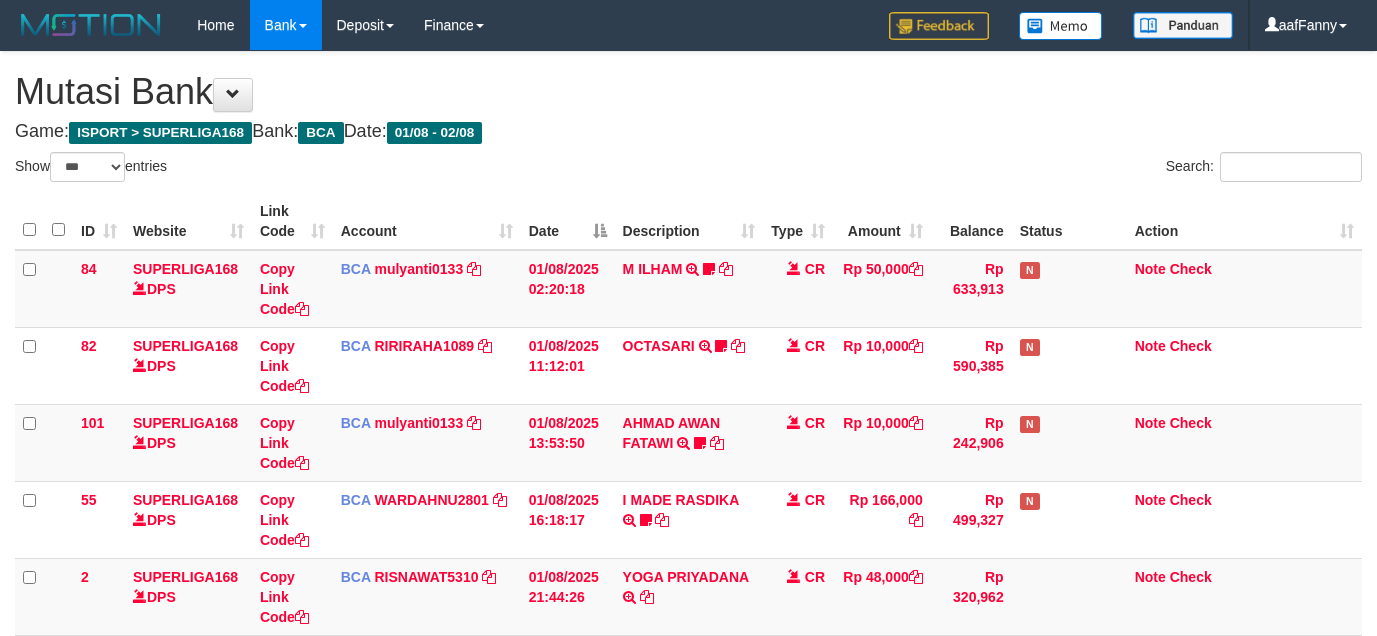 select on "***" 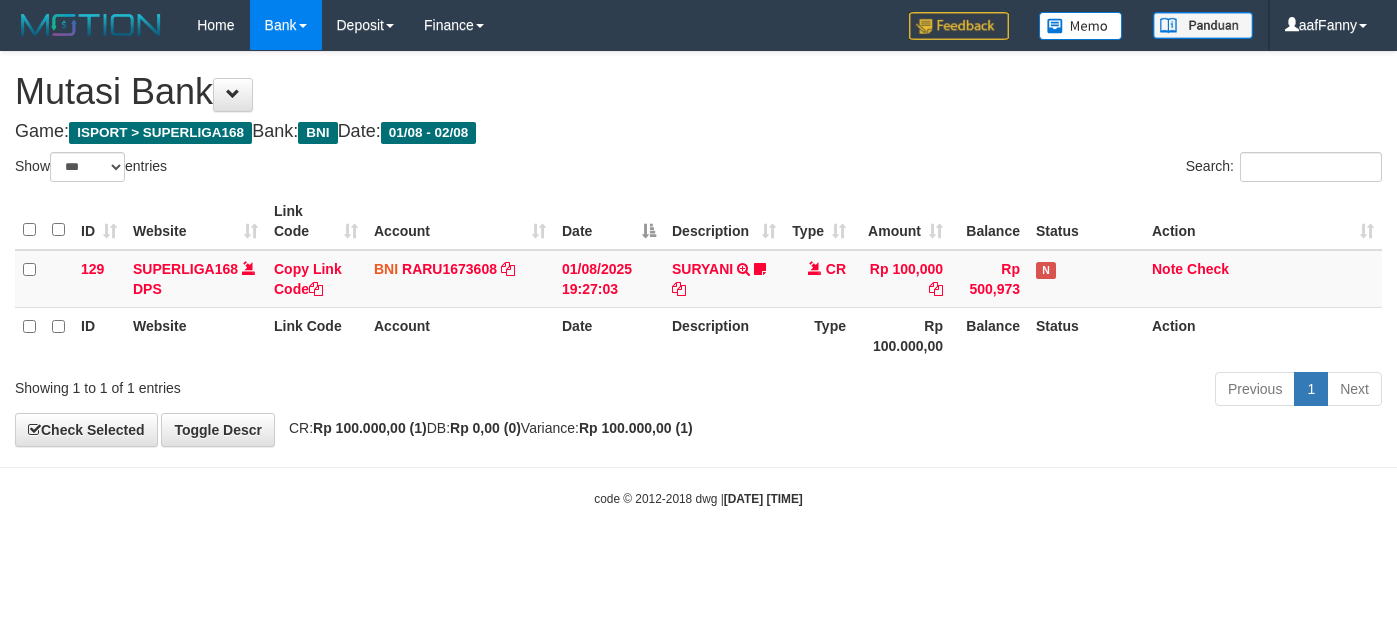 select on "***" 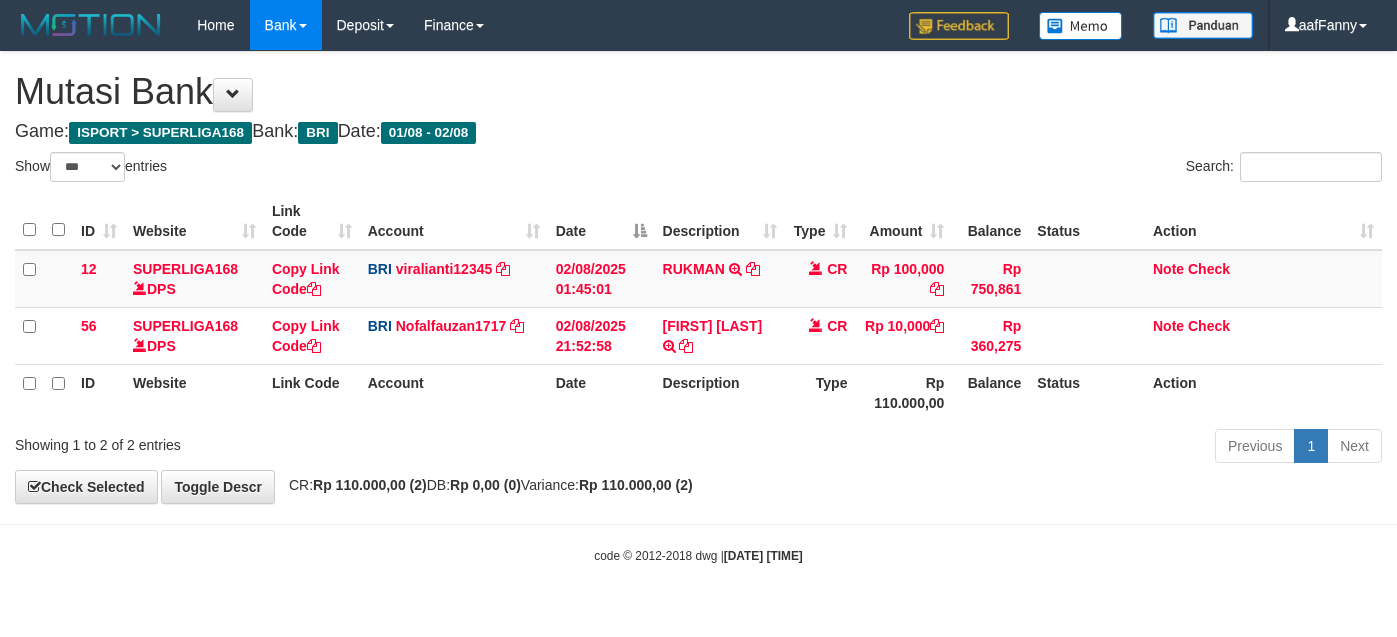 select on "***" 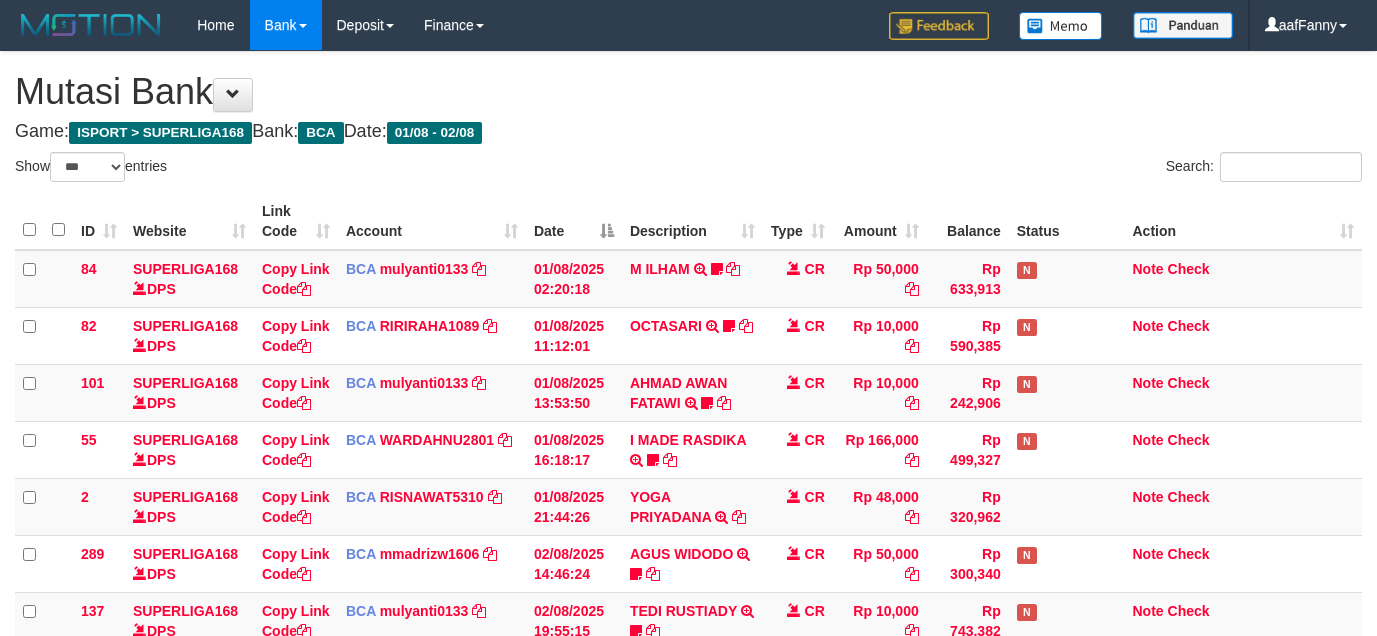 select on "***" 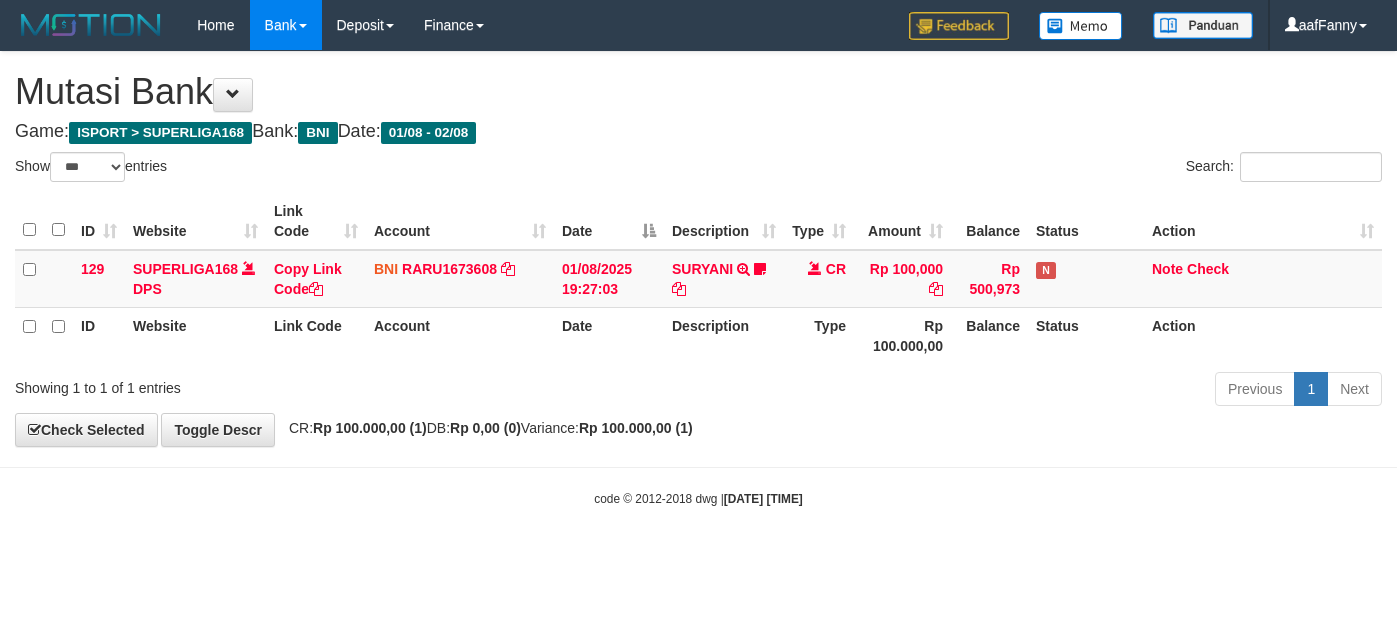 select on "***" 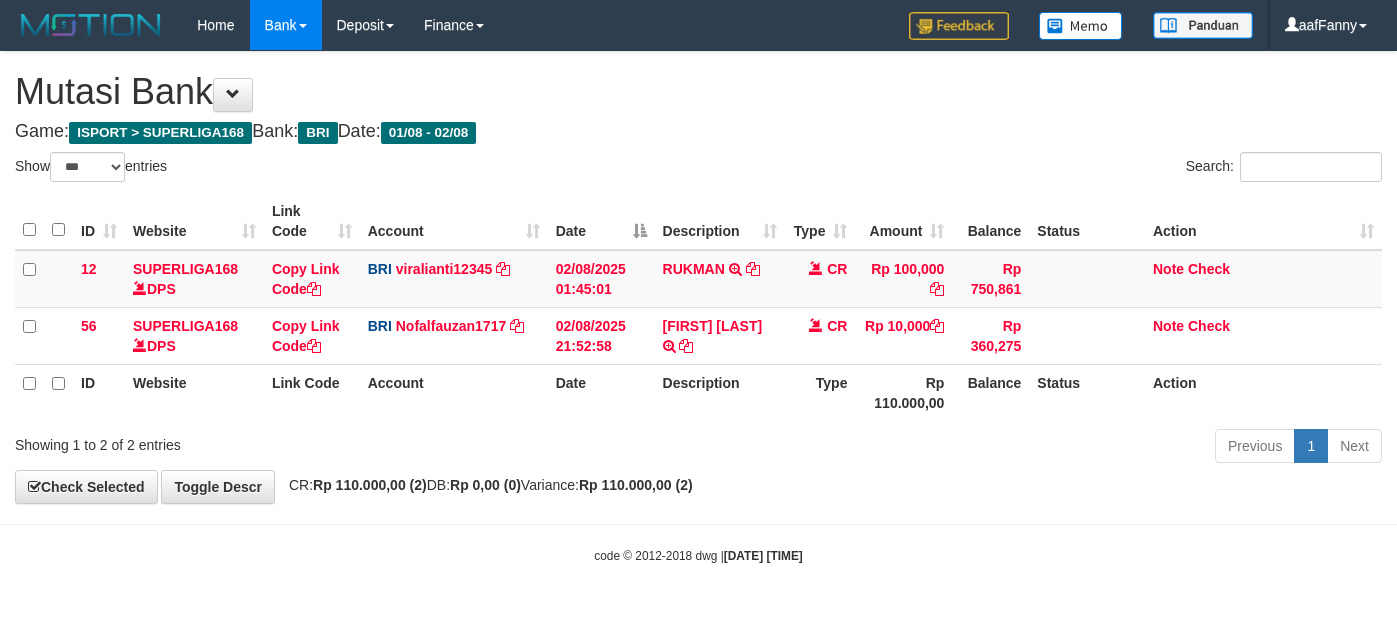 select on "***" 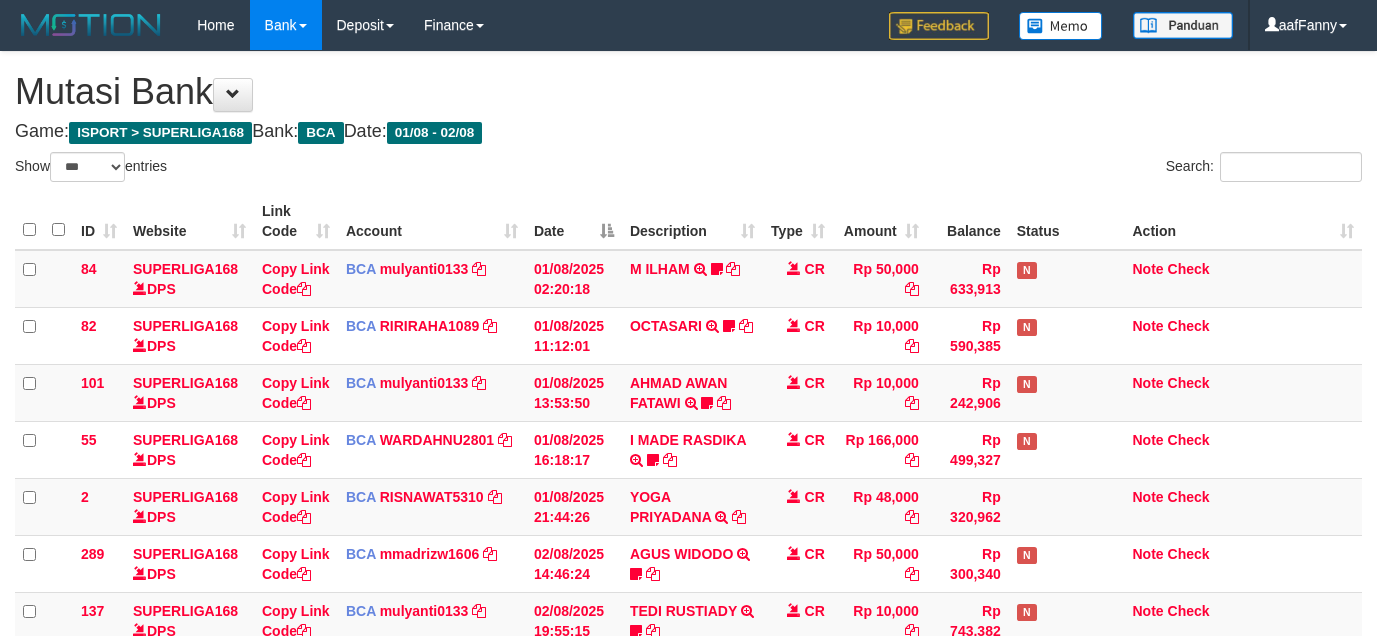 select on "***" 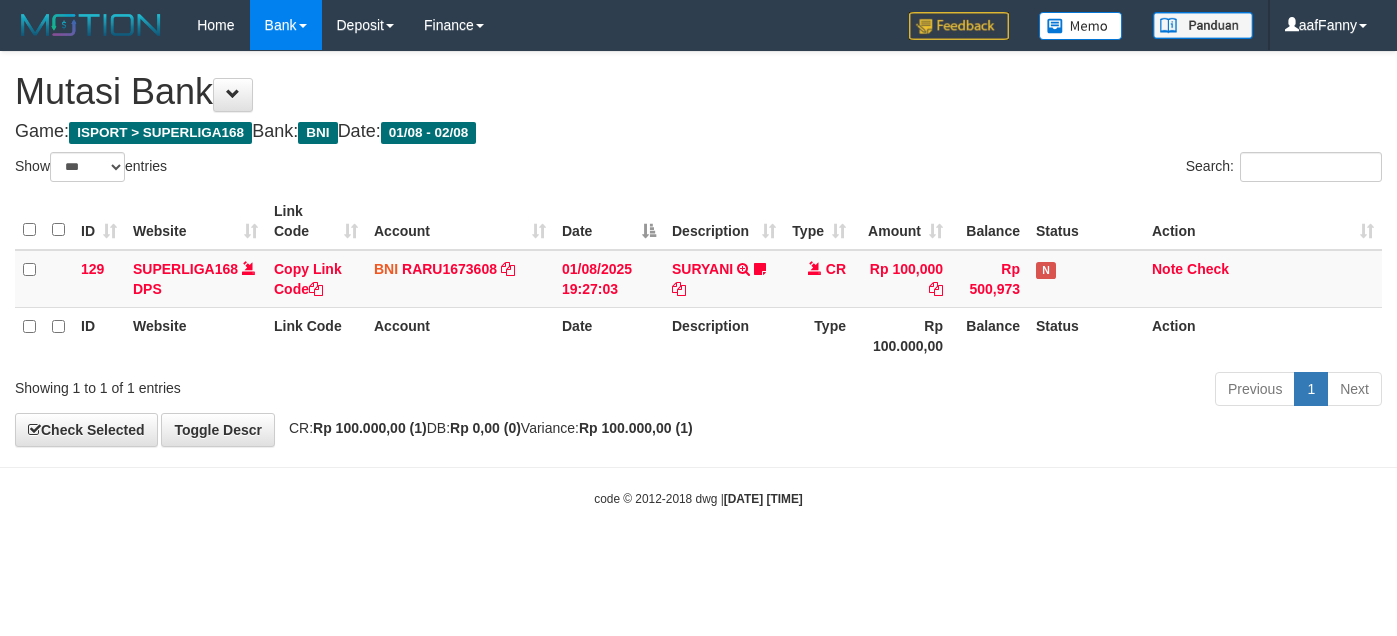 select on "***" 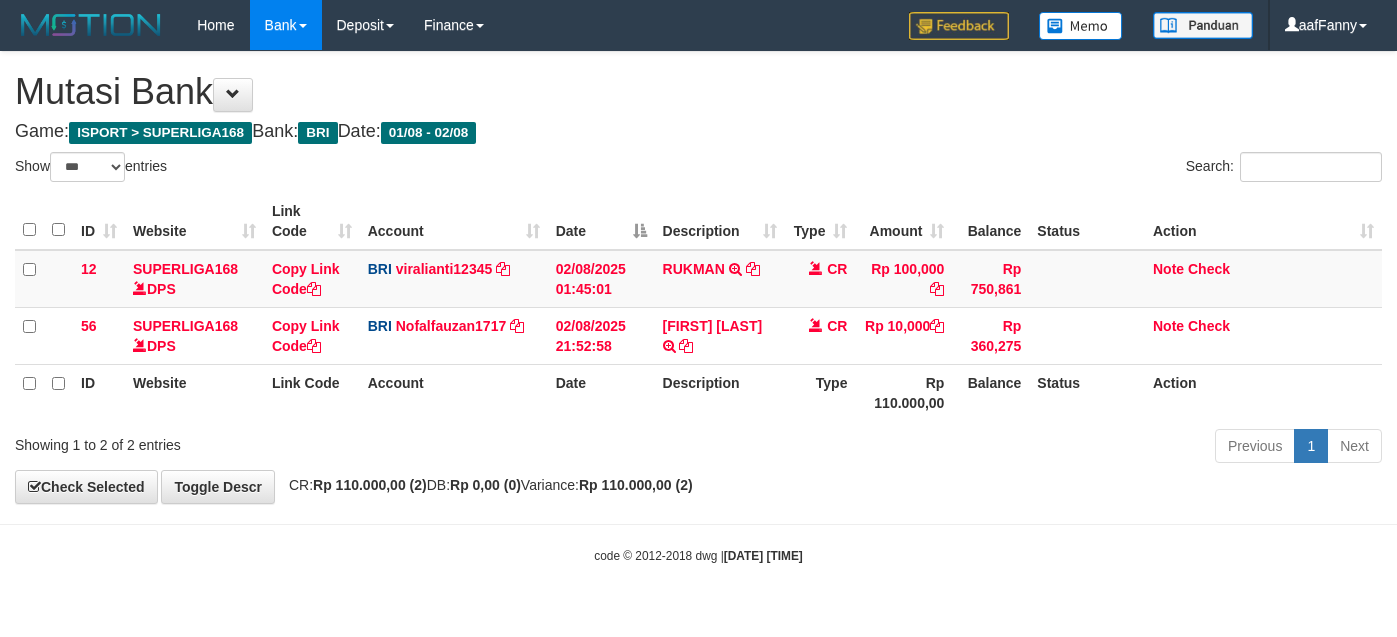 select on "***" 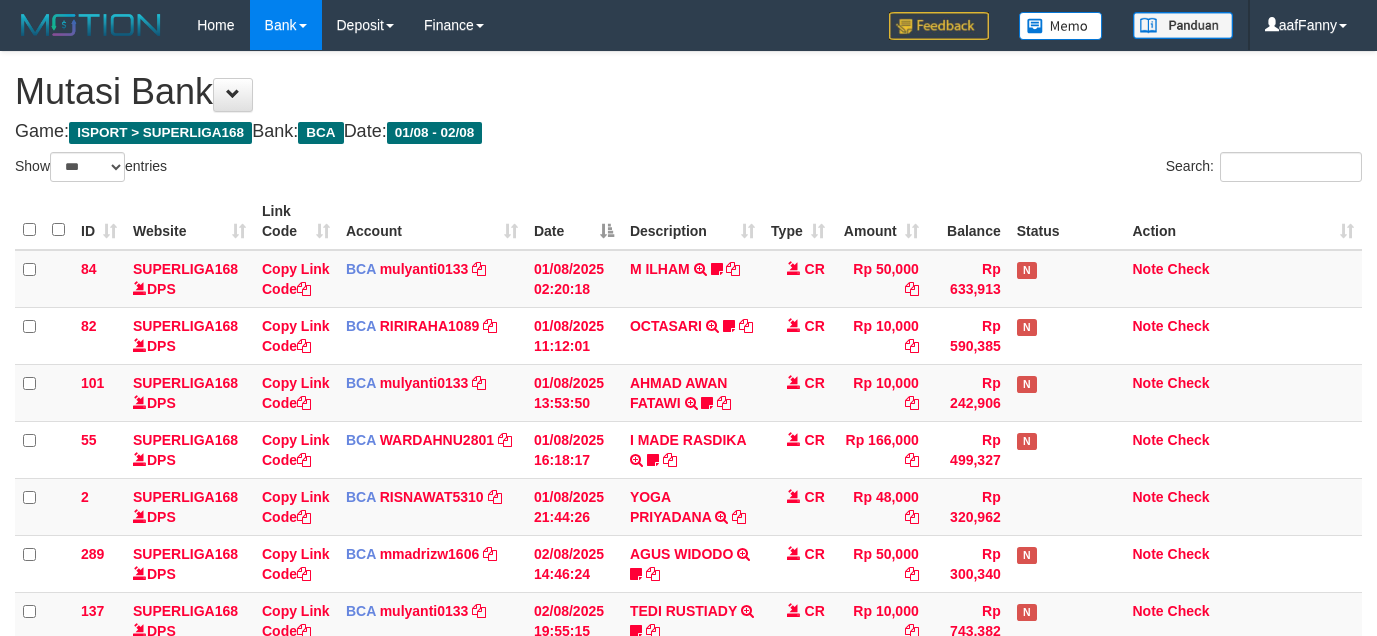 select on "***" 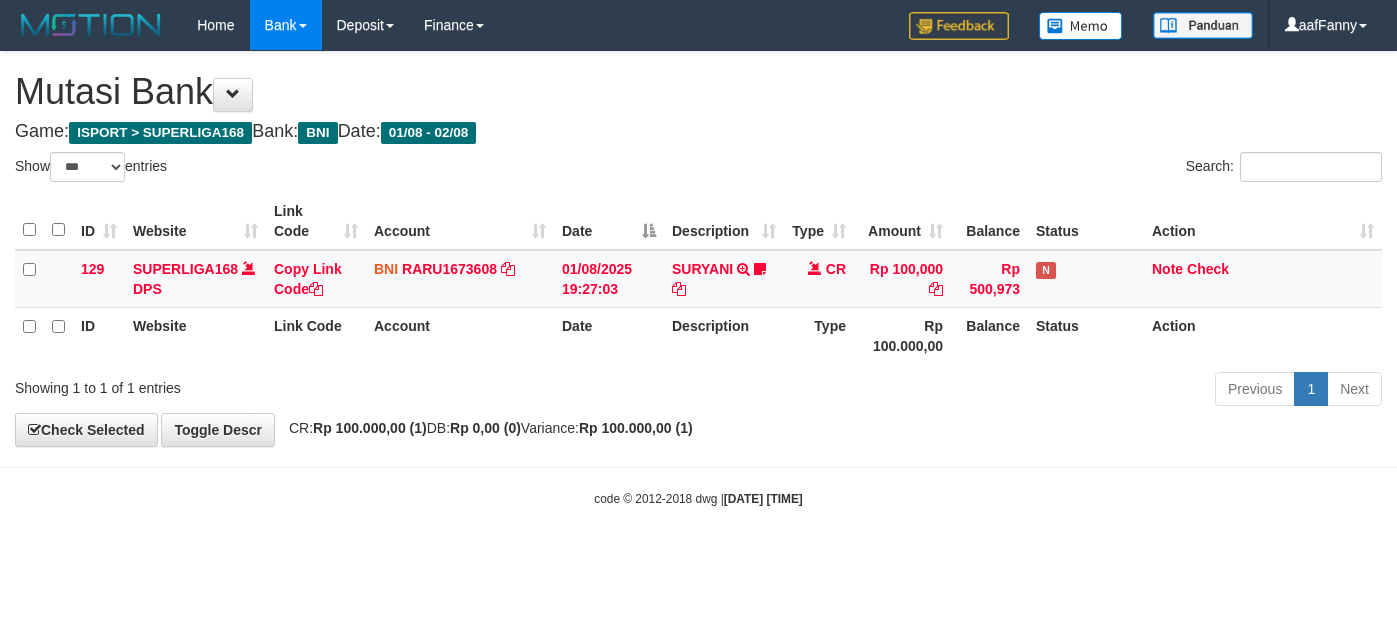 select on "***" 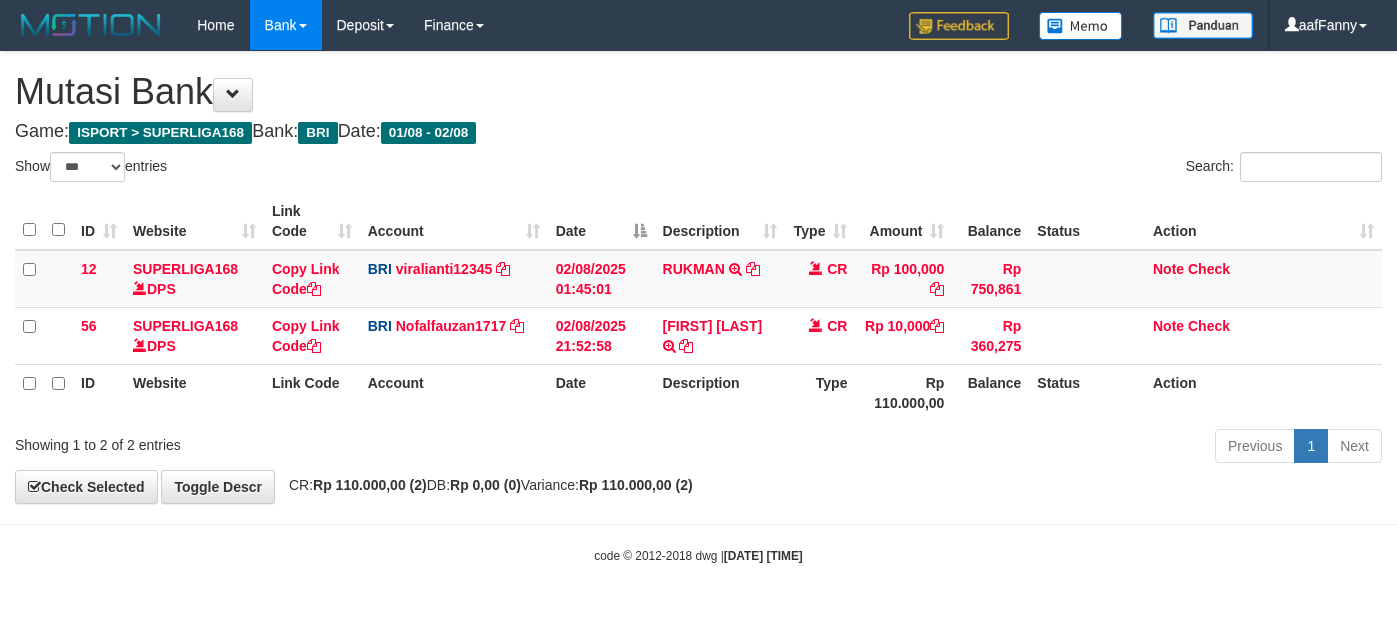 select on "***" 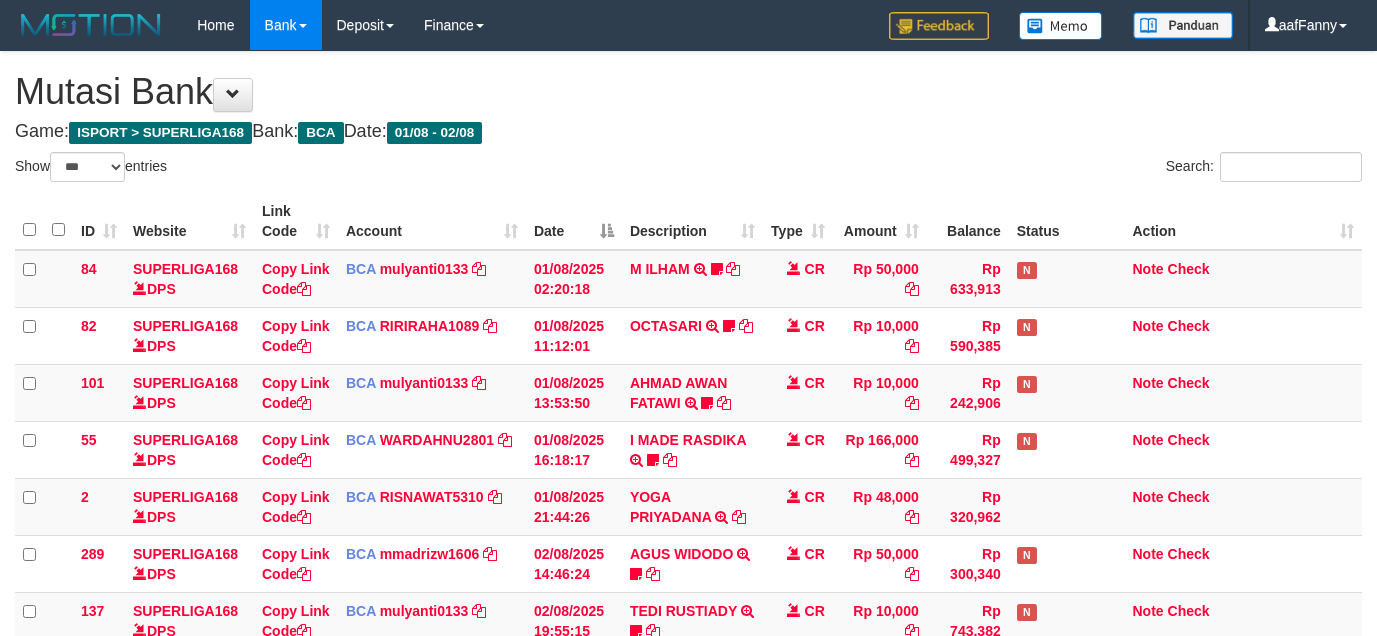 select on "***" 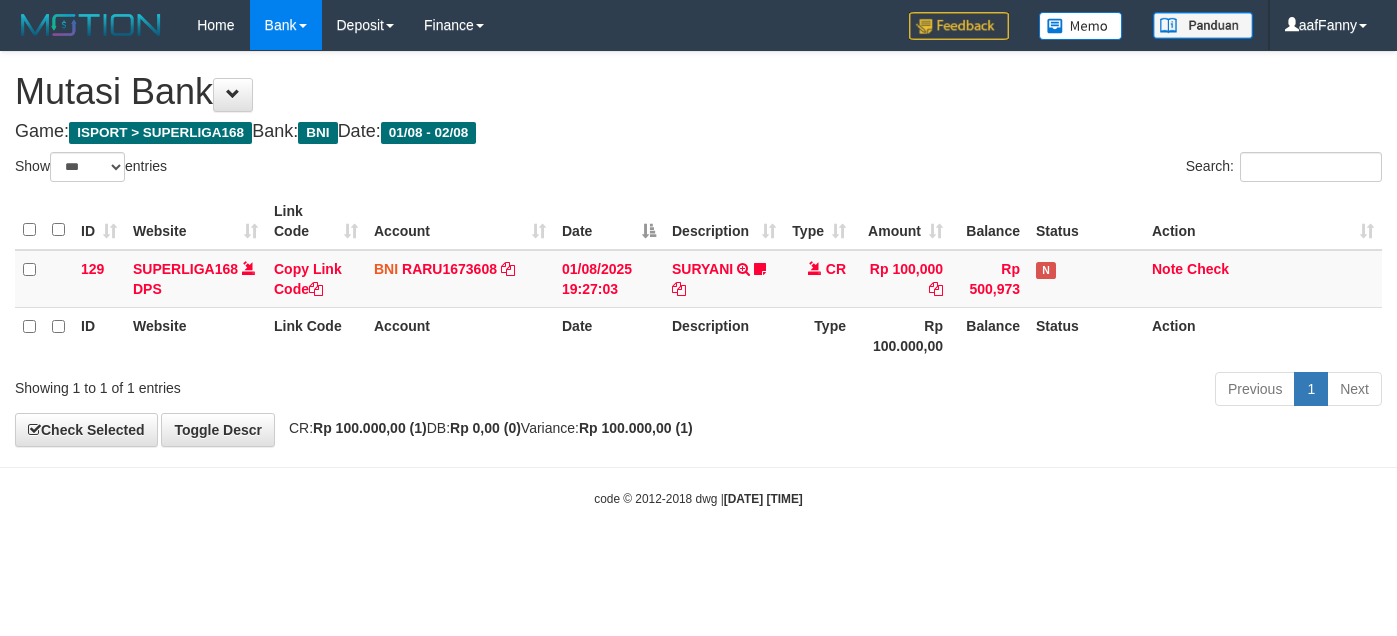select on "***" 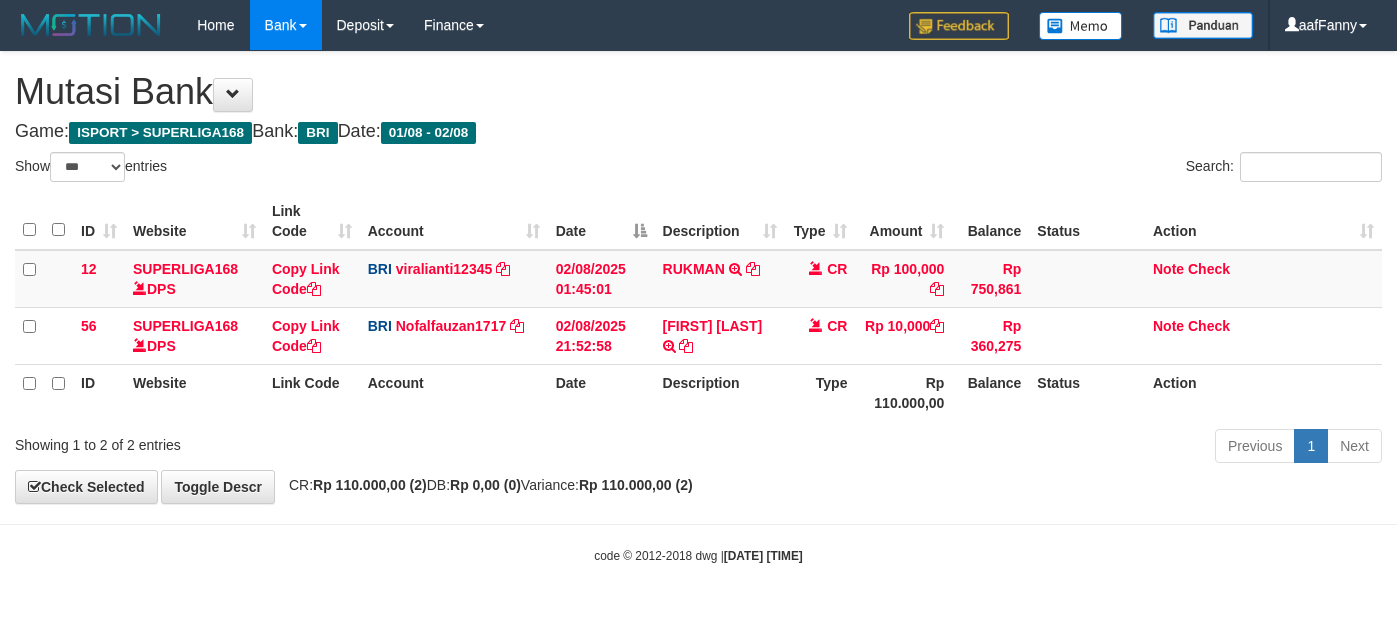 select on "***" 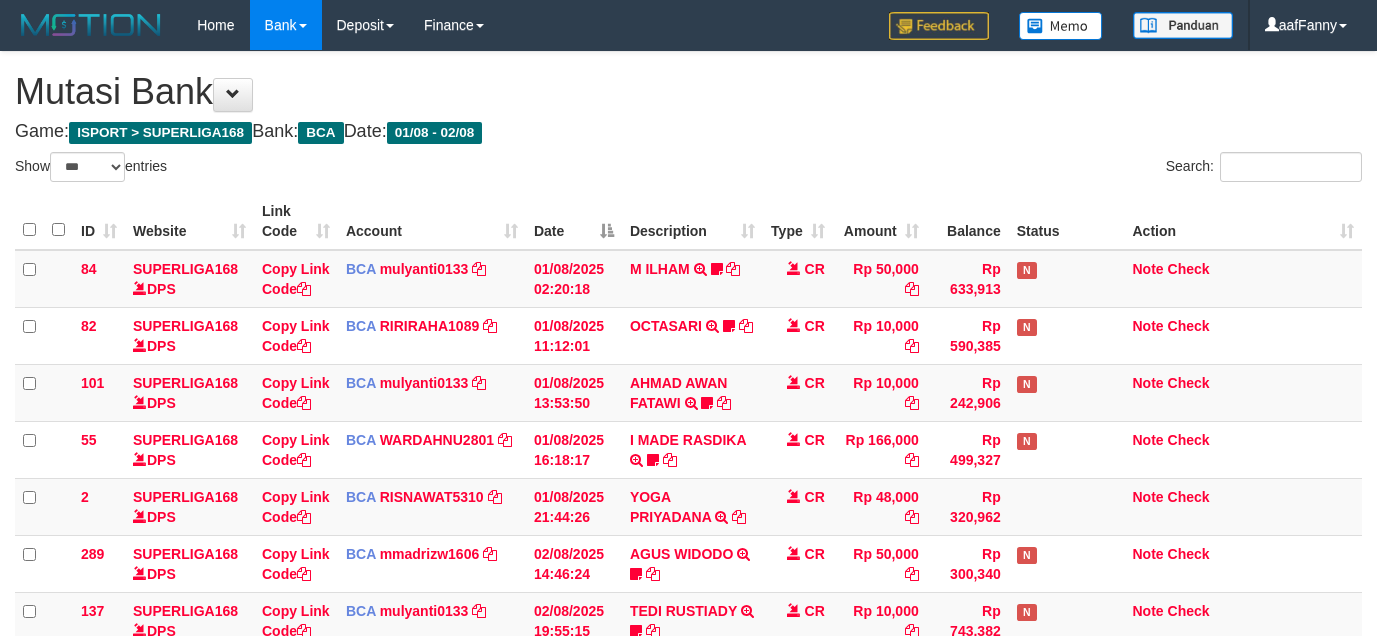 select on "***" 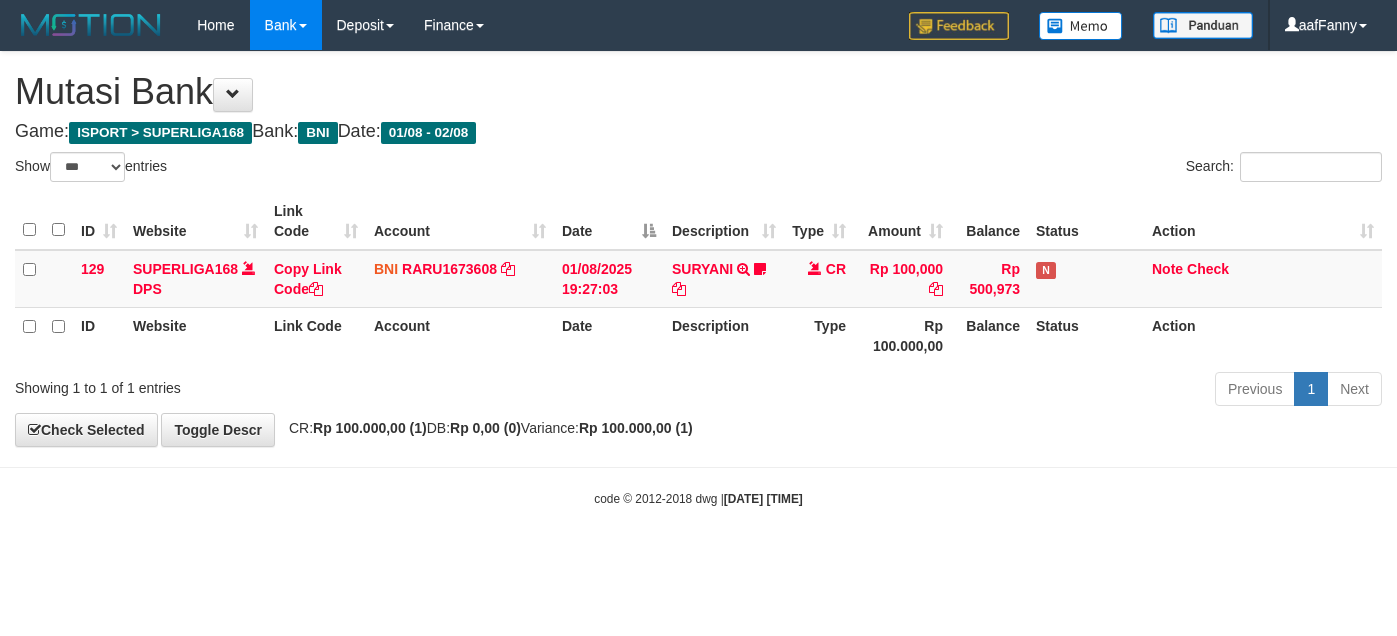 select on "***" 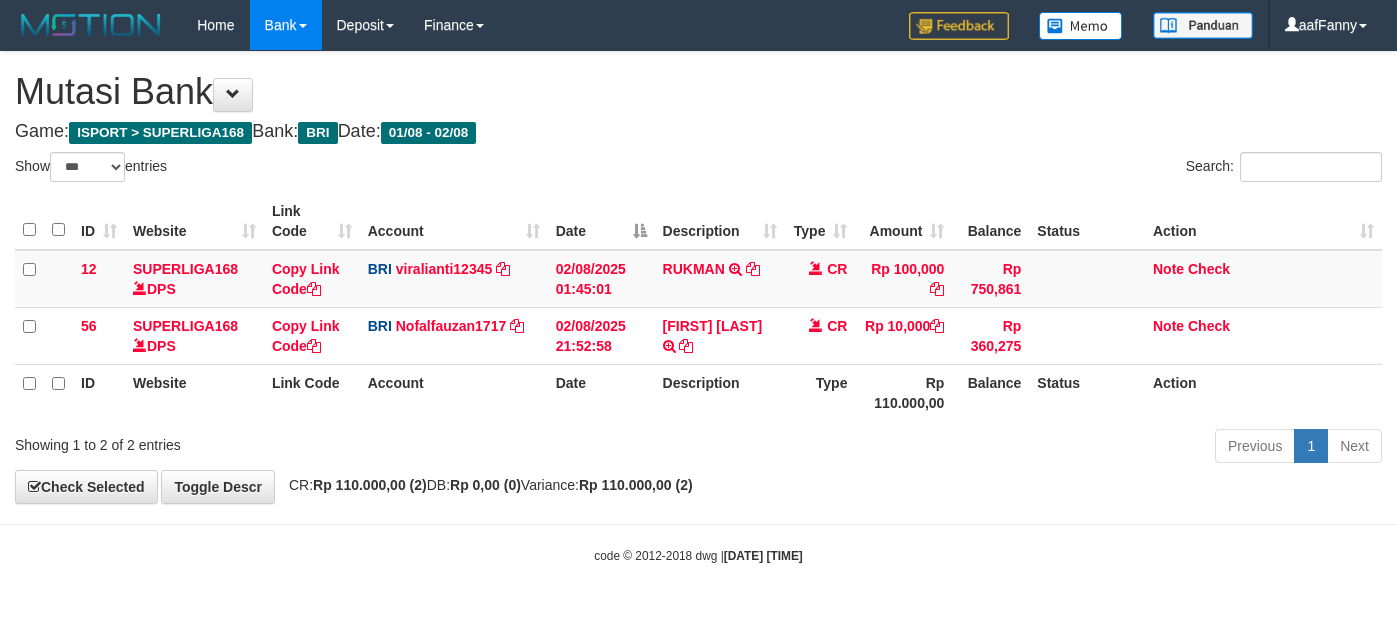 select on "***" 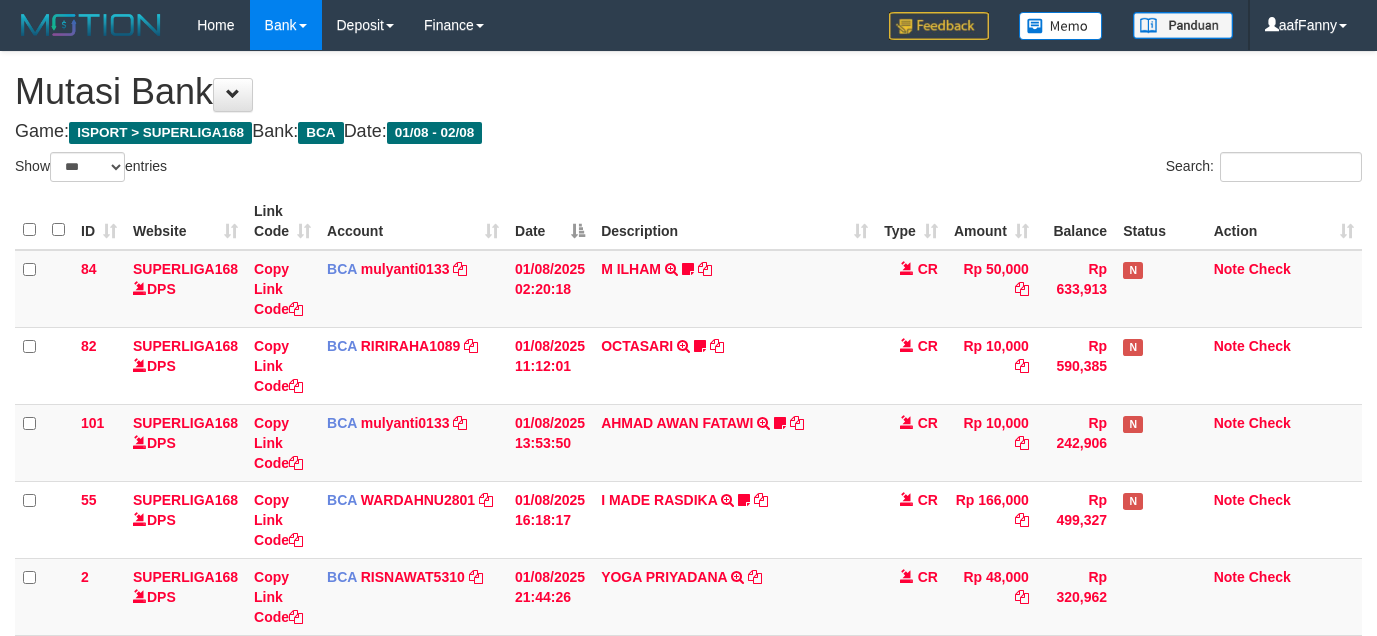 select on "***" 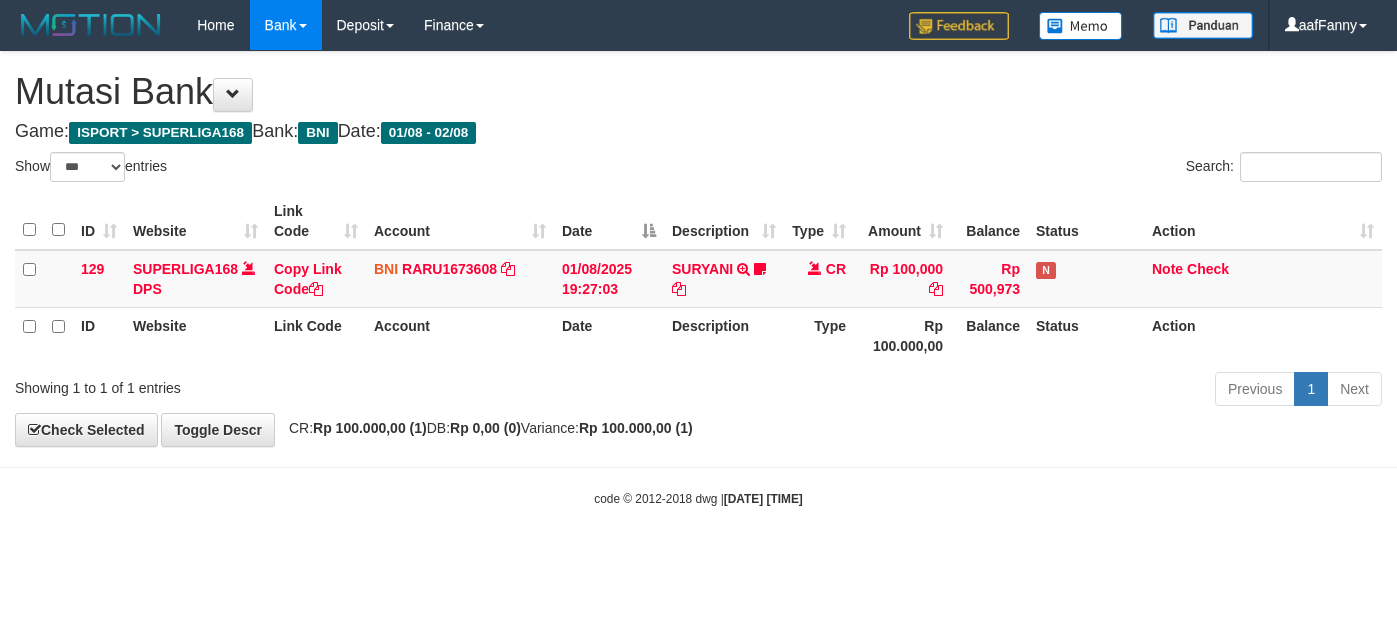 select on "***" 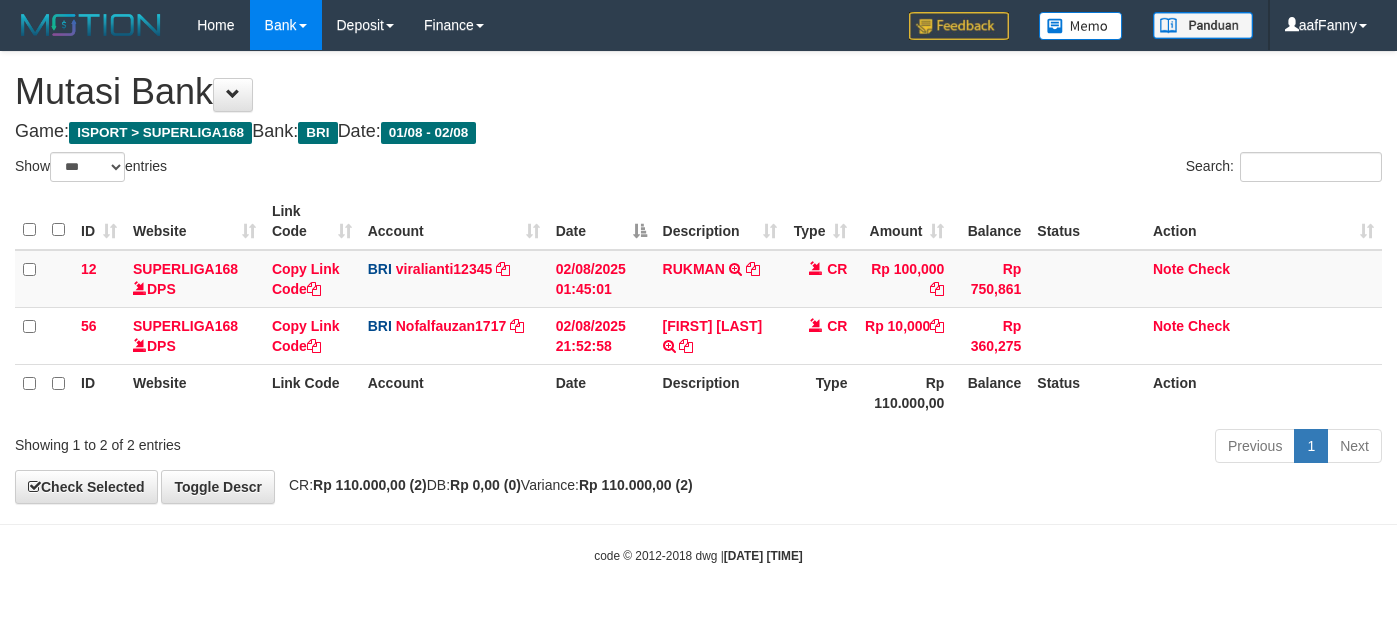 select on "***" 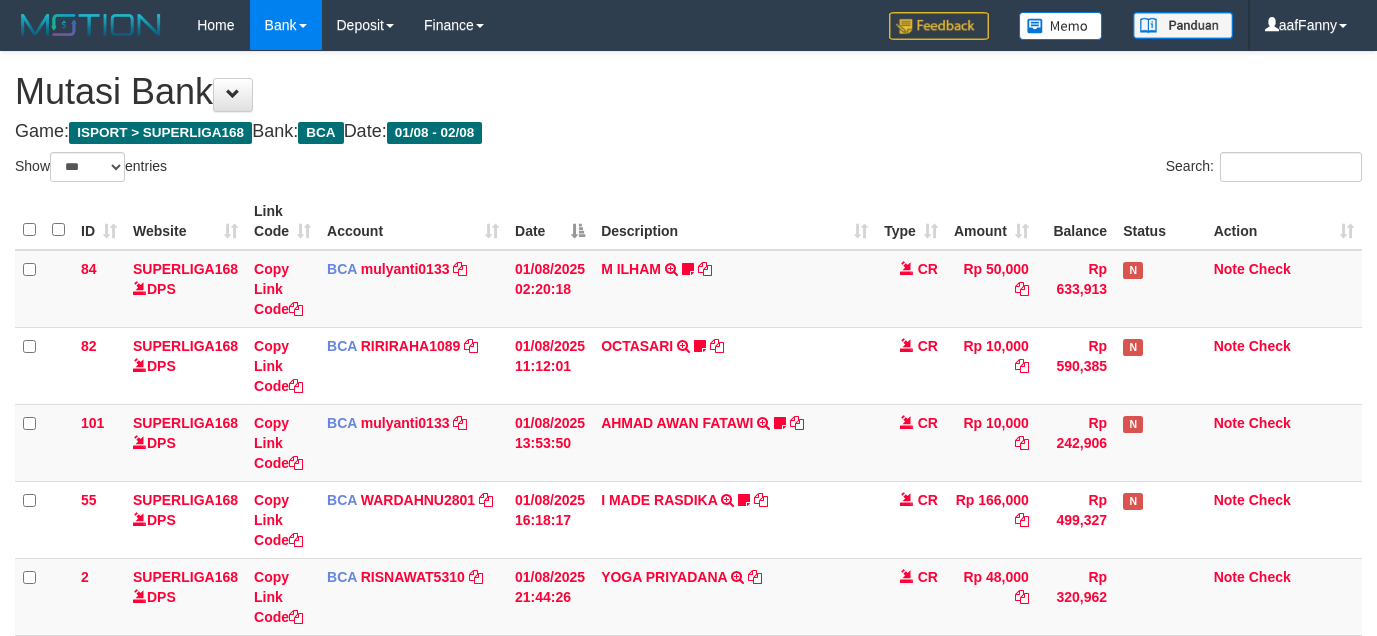 select on "***" 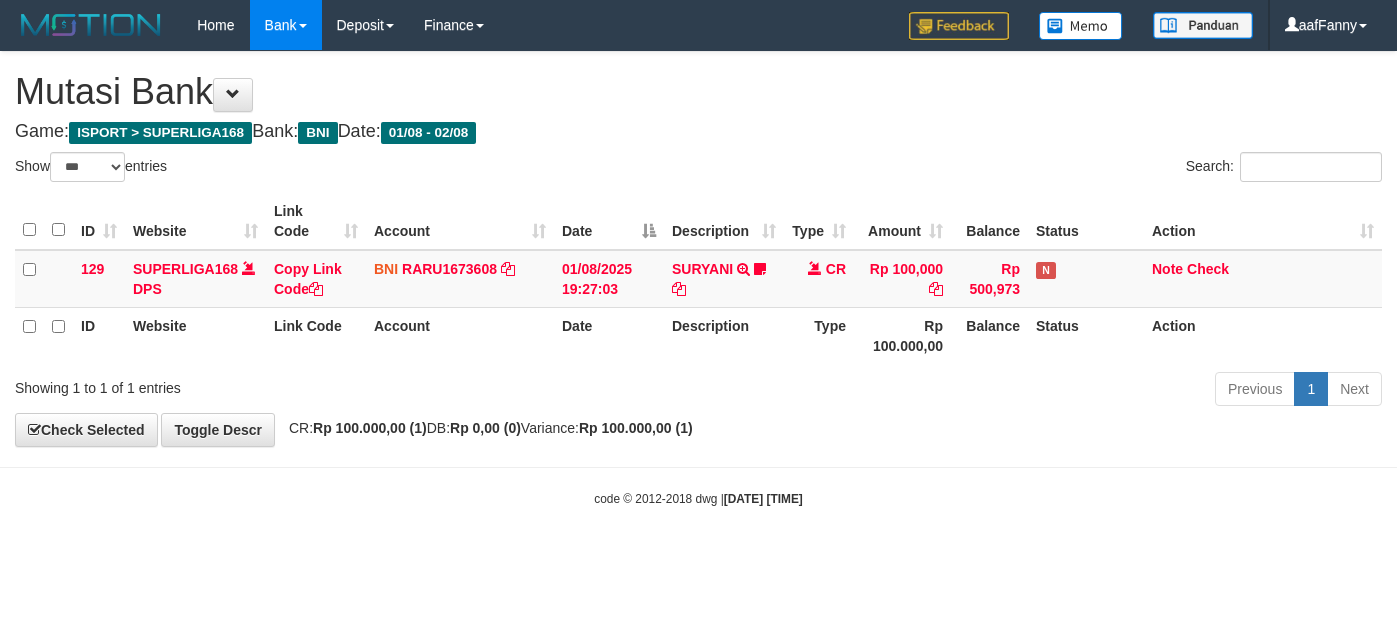 select on "***" 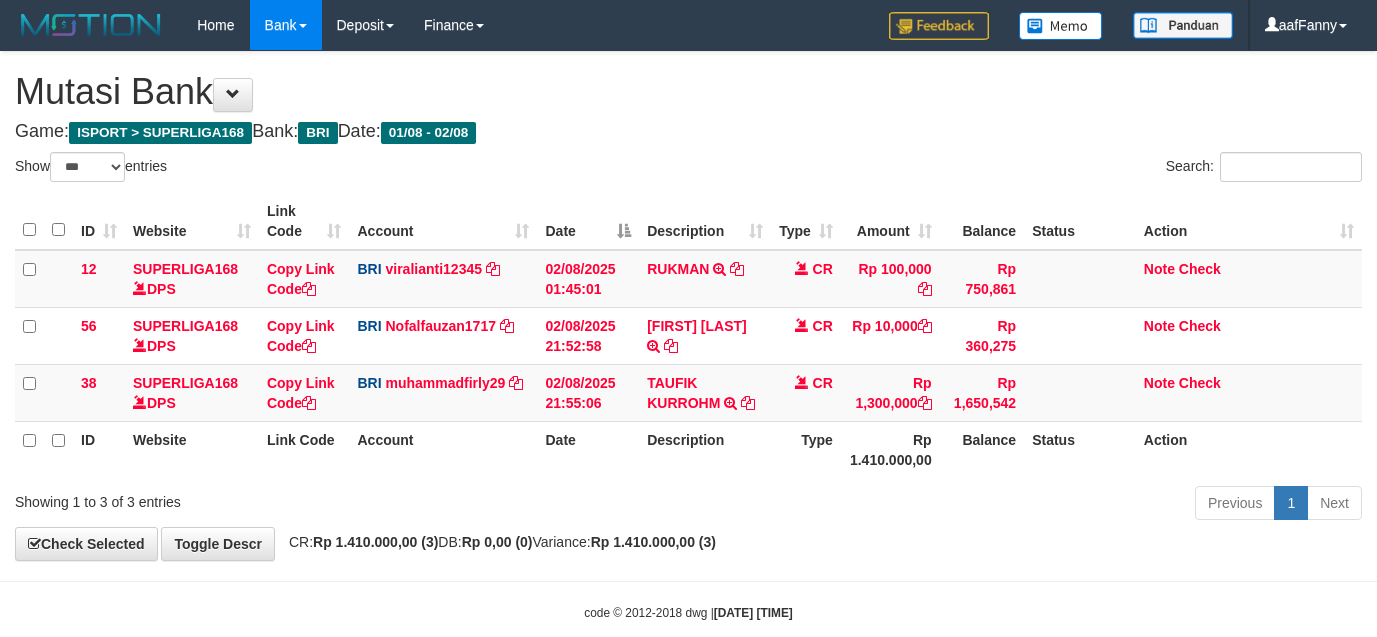 select on "***" 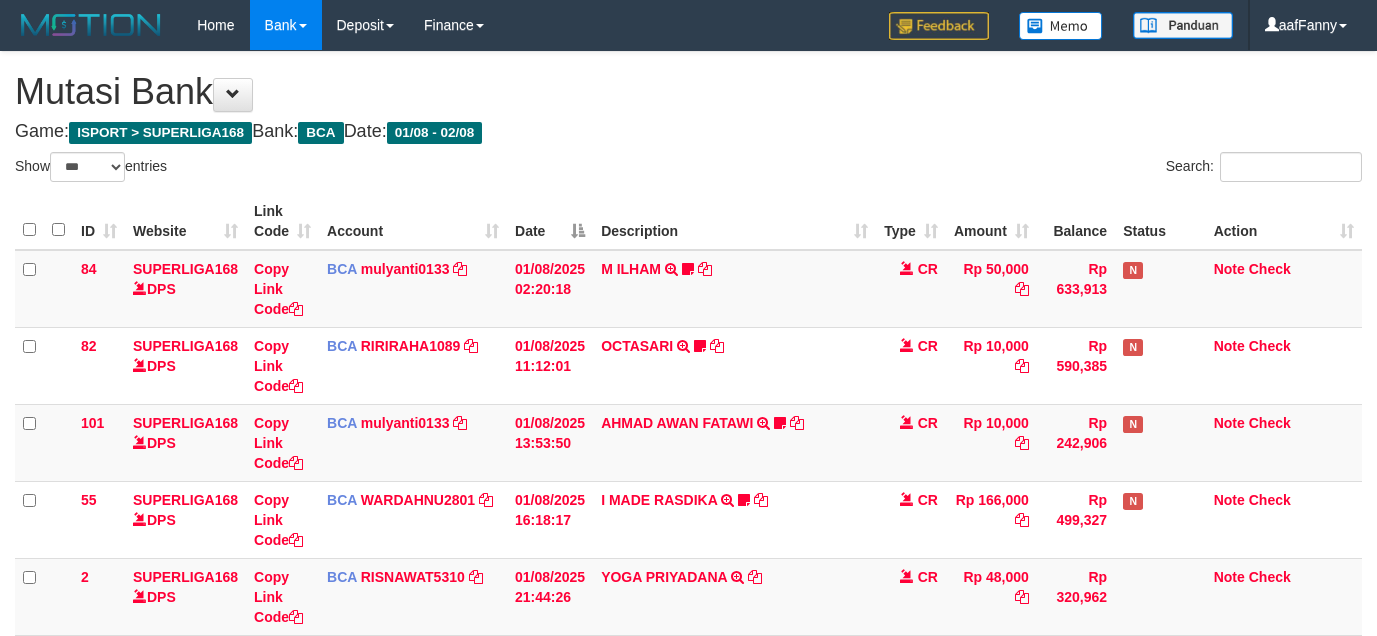 select on "***" 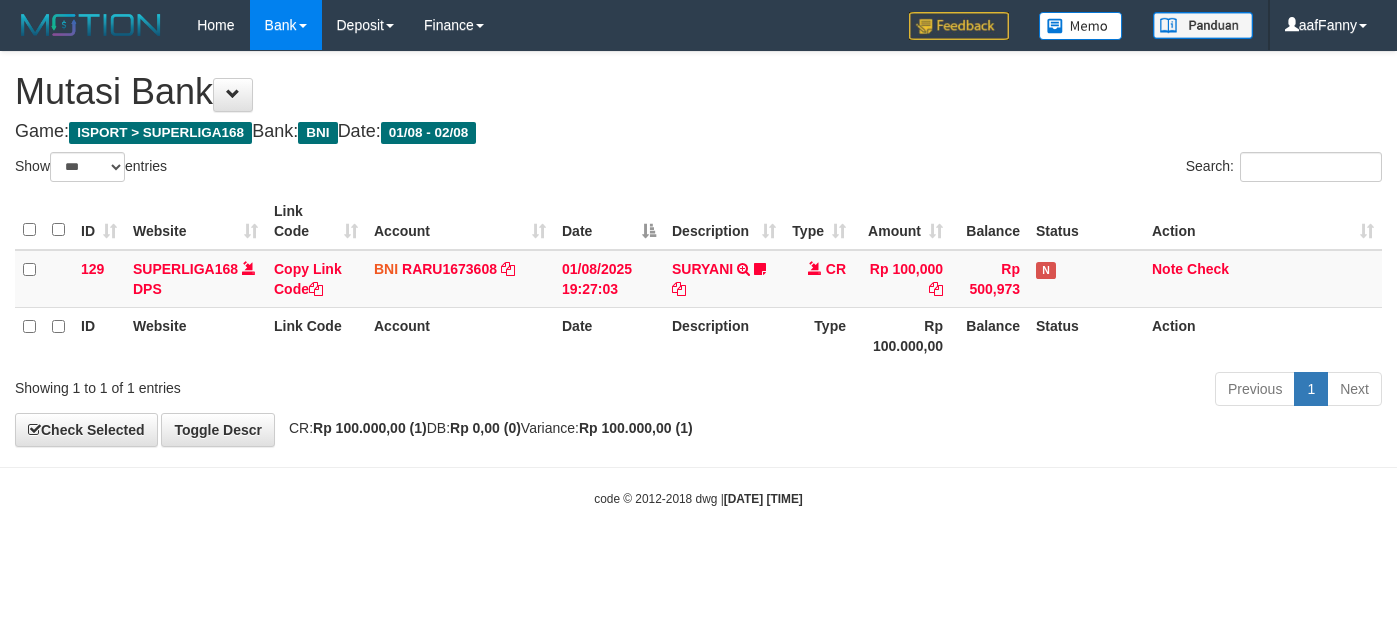 select on "***" 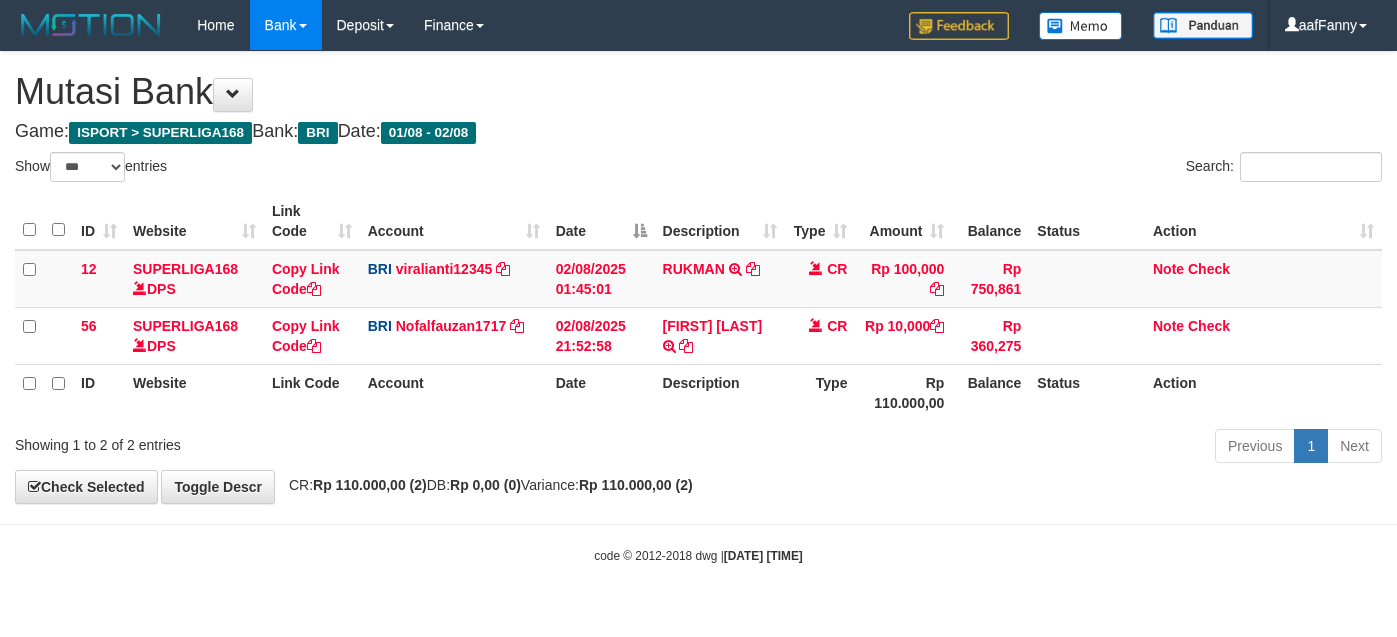 select on "***" 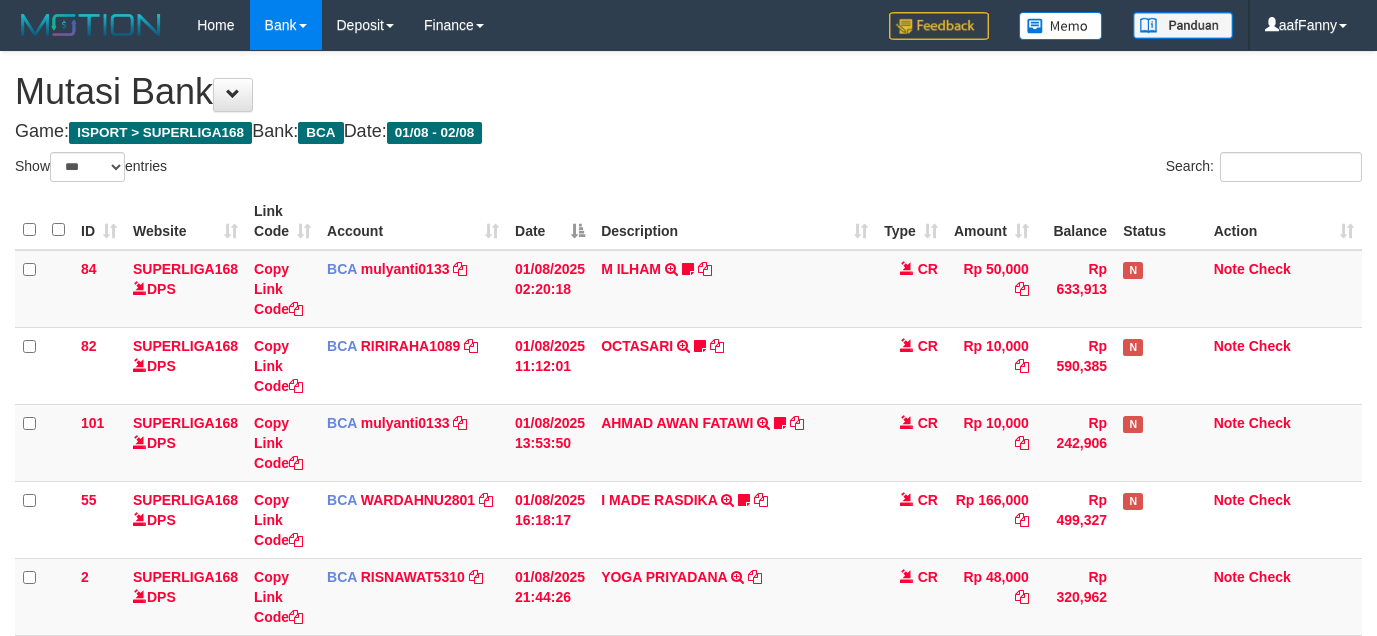 select on "***" 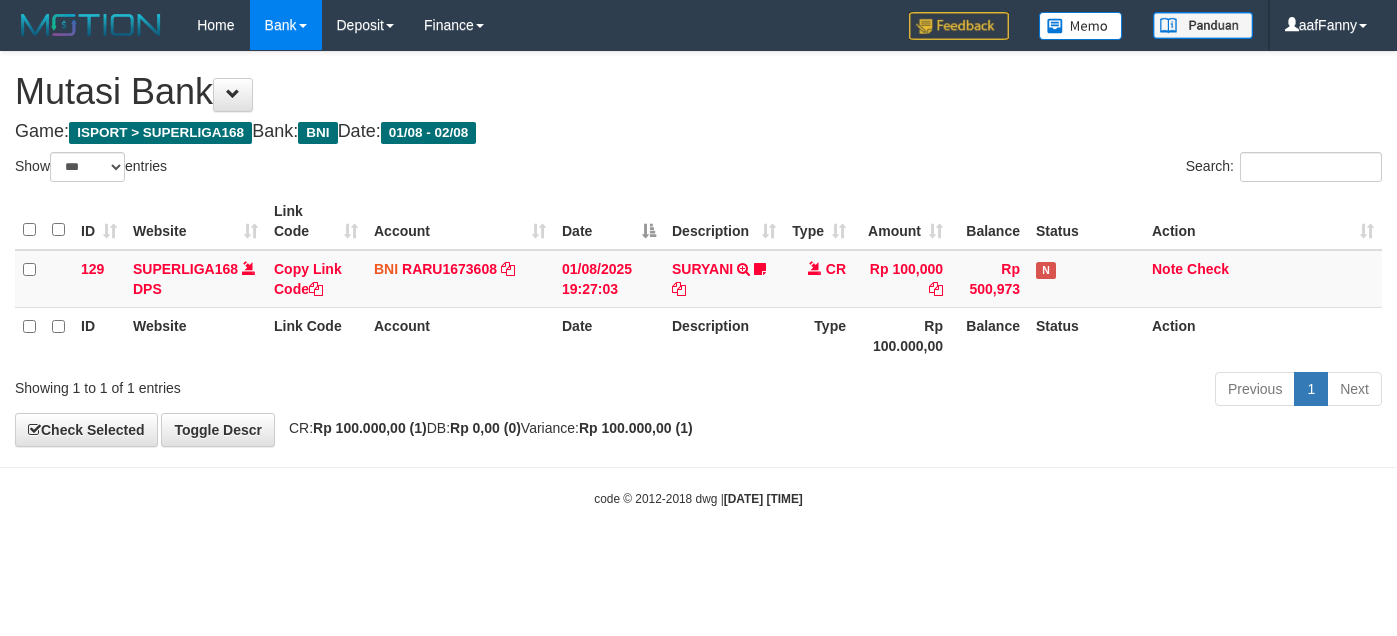 select on "***" 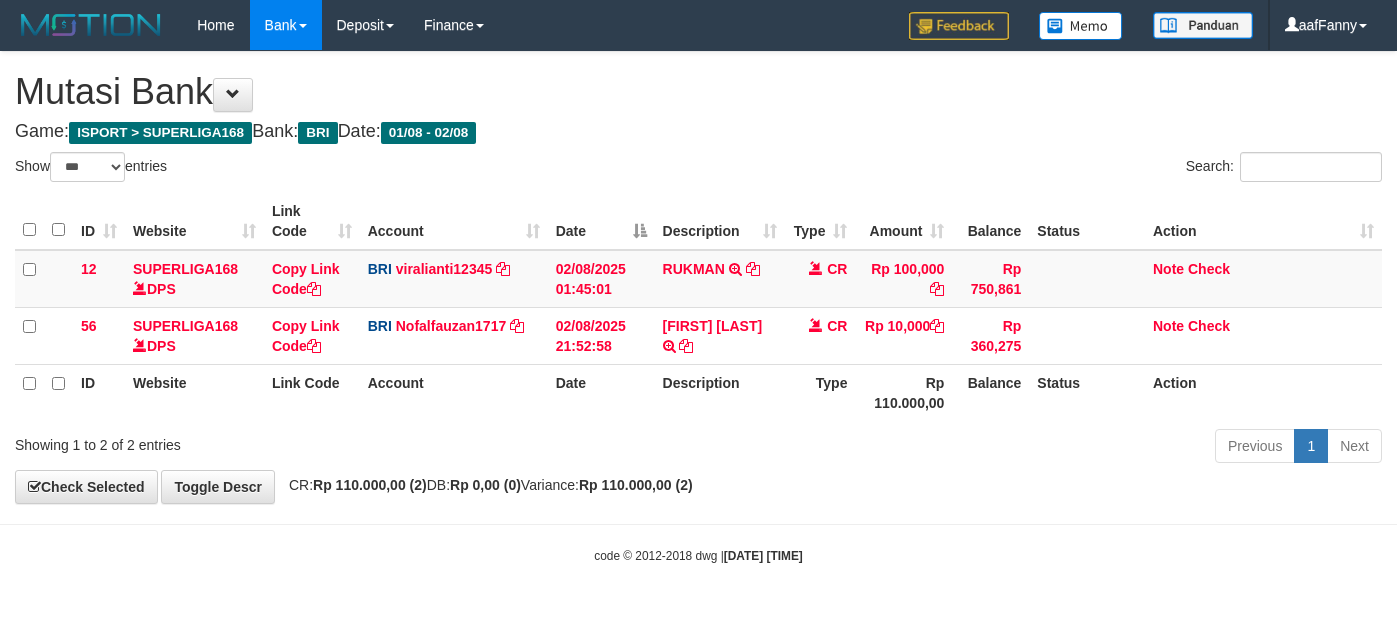 select on "***" 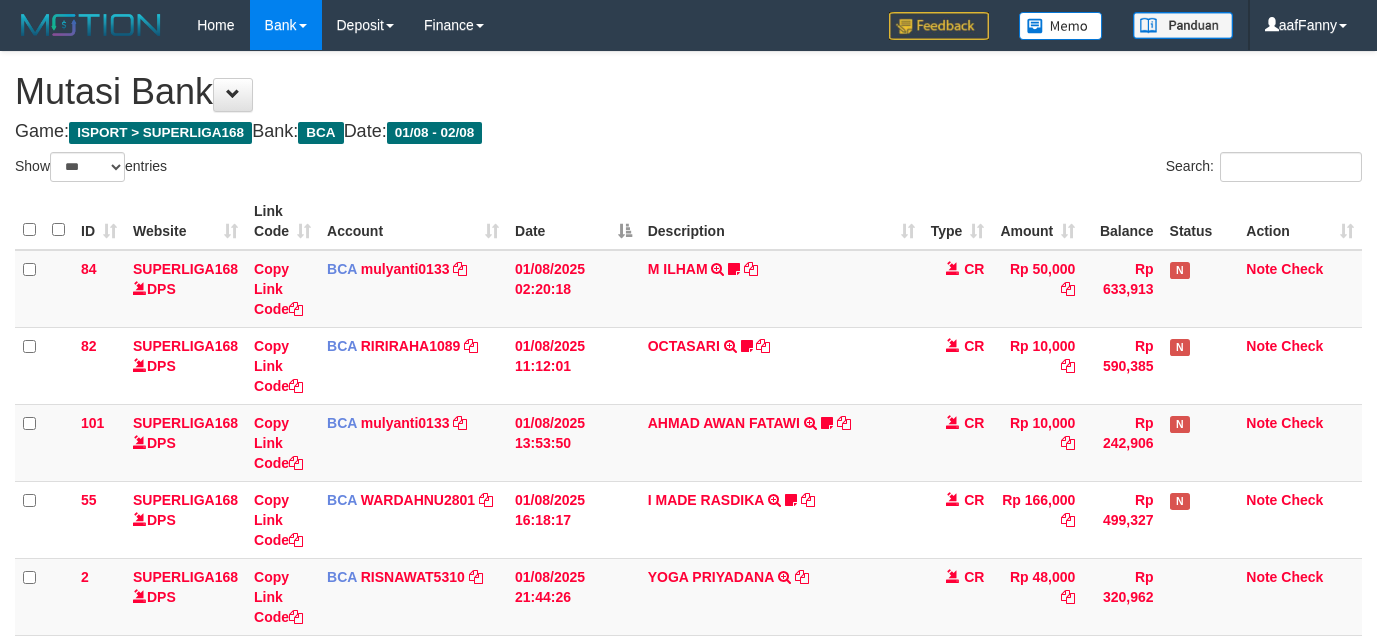 select on "***" 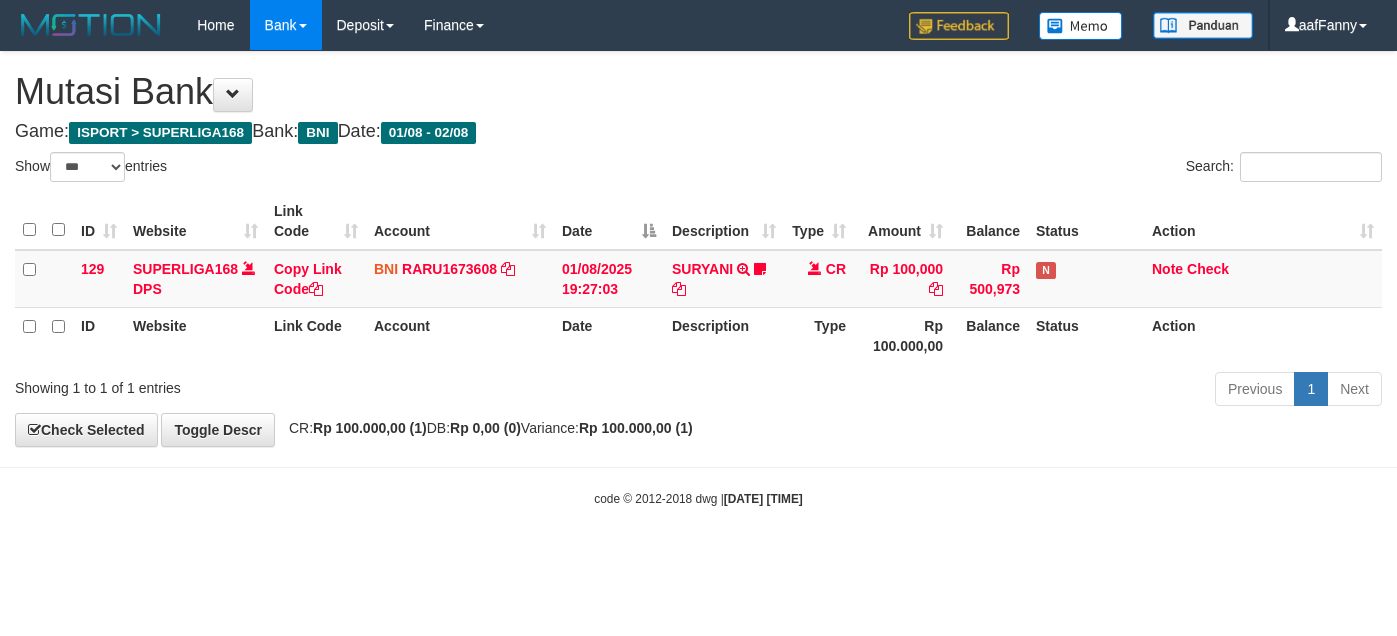 select on "***" 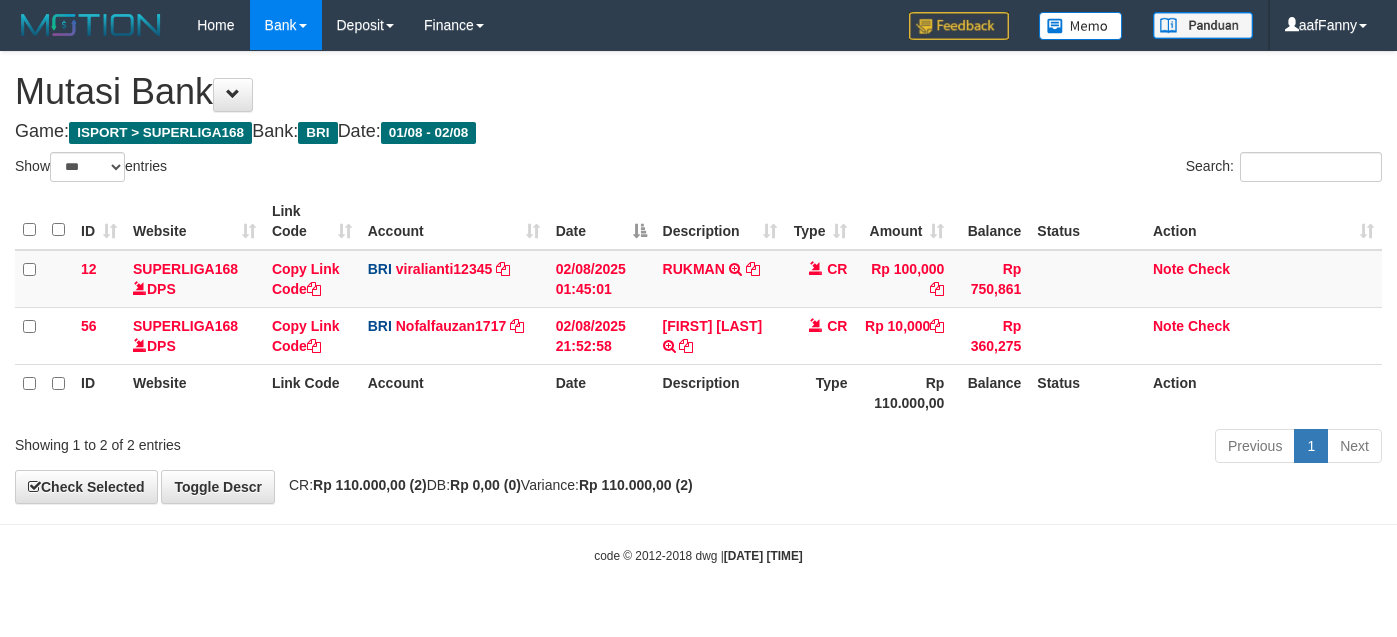 select on "***" 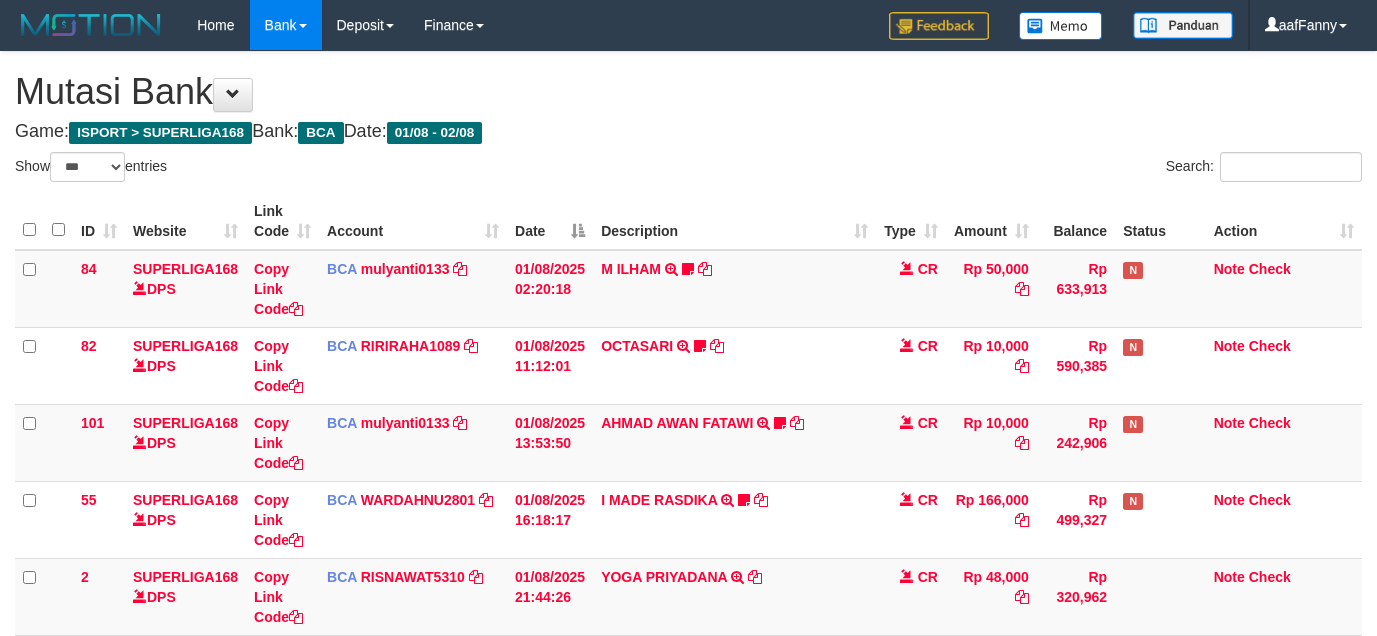 select on "***" 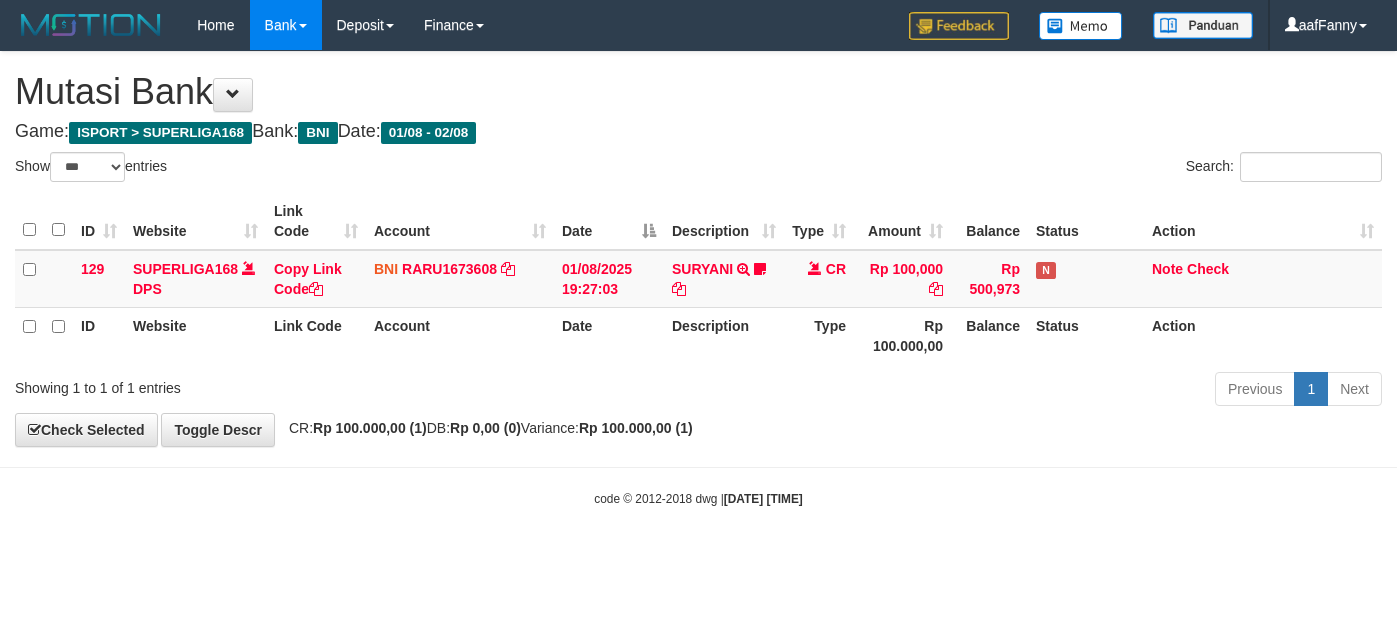 select on "***" 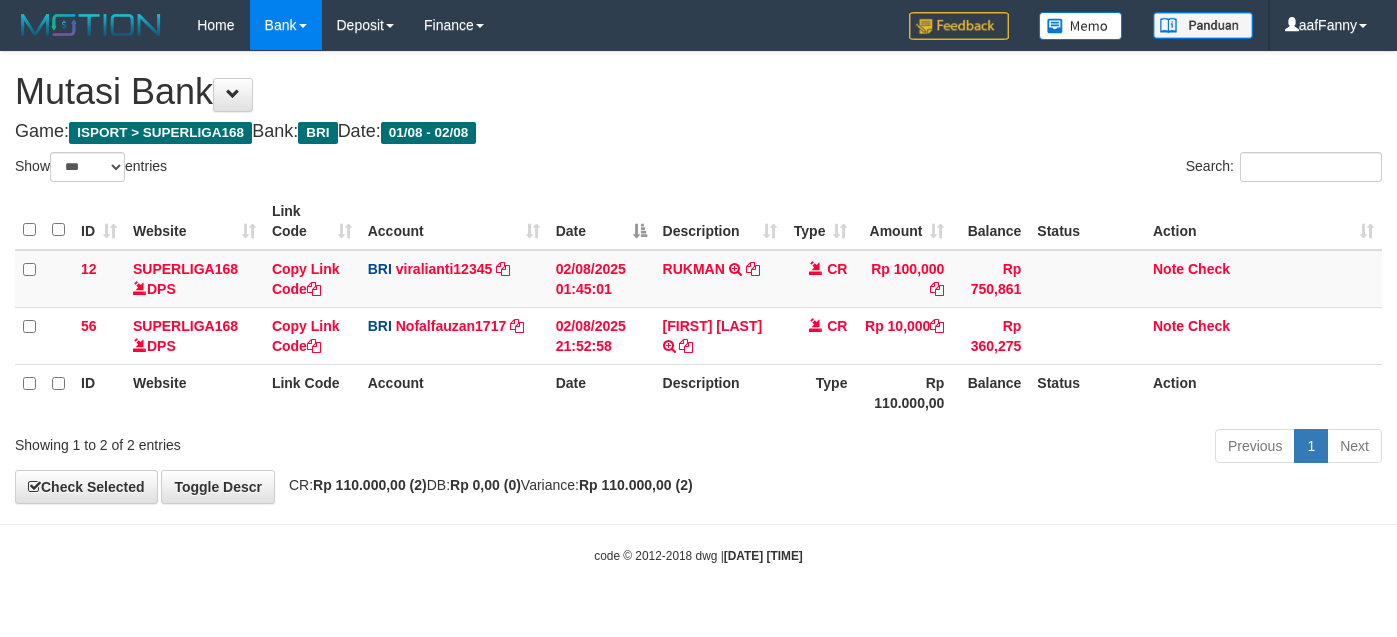 select on "***" 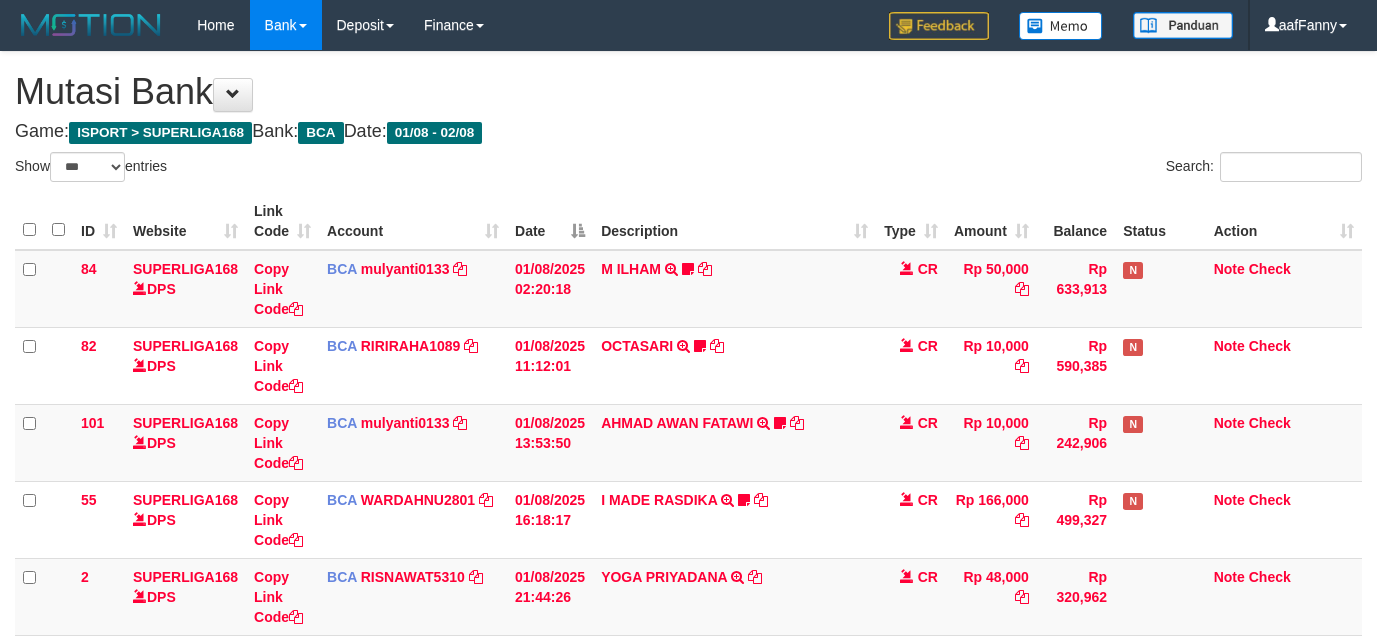 select on "***" 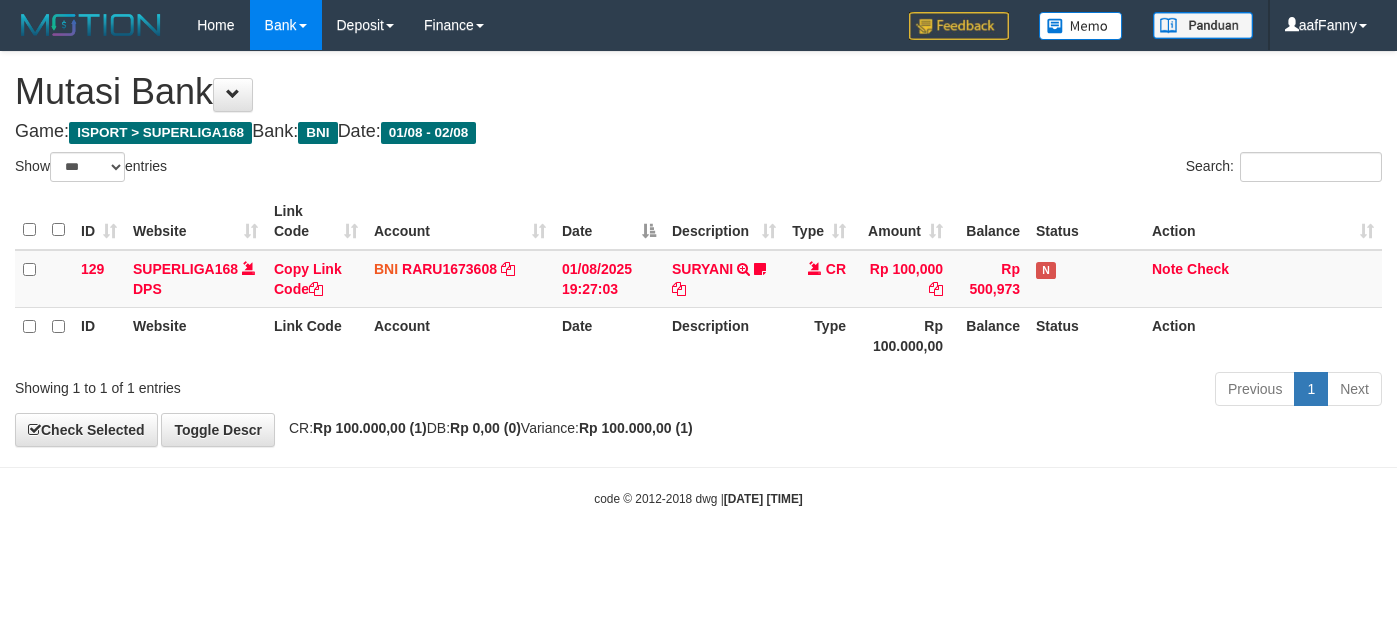 select on "***" 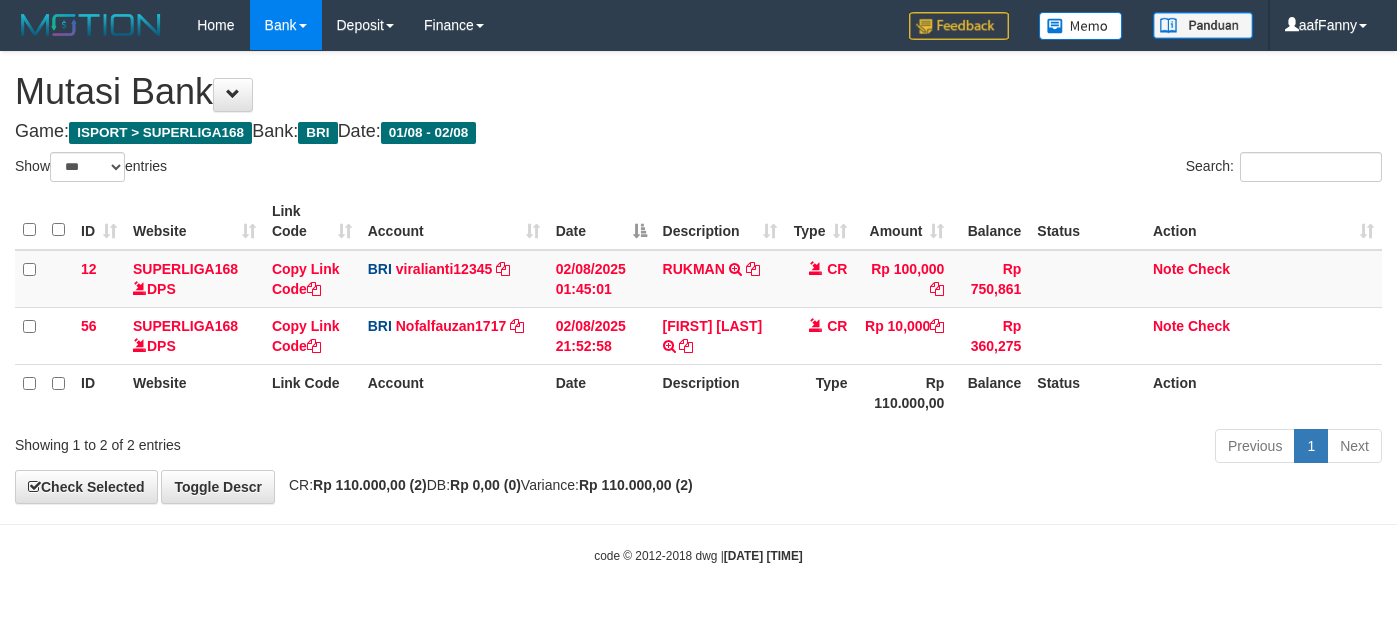 select on "***" 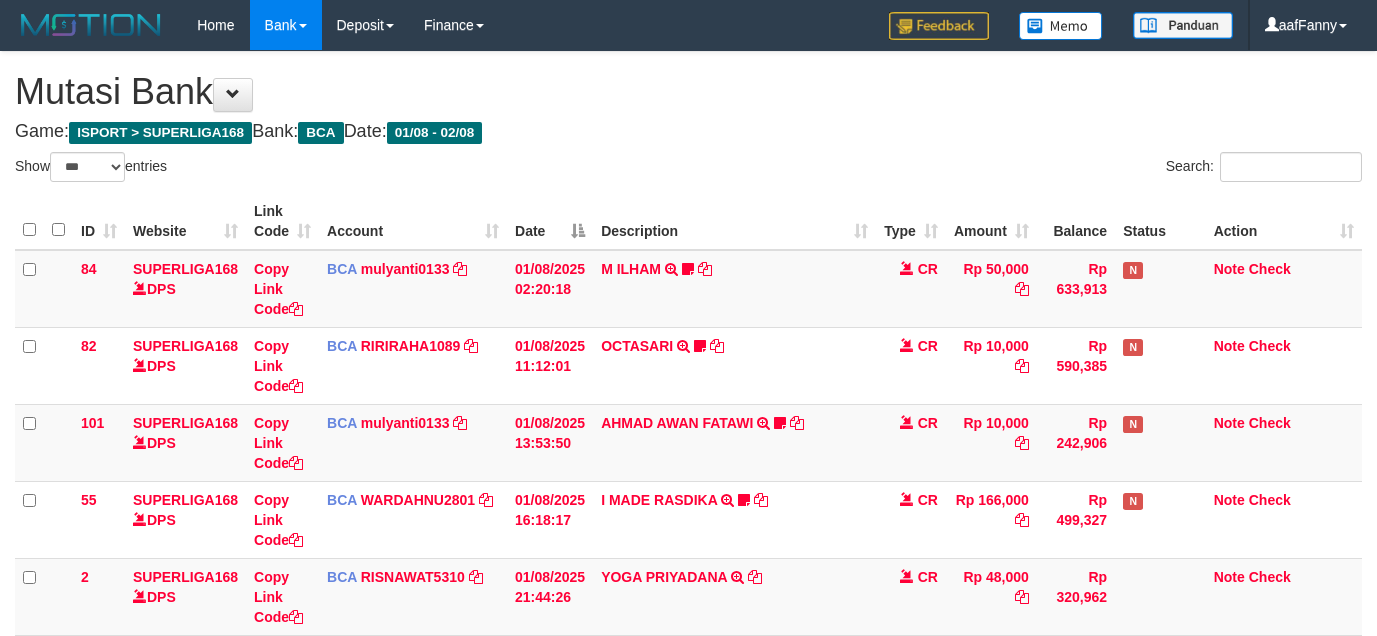 select on "***" 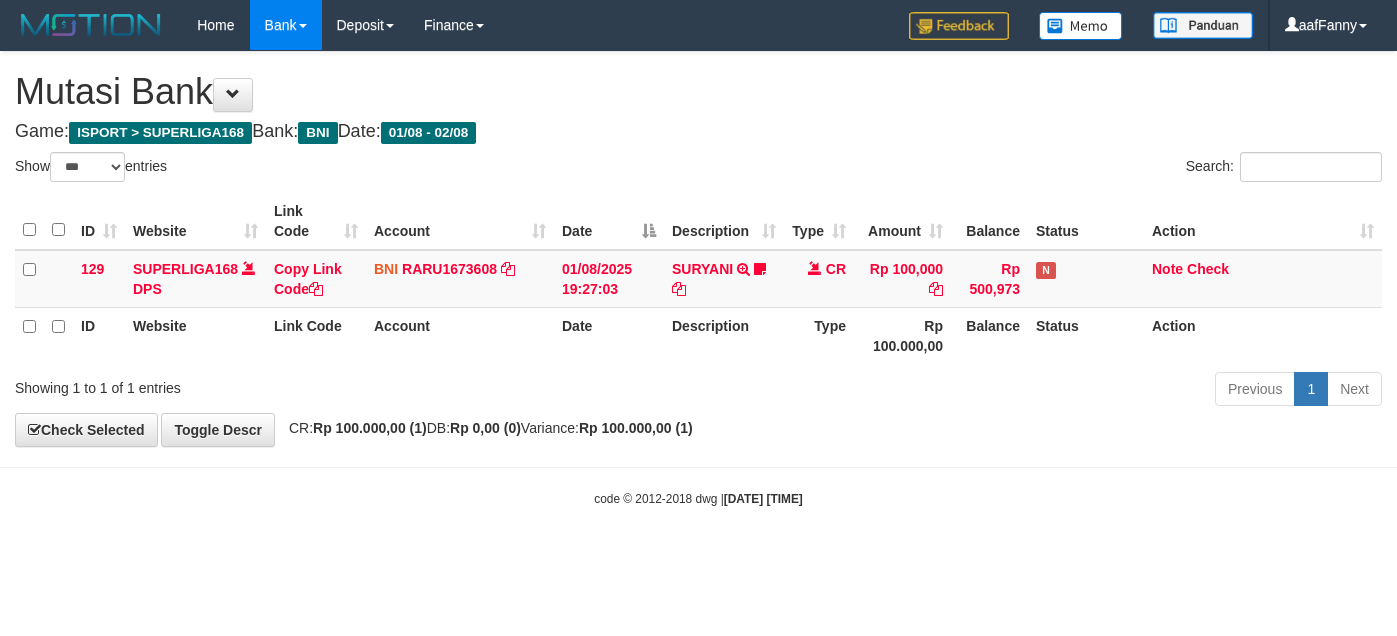 select on "***" 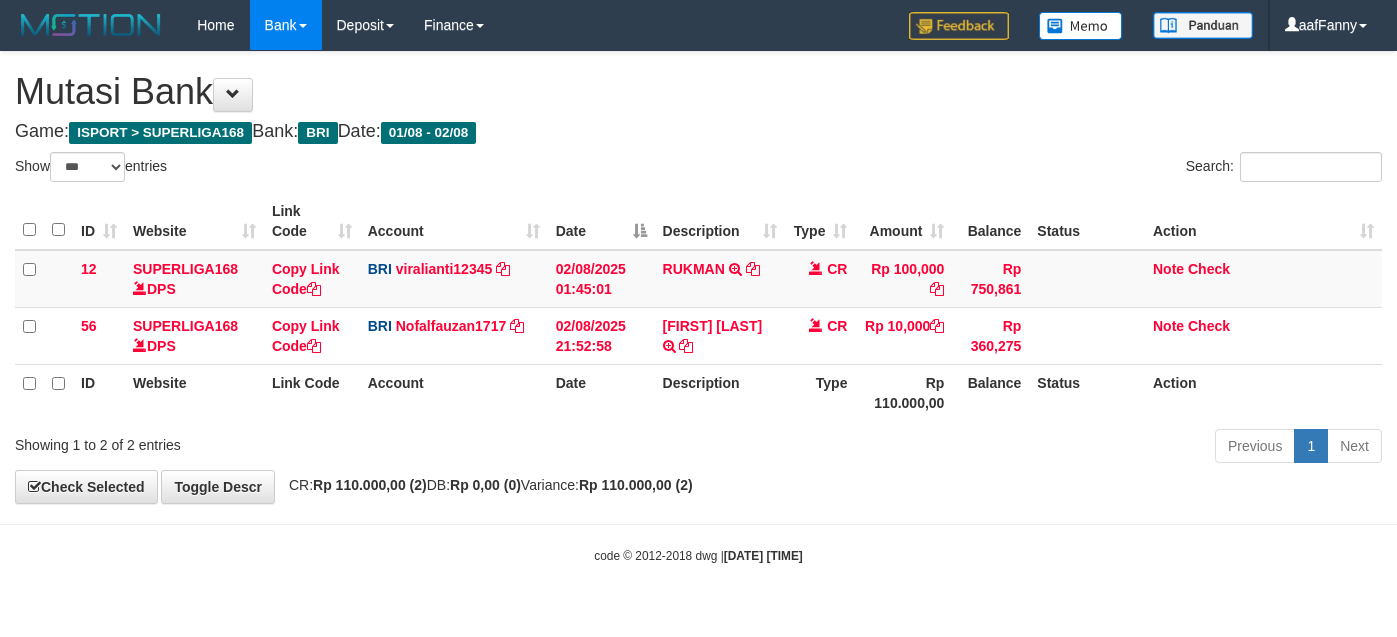 select on "***" 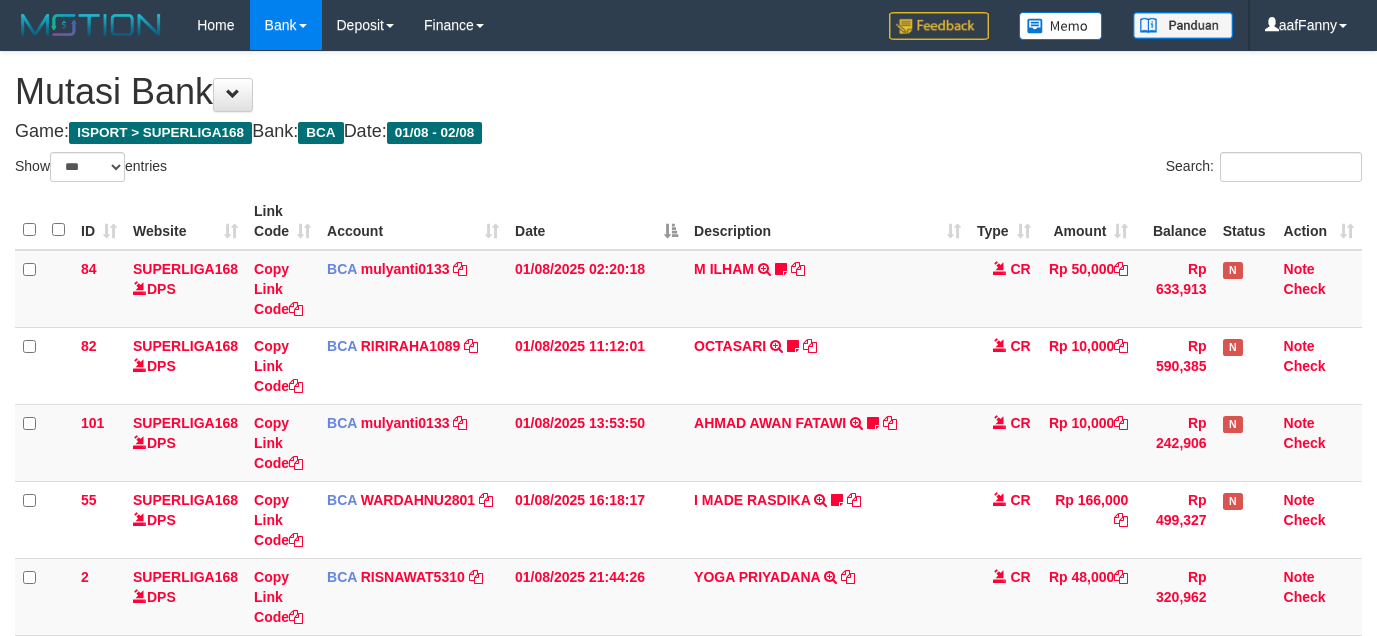select on "***" 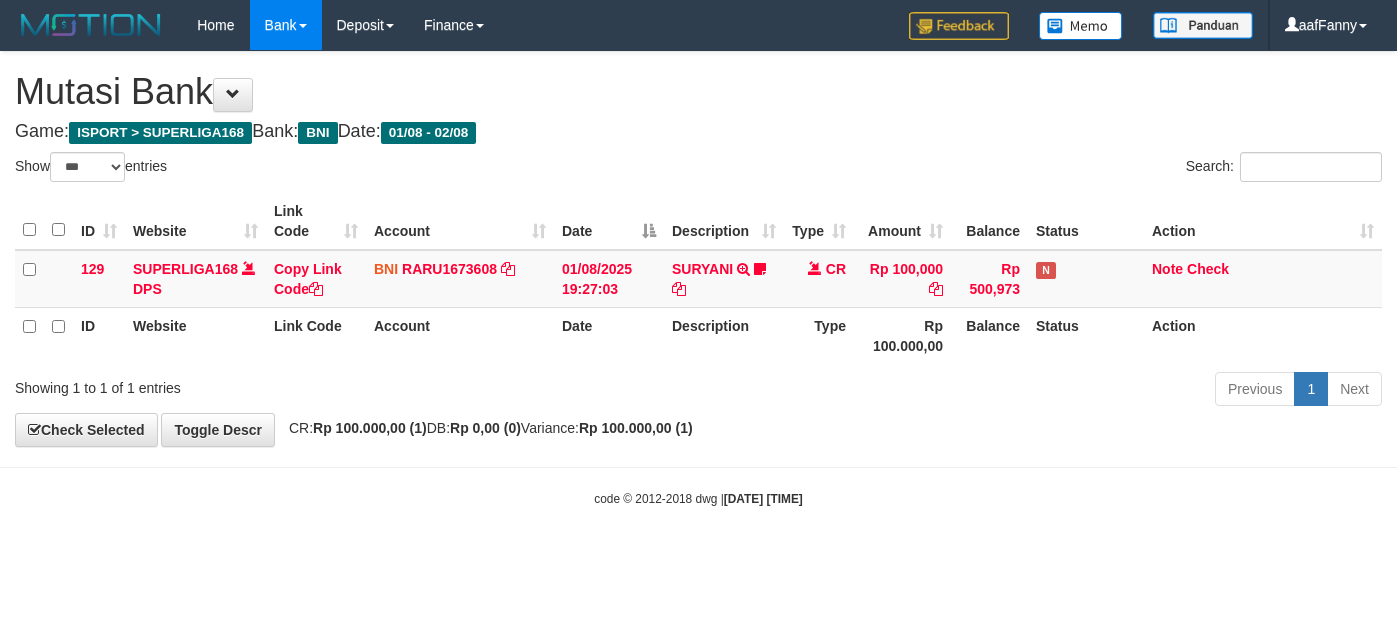 select on "***" 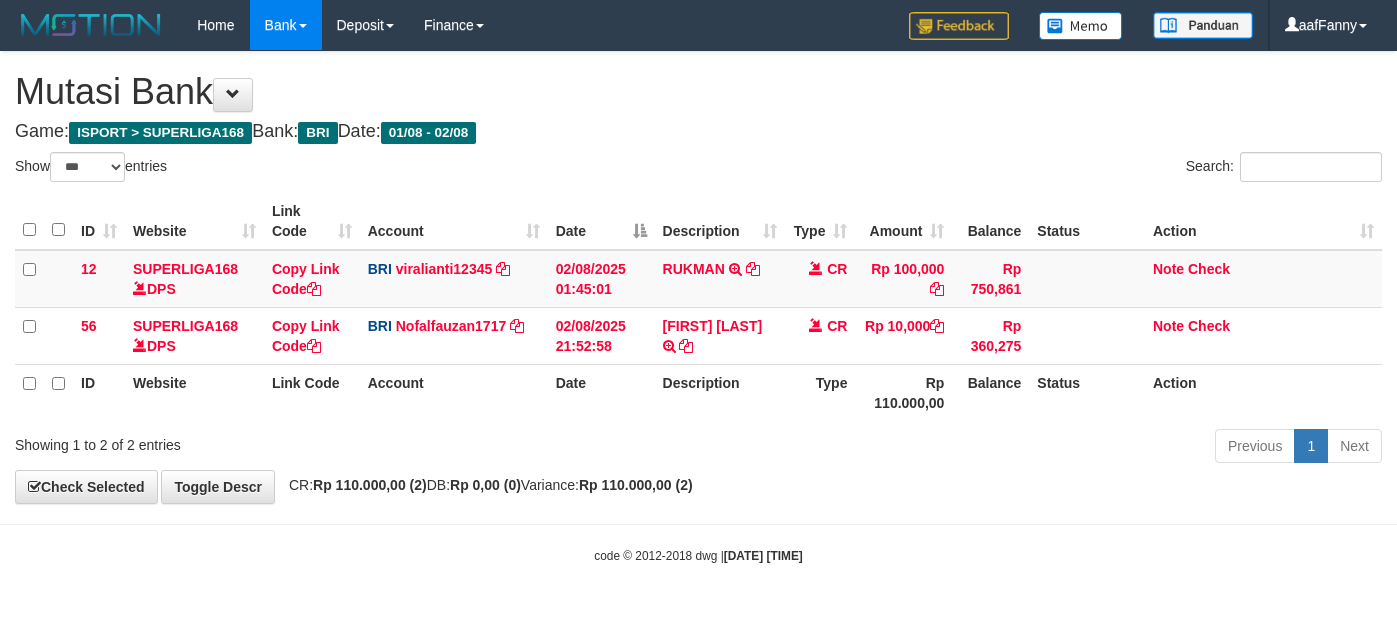 select on "***" 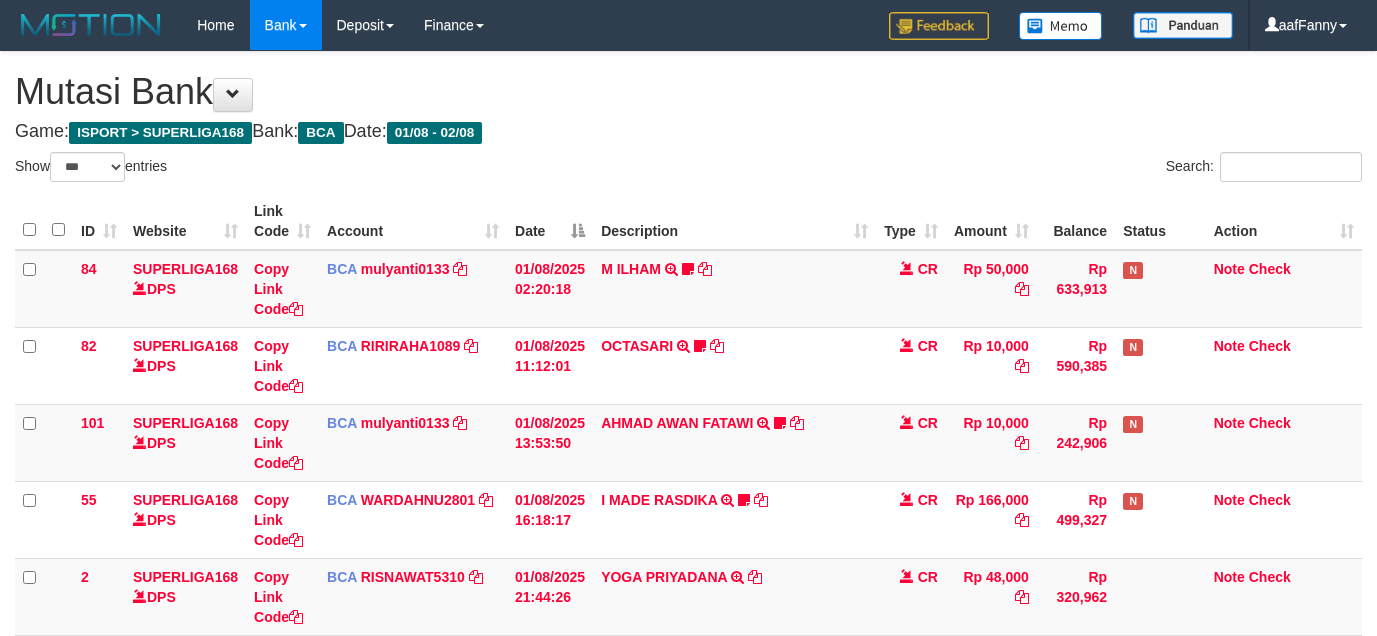 select on "***" 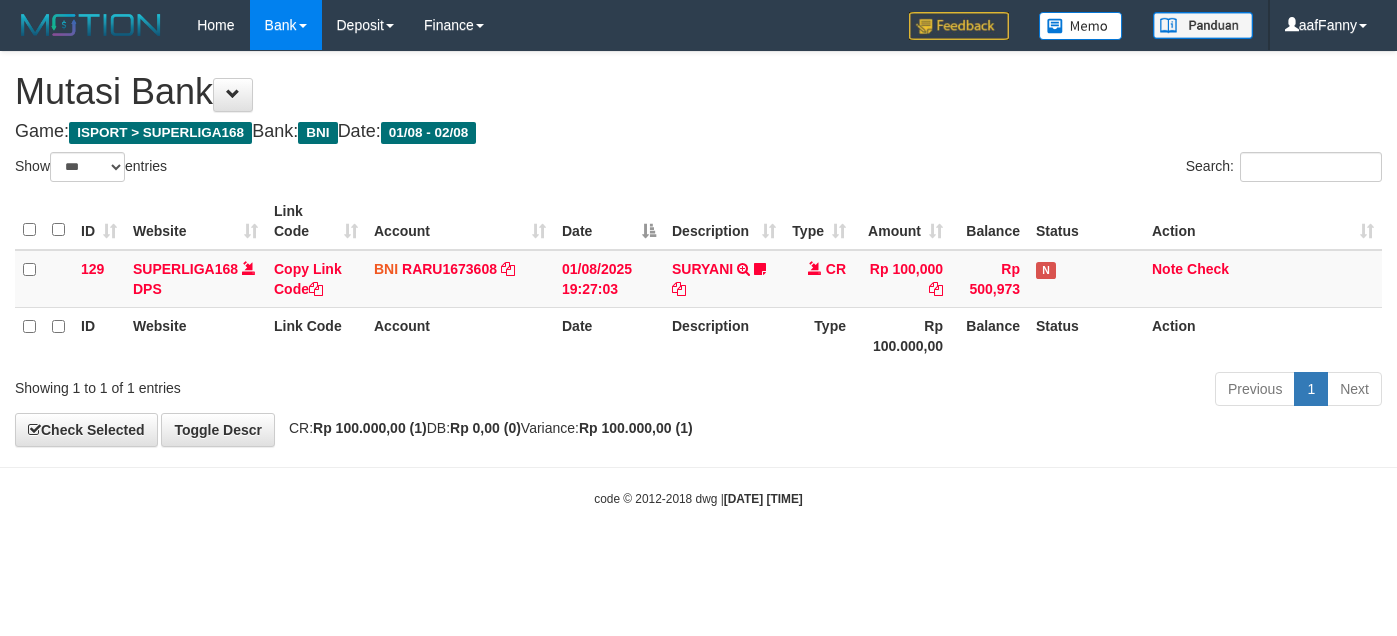 select on "***" 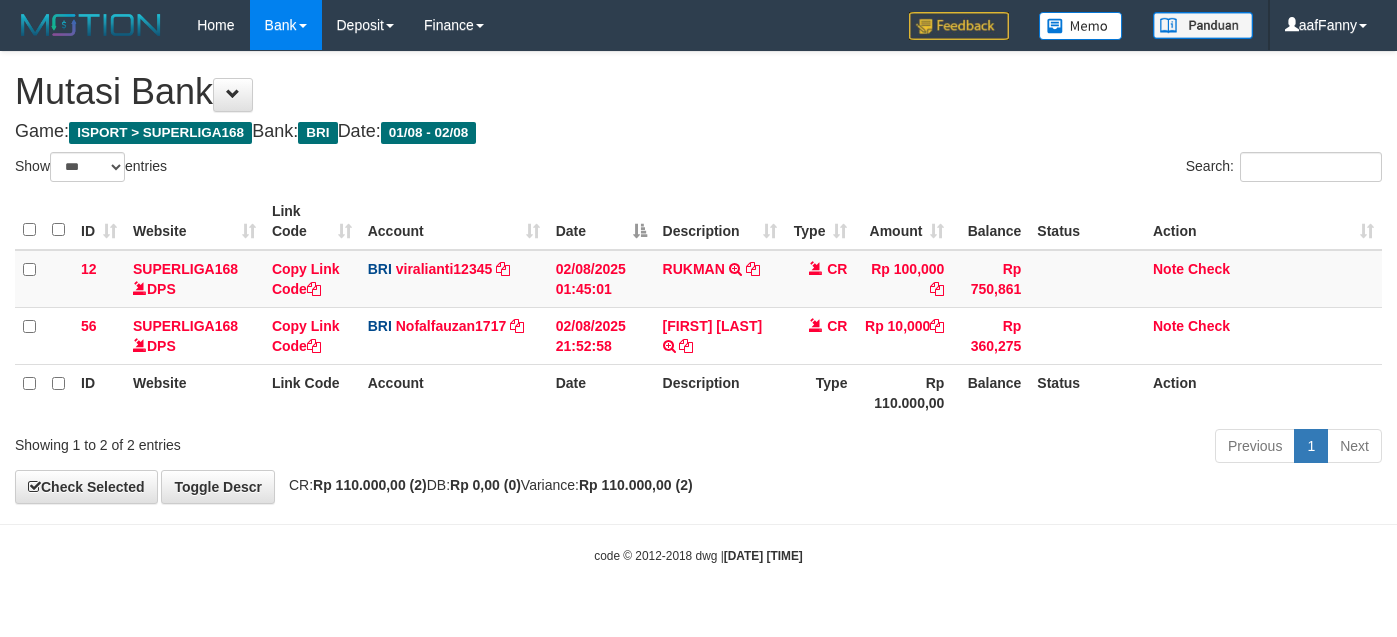 select on "***" 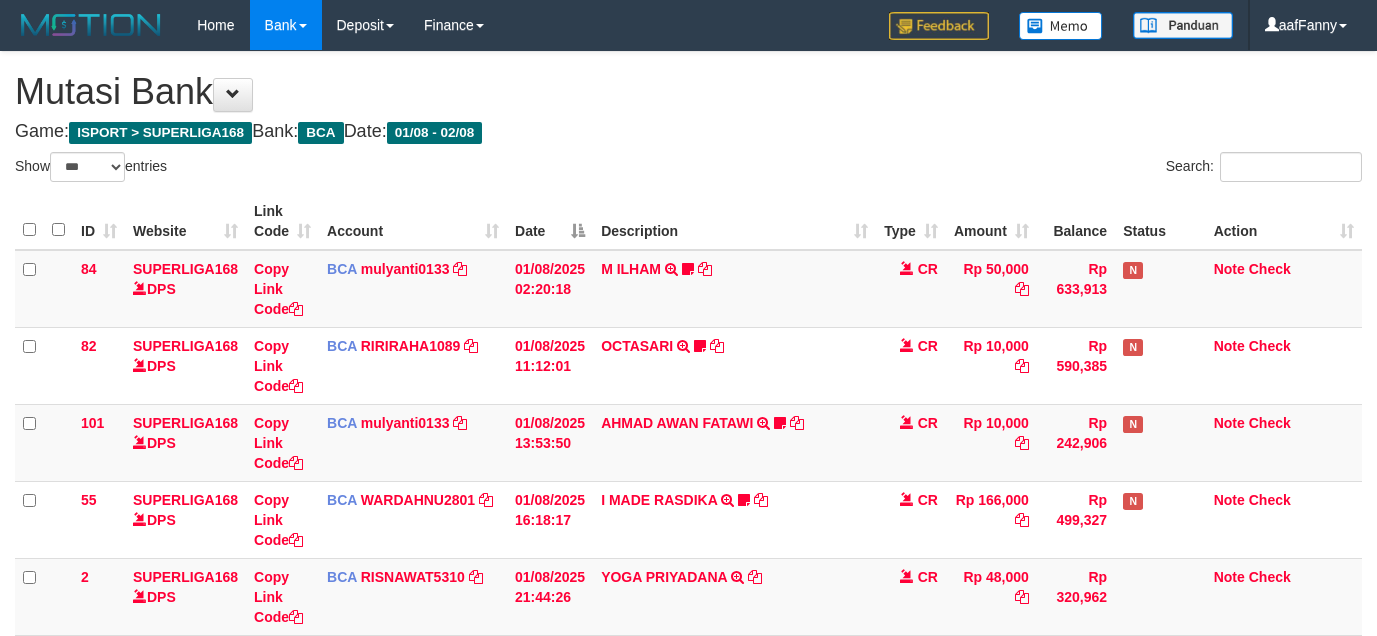 select on "***" 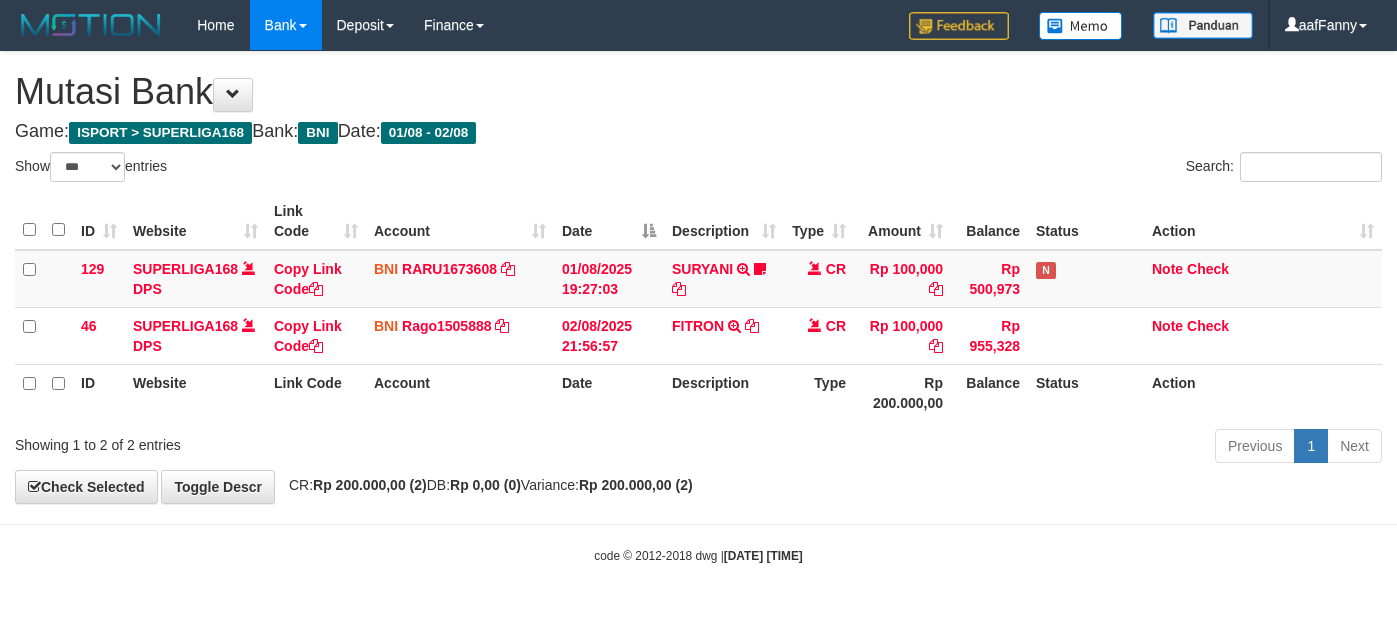 select on "***" 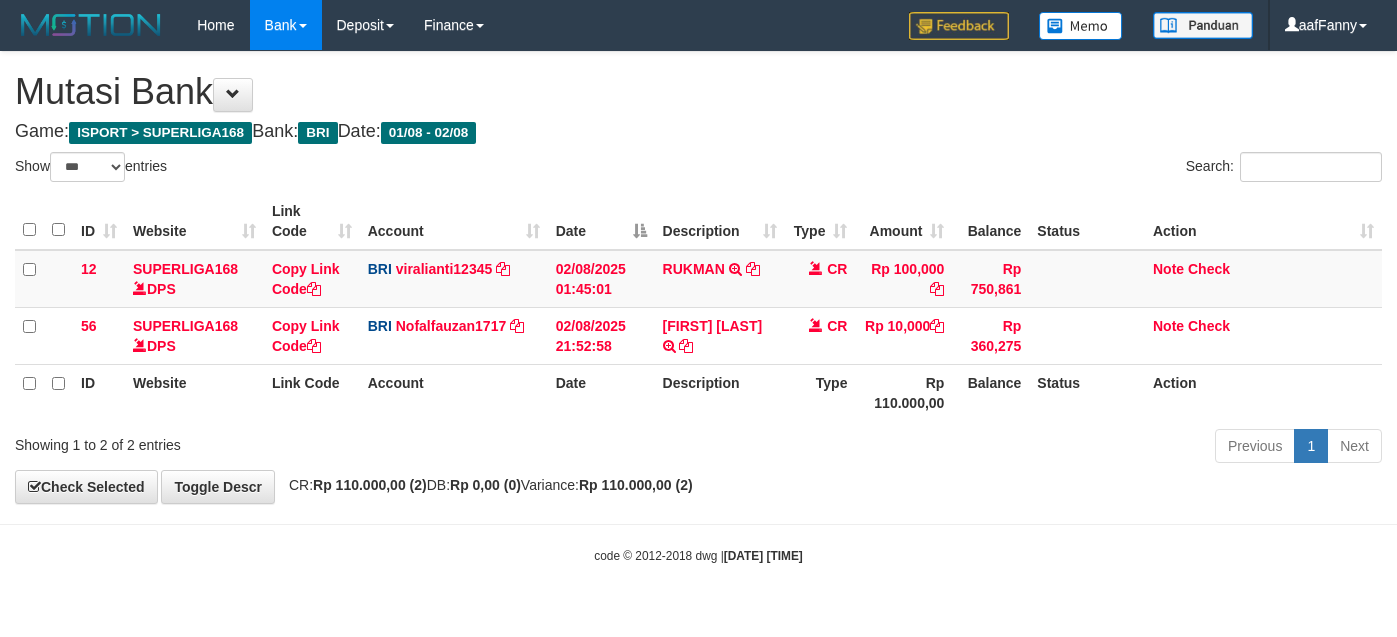 select on "***" 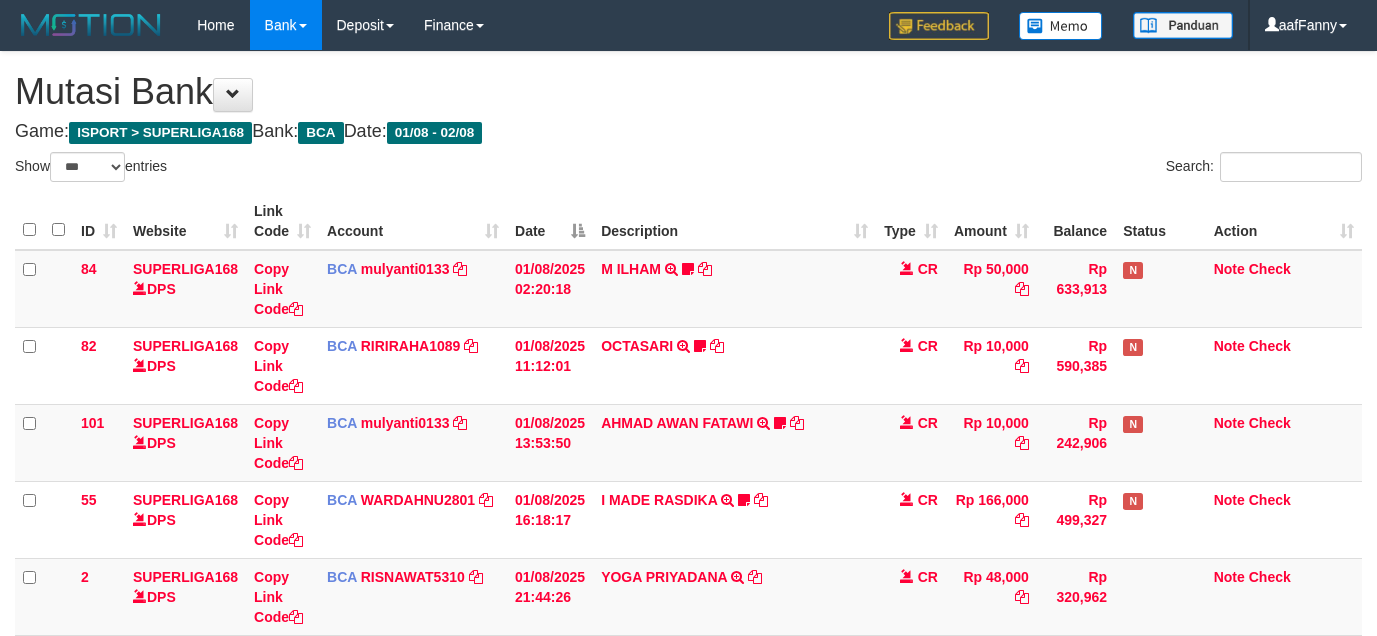 select on "***" 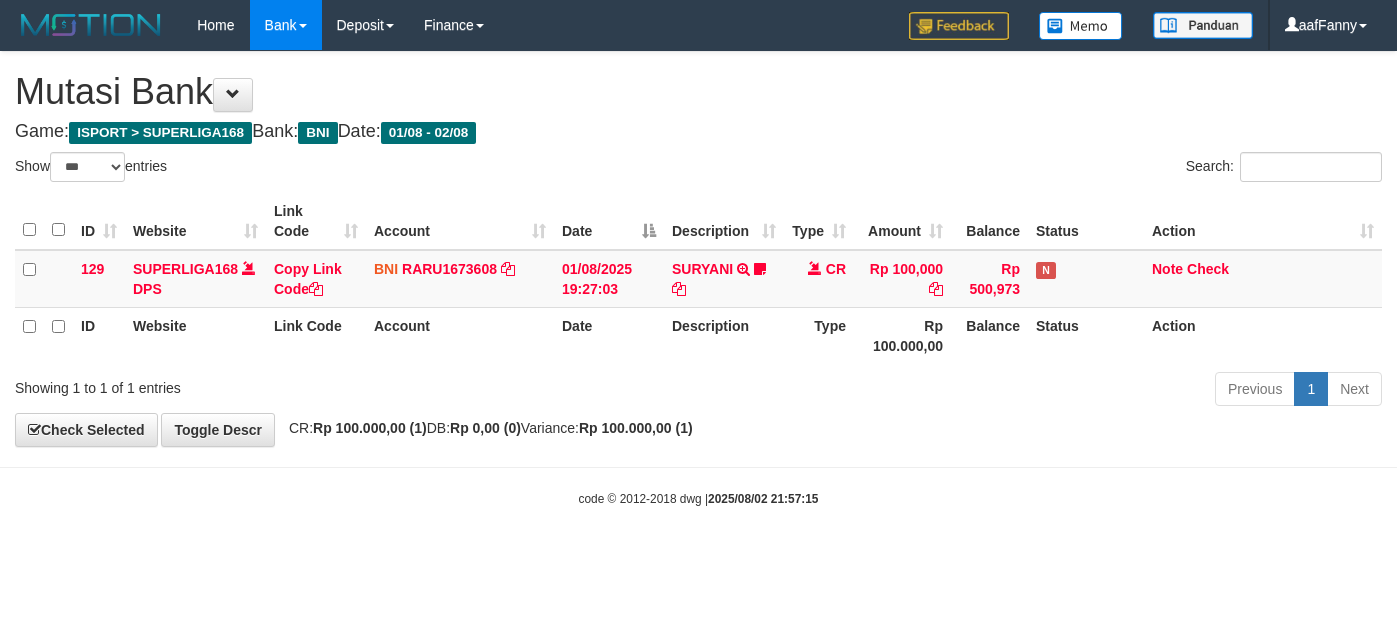select on "***" 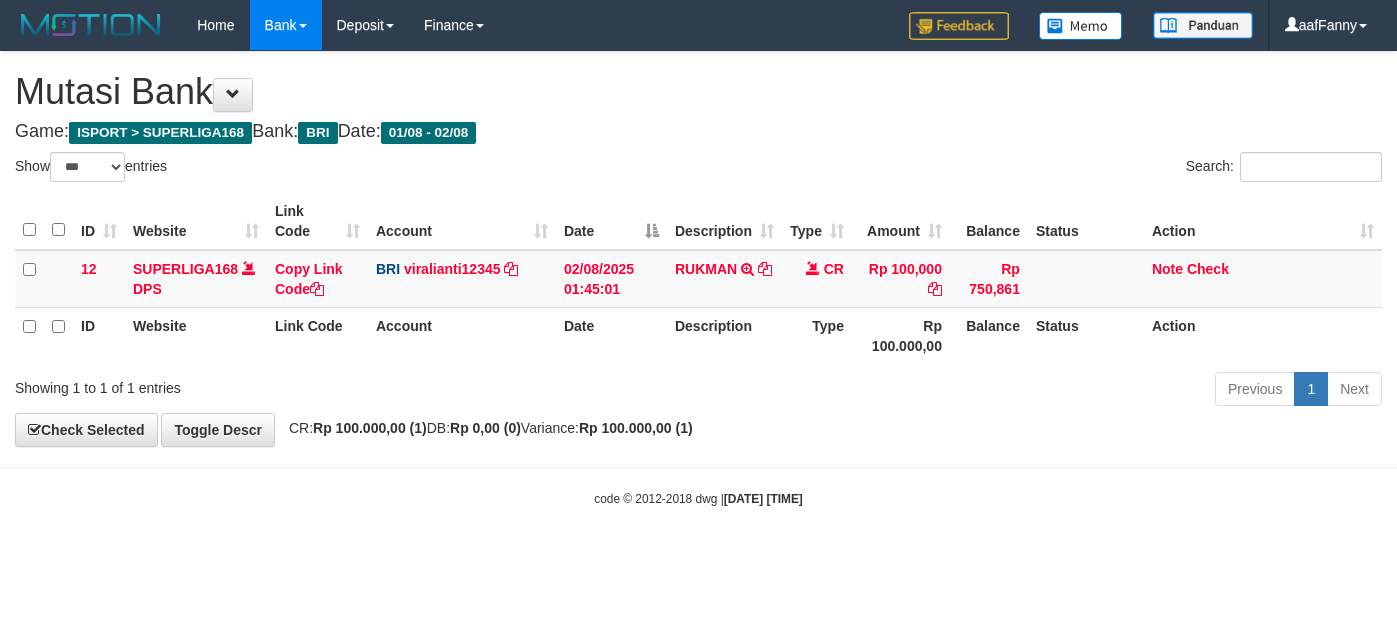 select on "***" 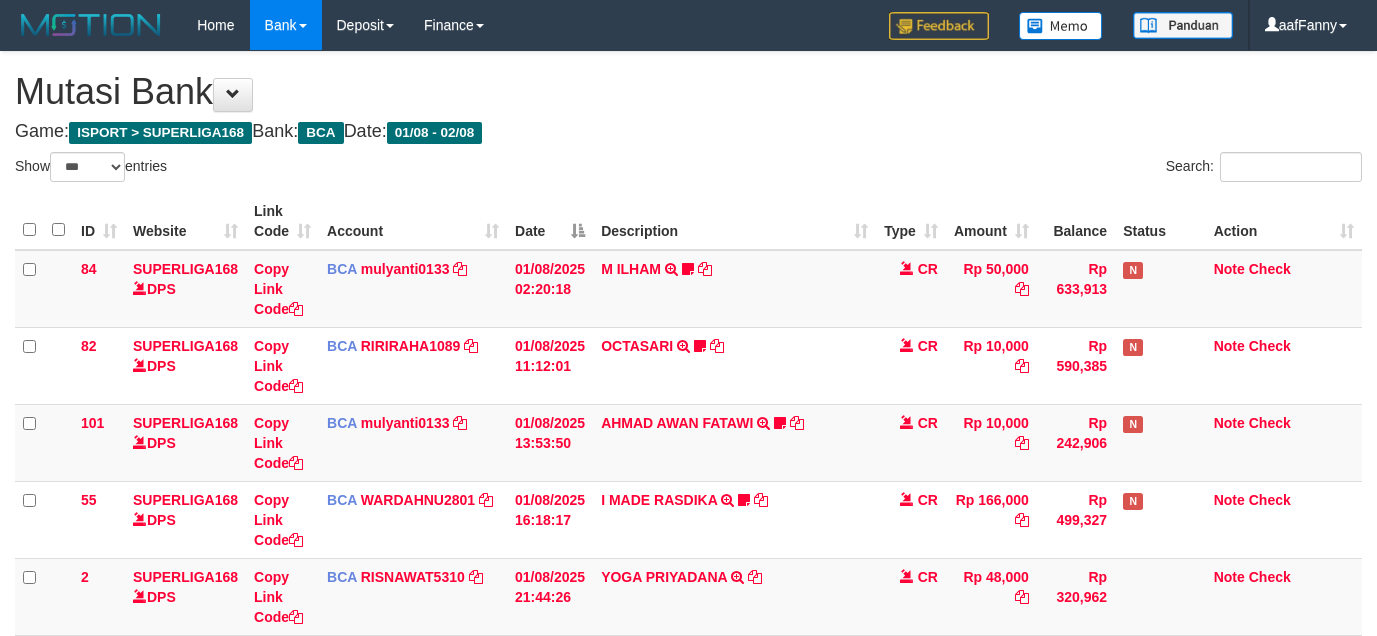 select on "***" 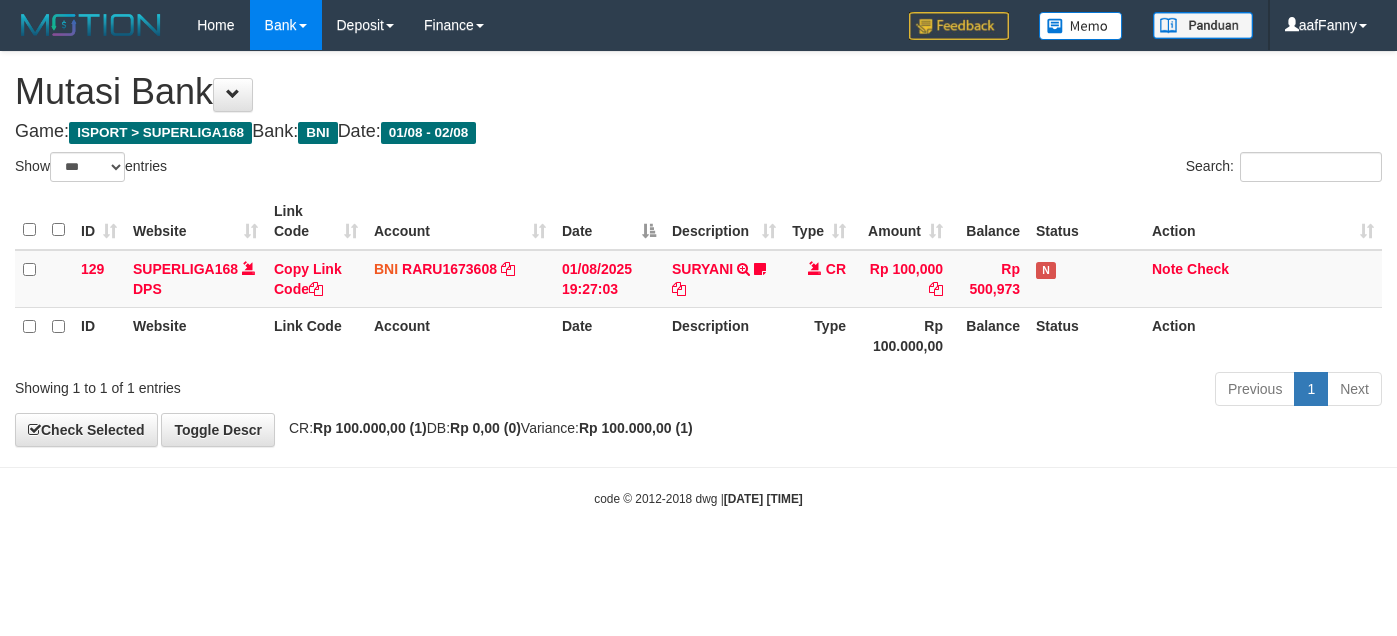 select on "***" 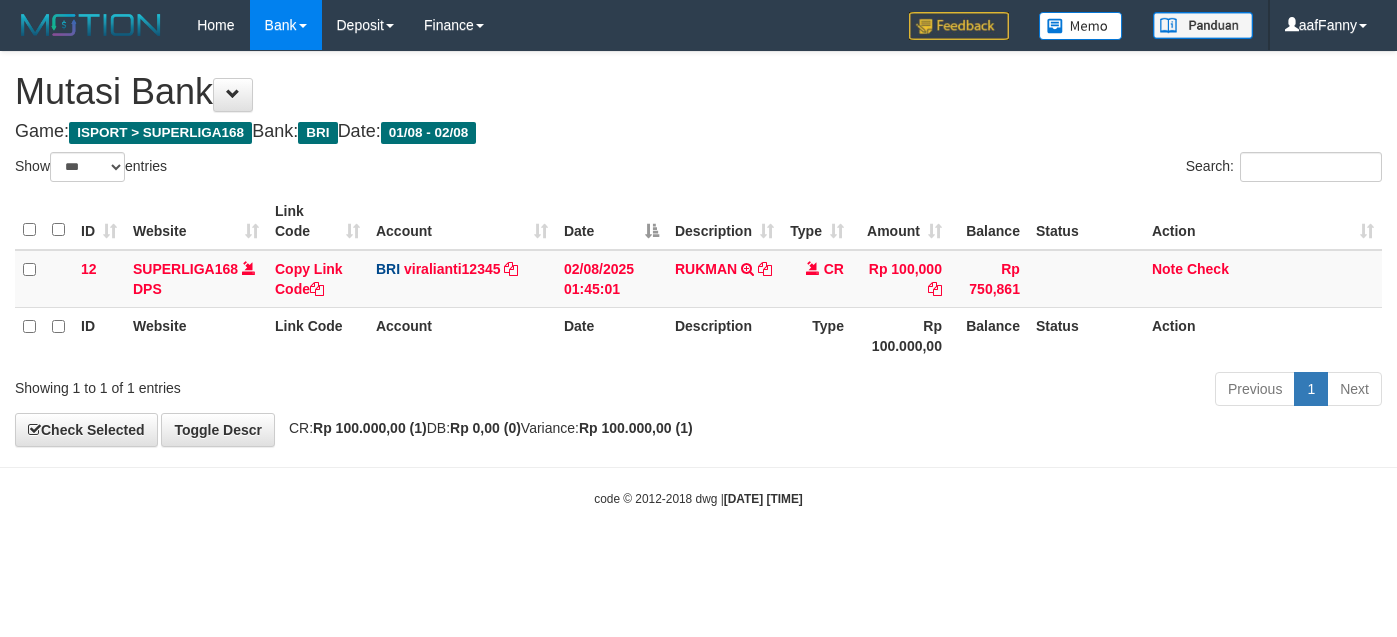 select on "***" 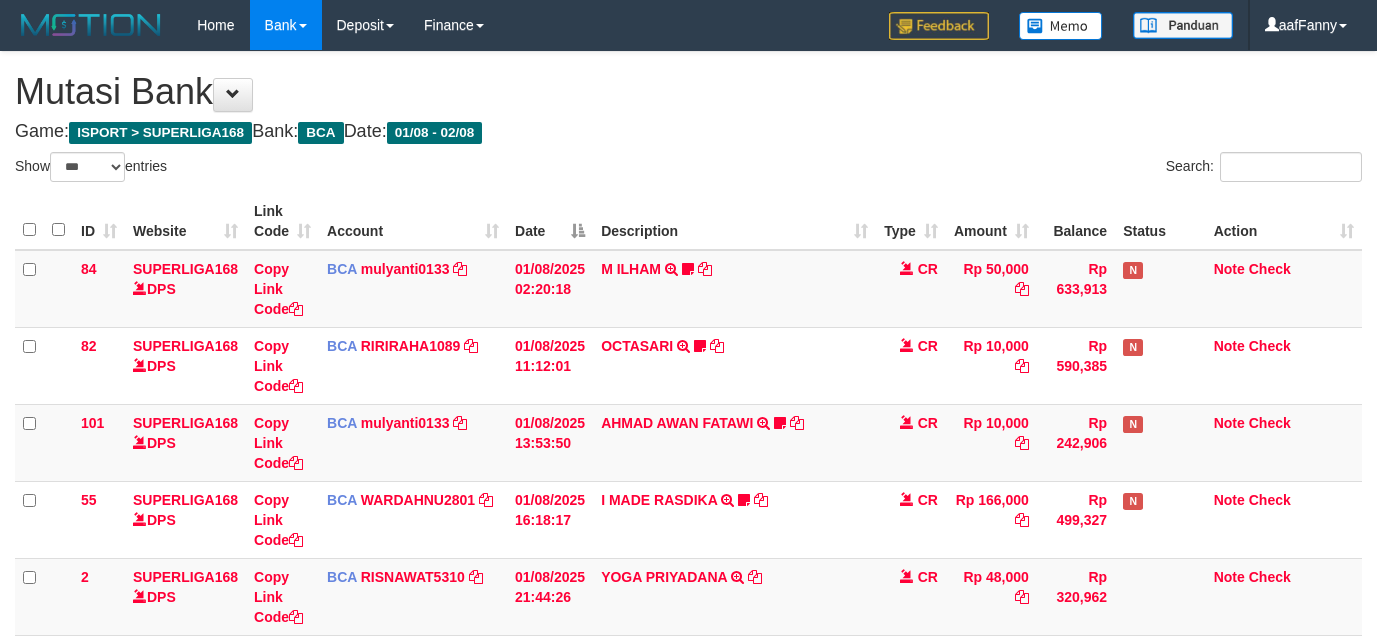 select on "***" 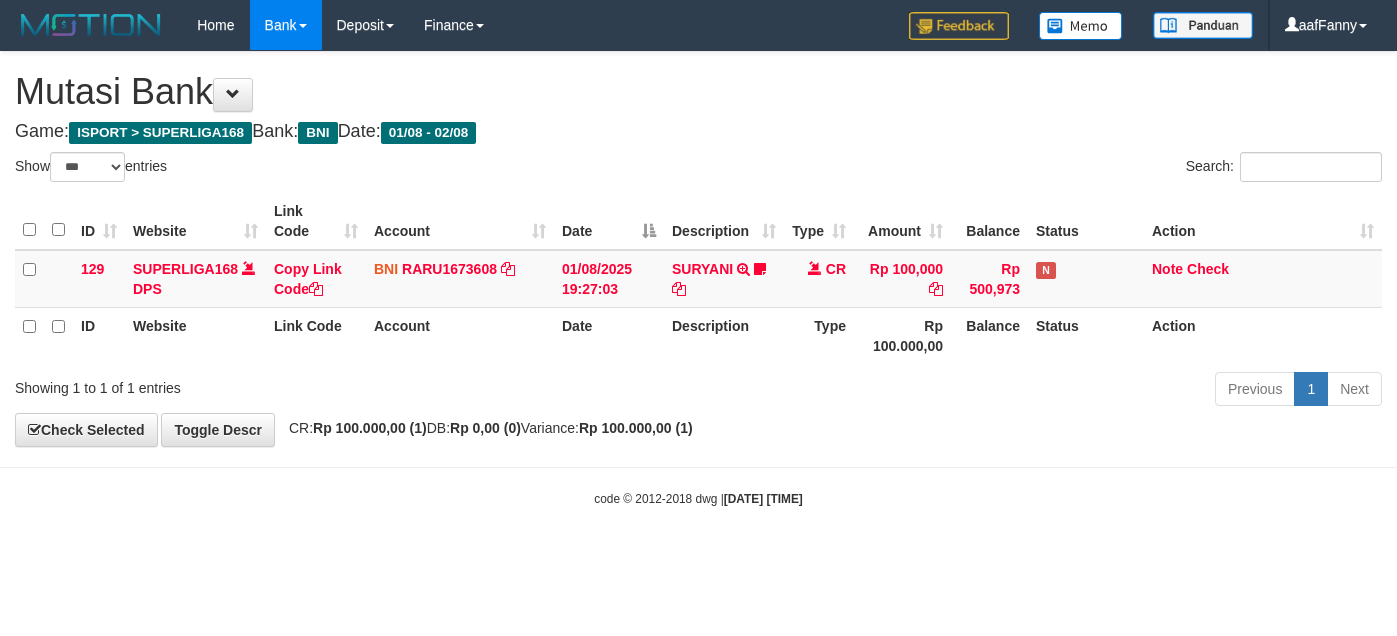 select on "***" 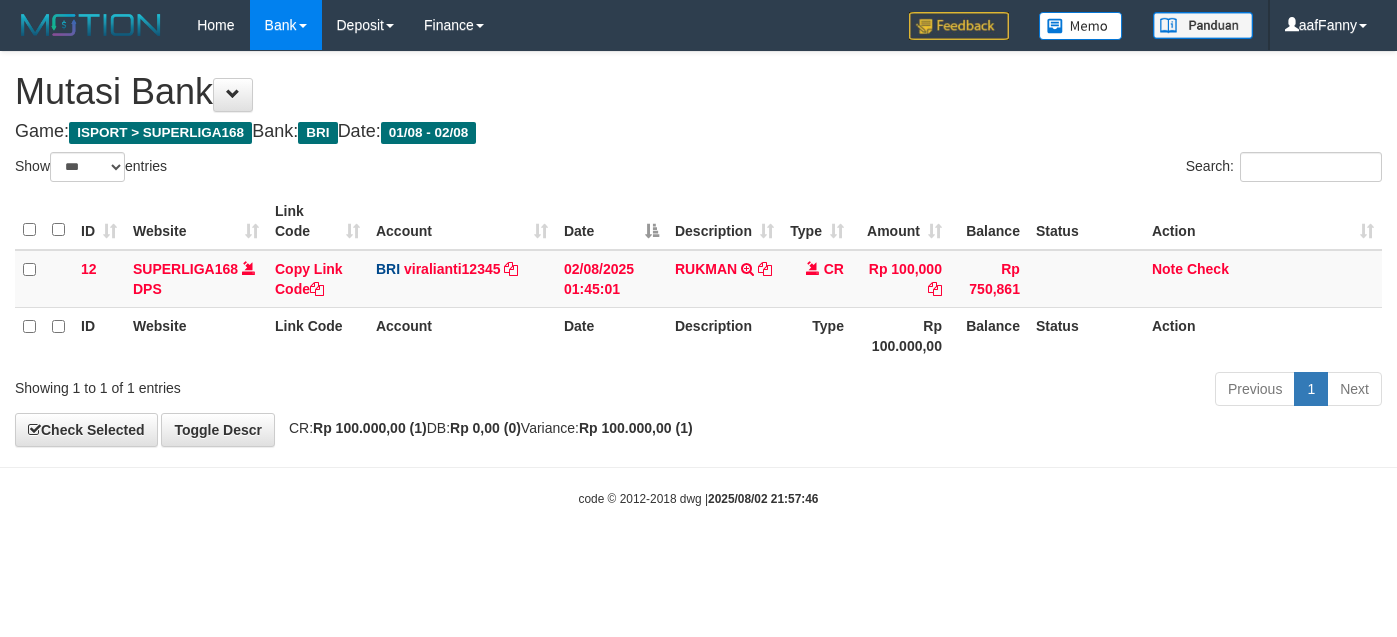 select on "***" 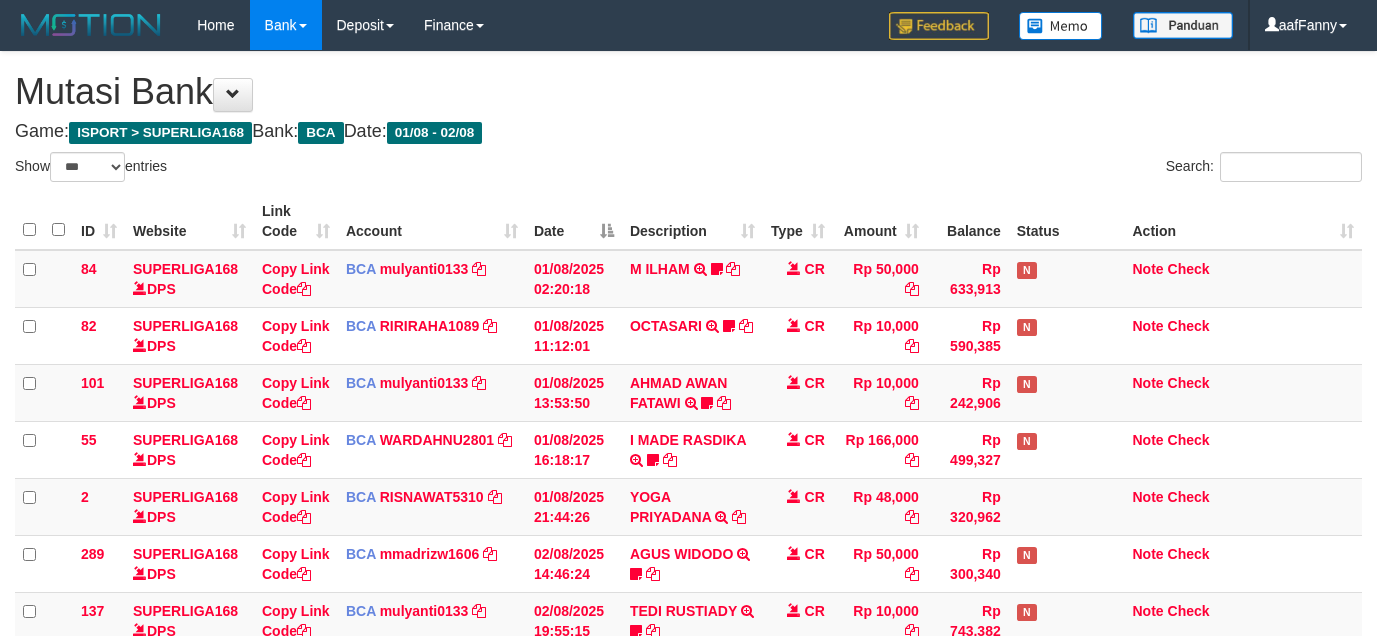 select on "***" 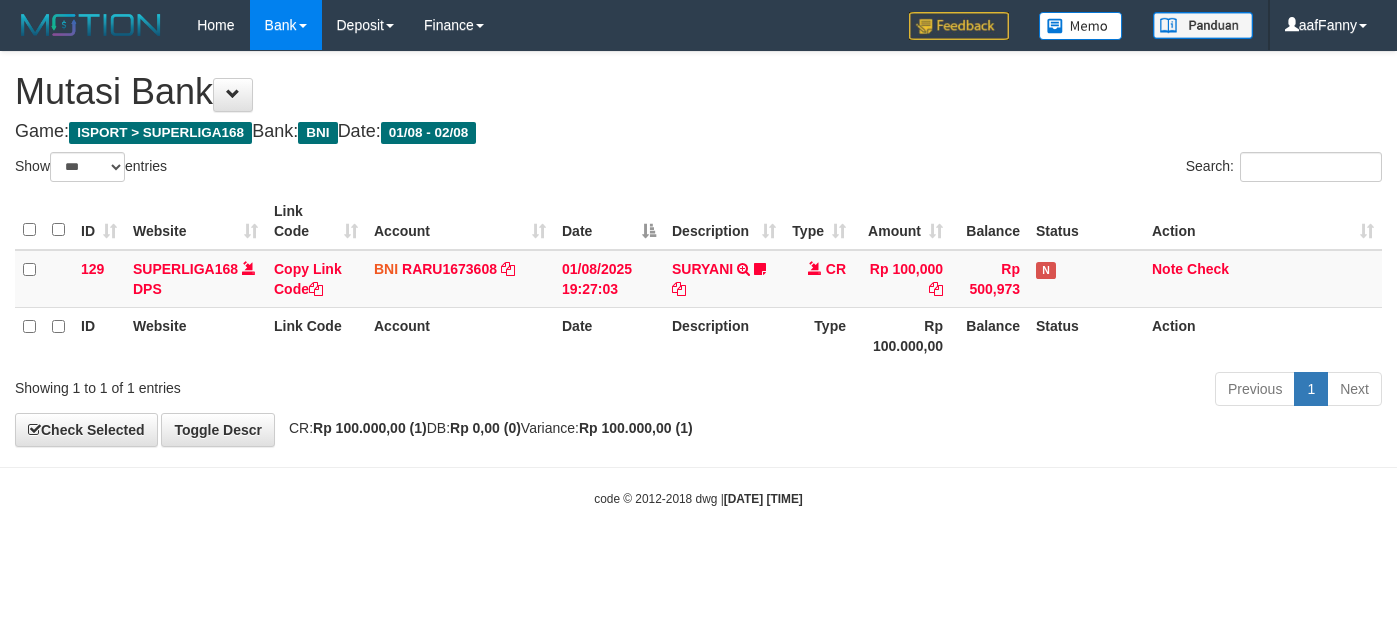 select on "***" 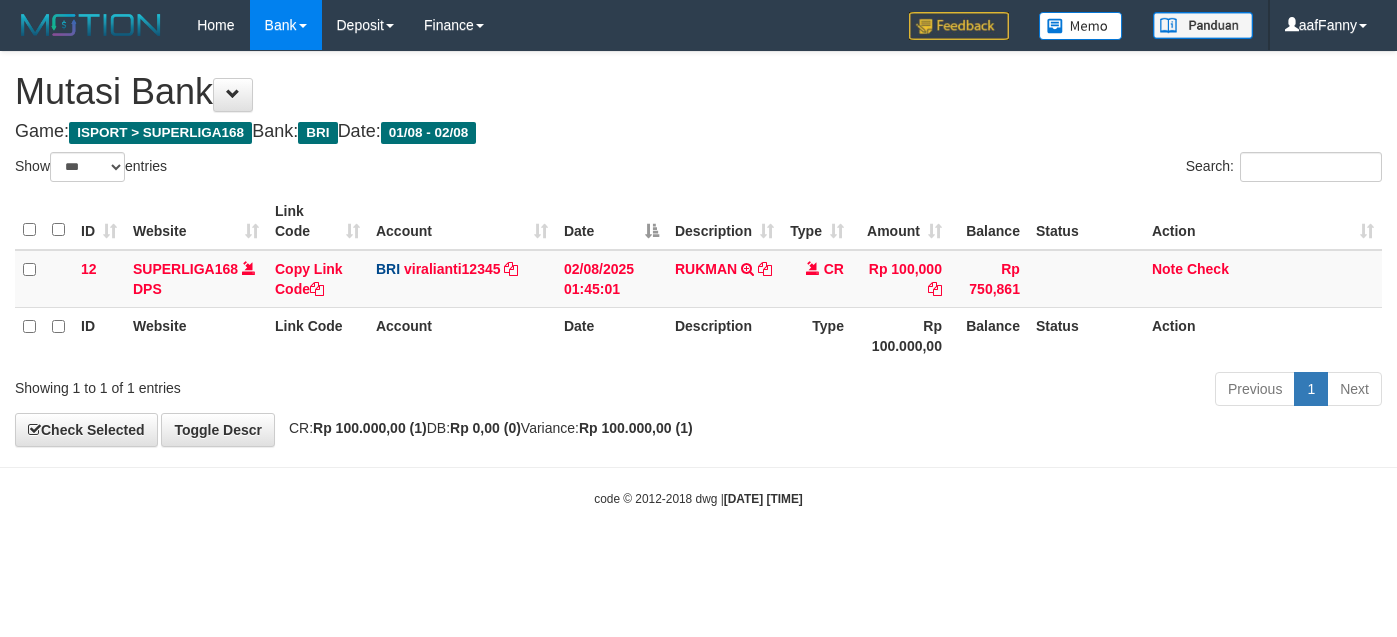 select on "***" 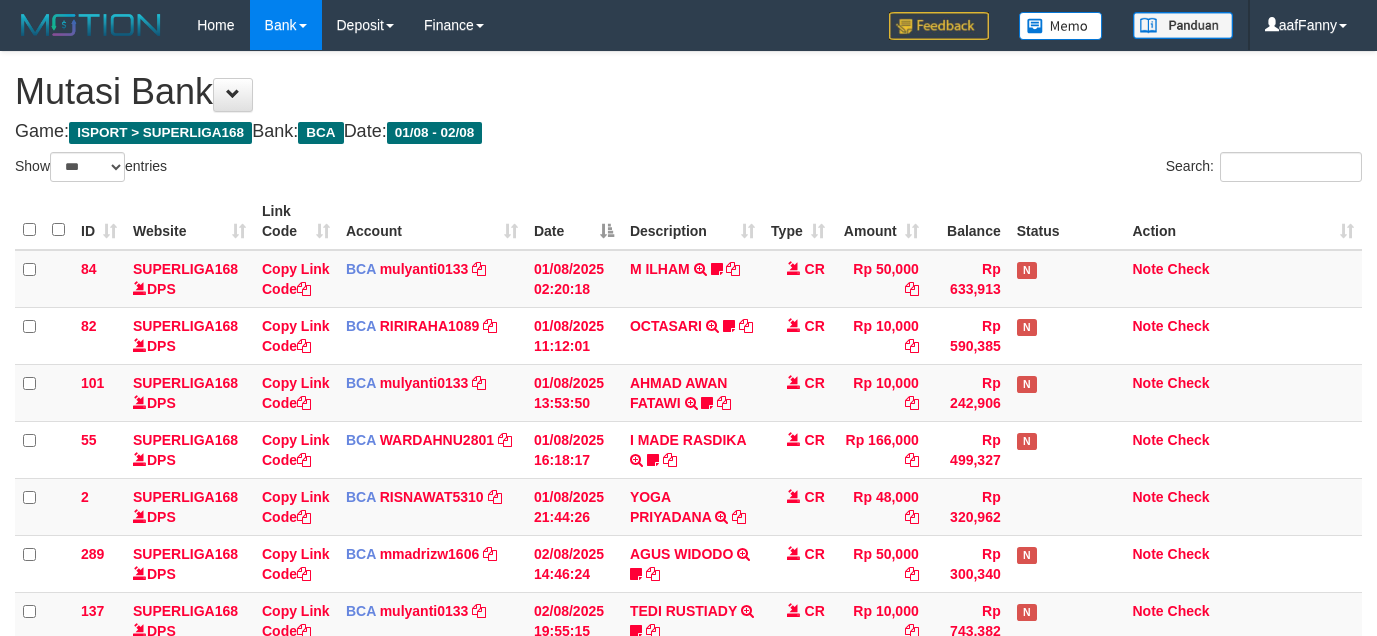 select on "***" 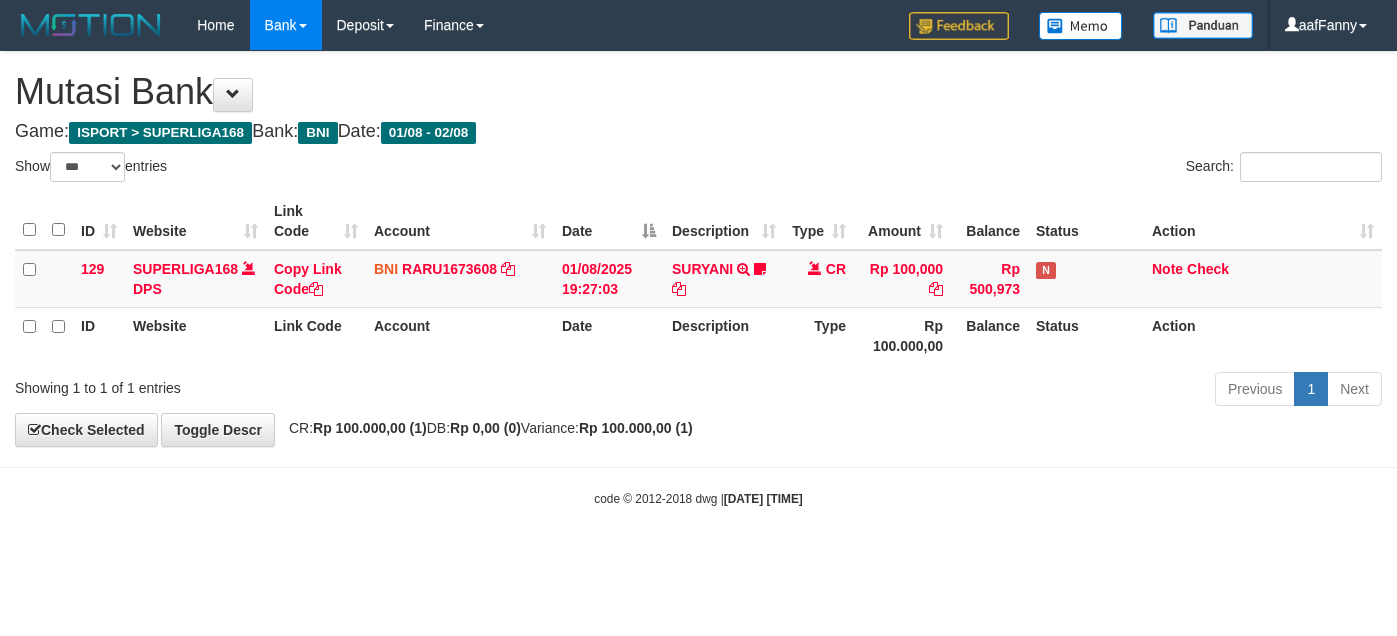 select on "***" 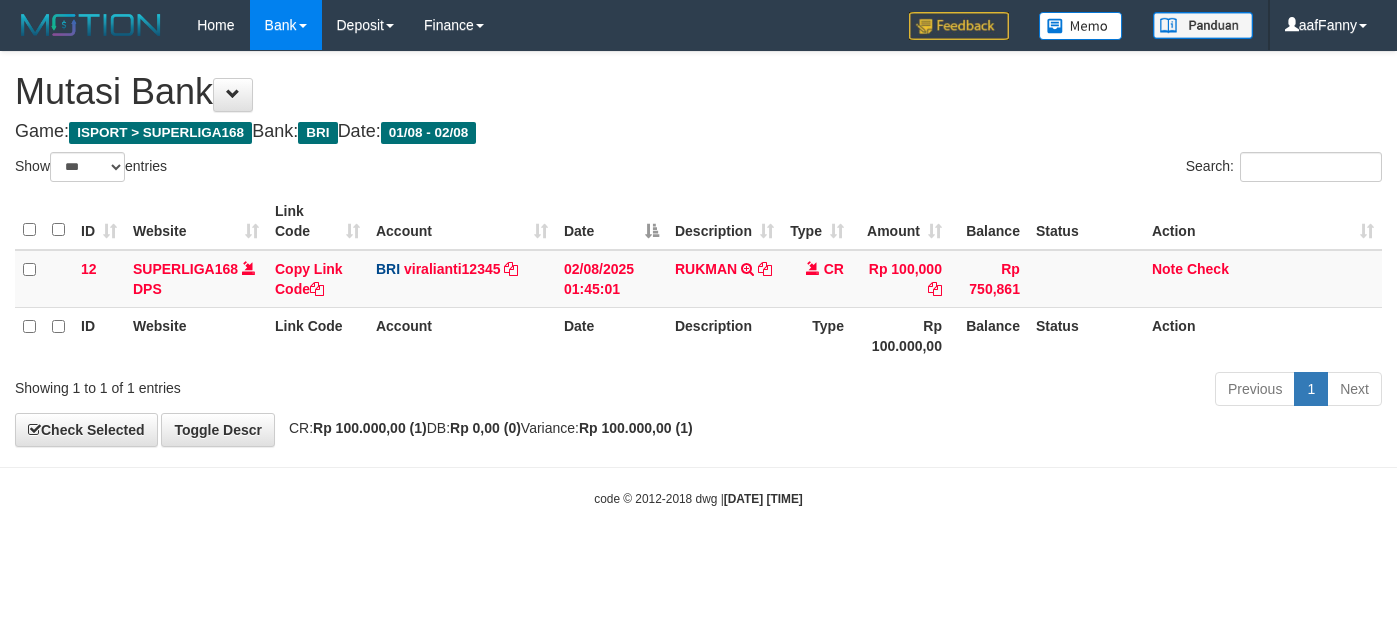 select on "***" 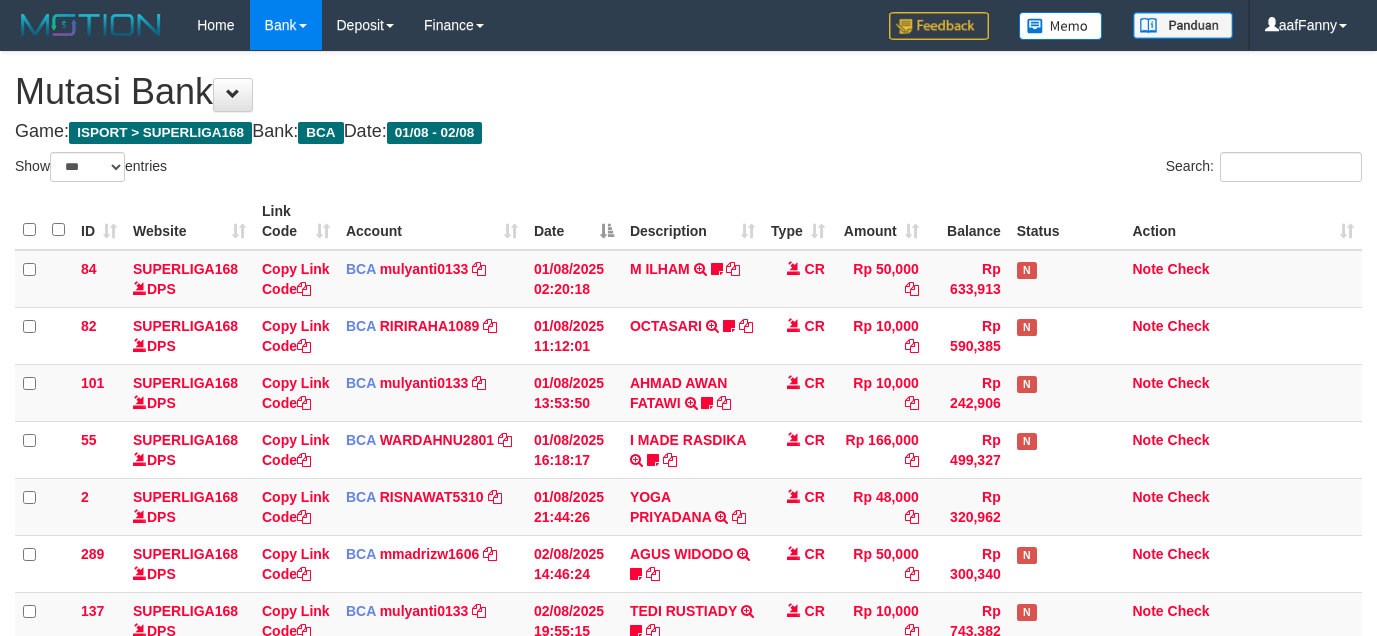 select on "***" 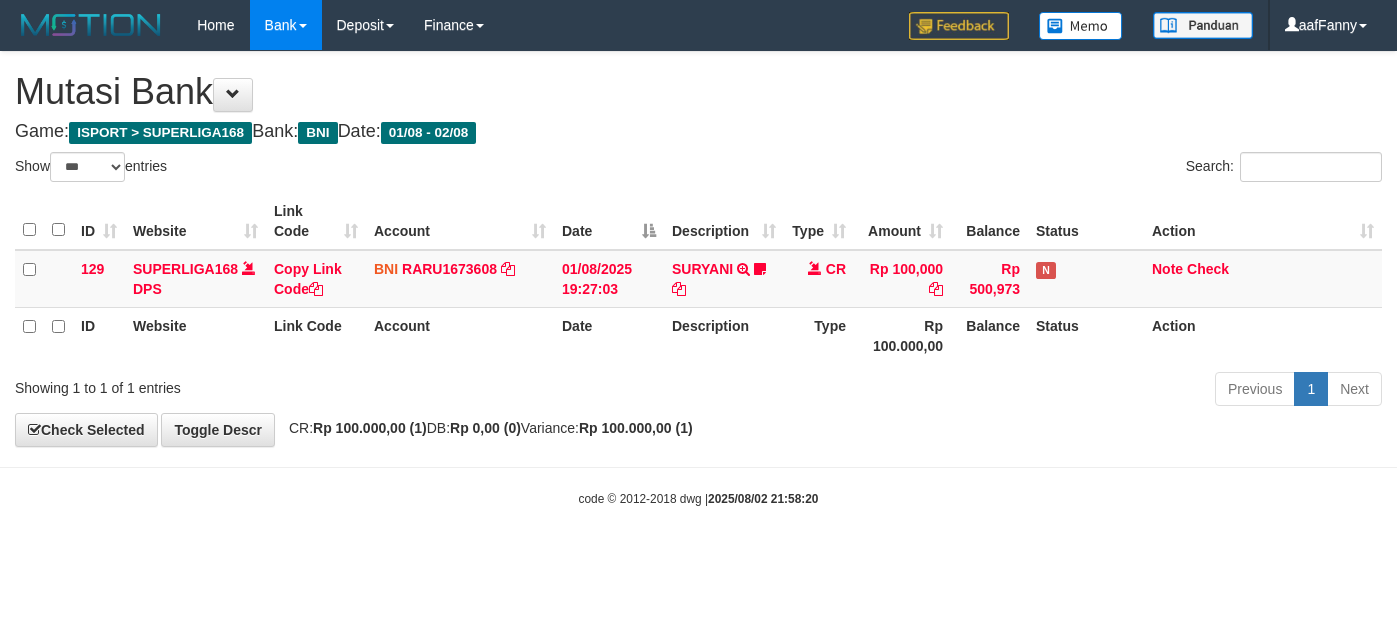select on "***" 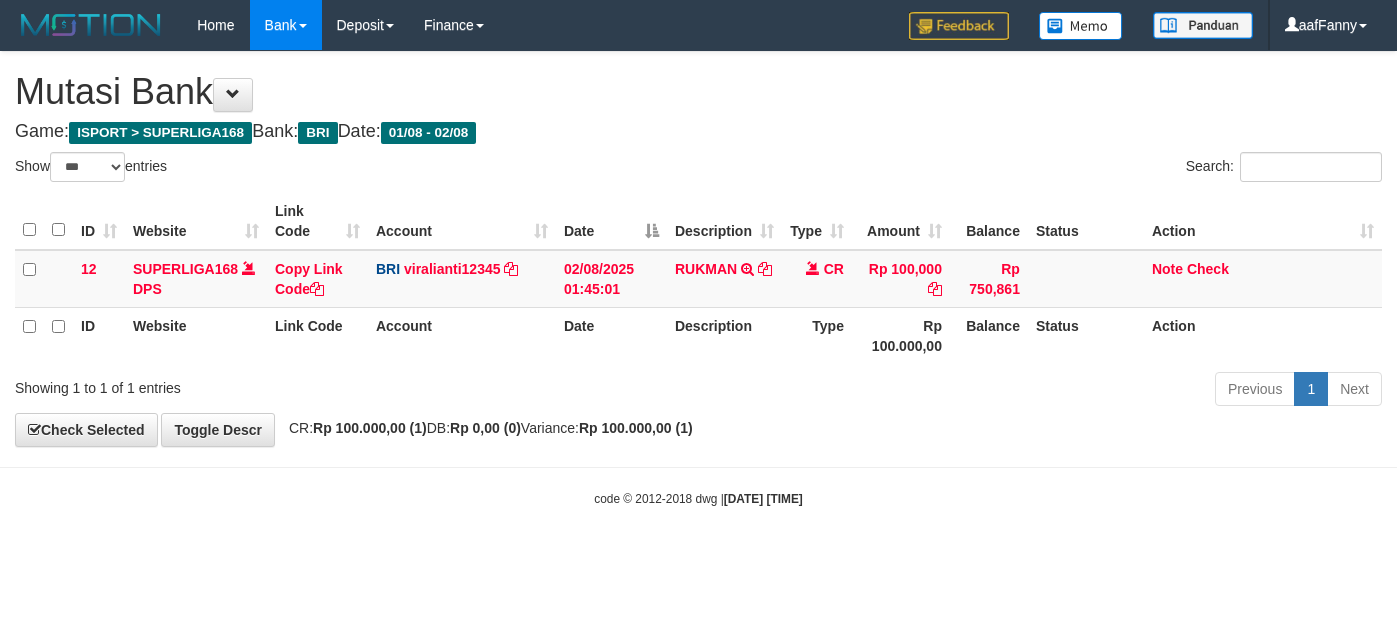 select on "***" 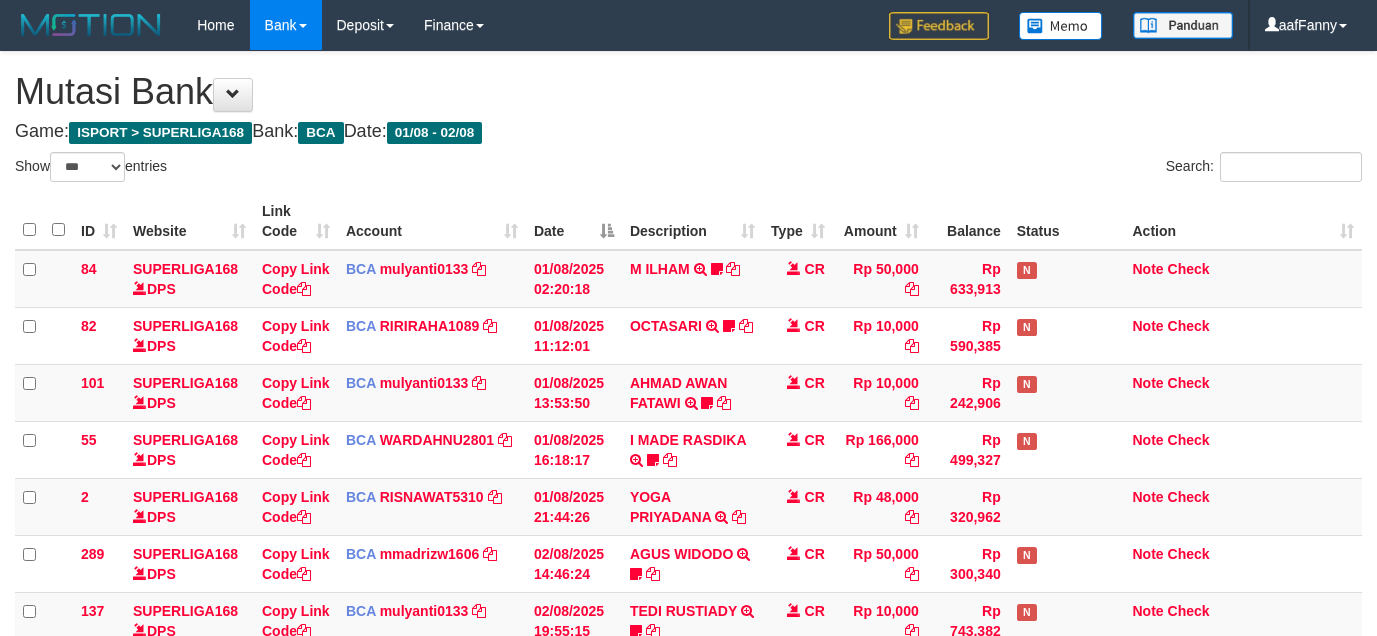 select on "***" 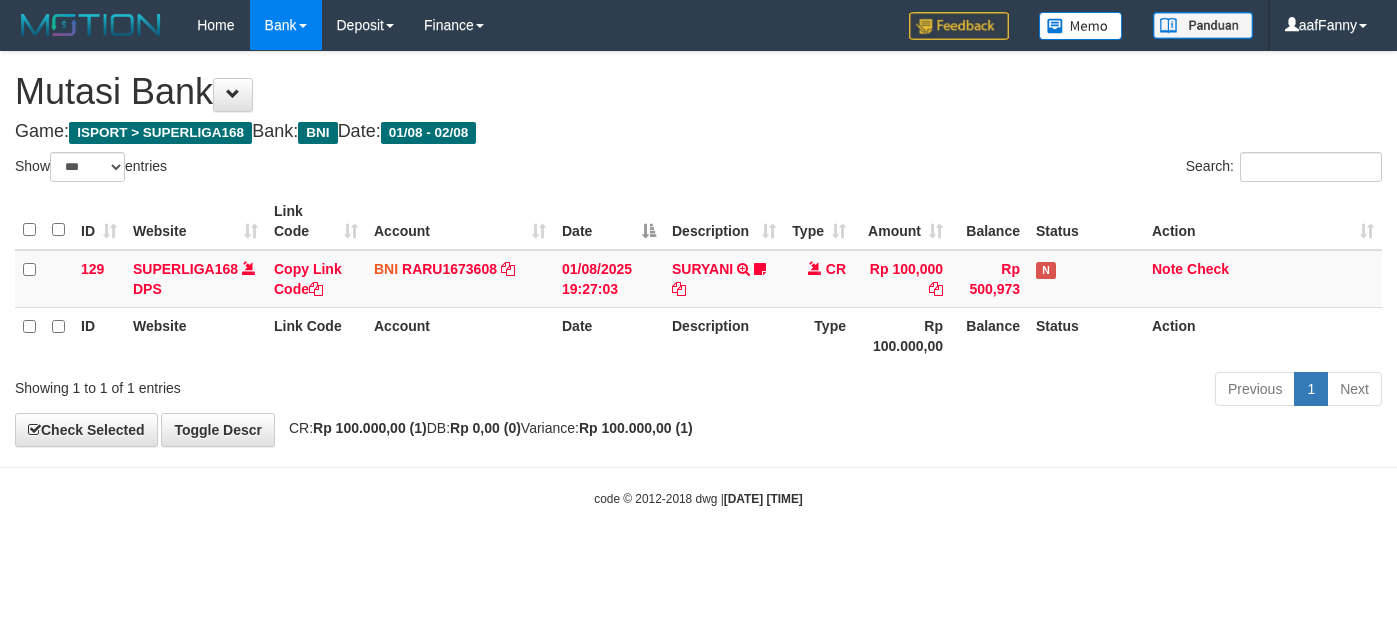 select on "***" 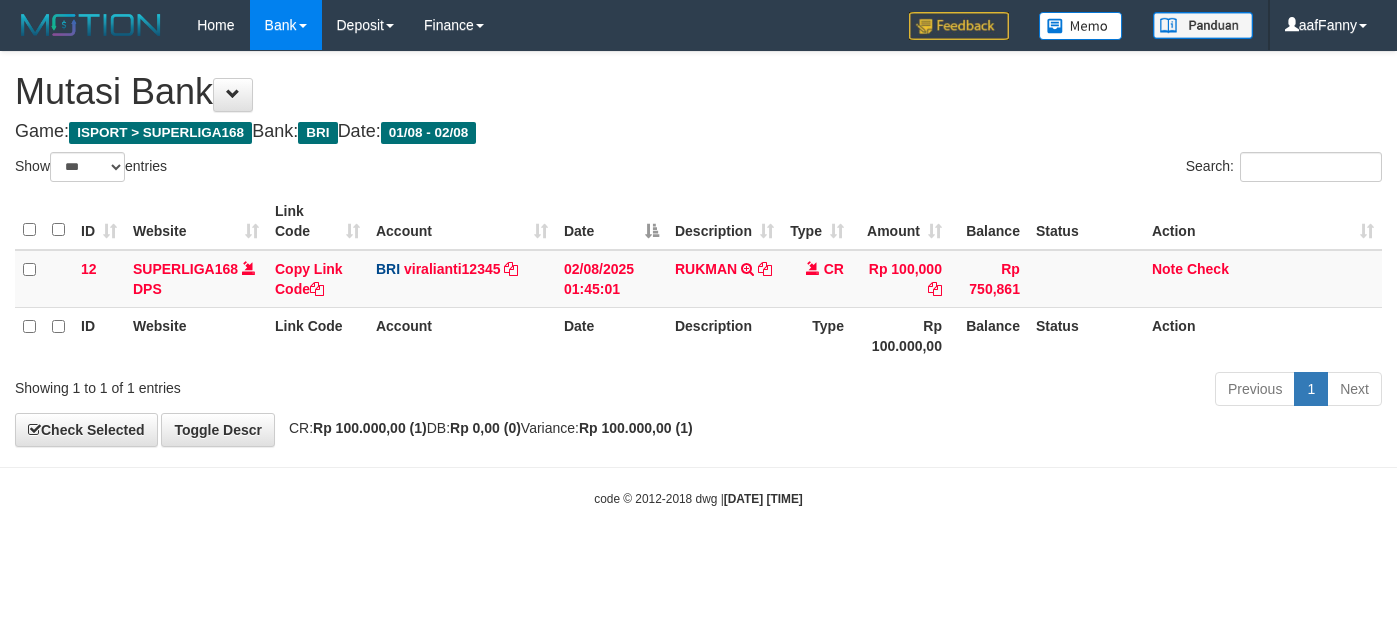 select on "***" 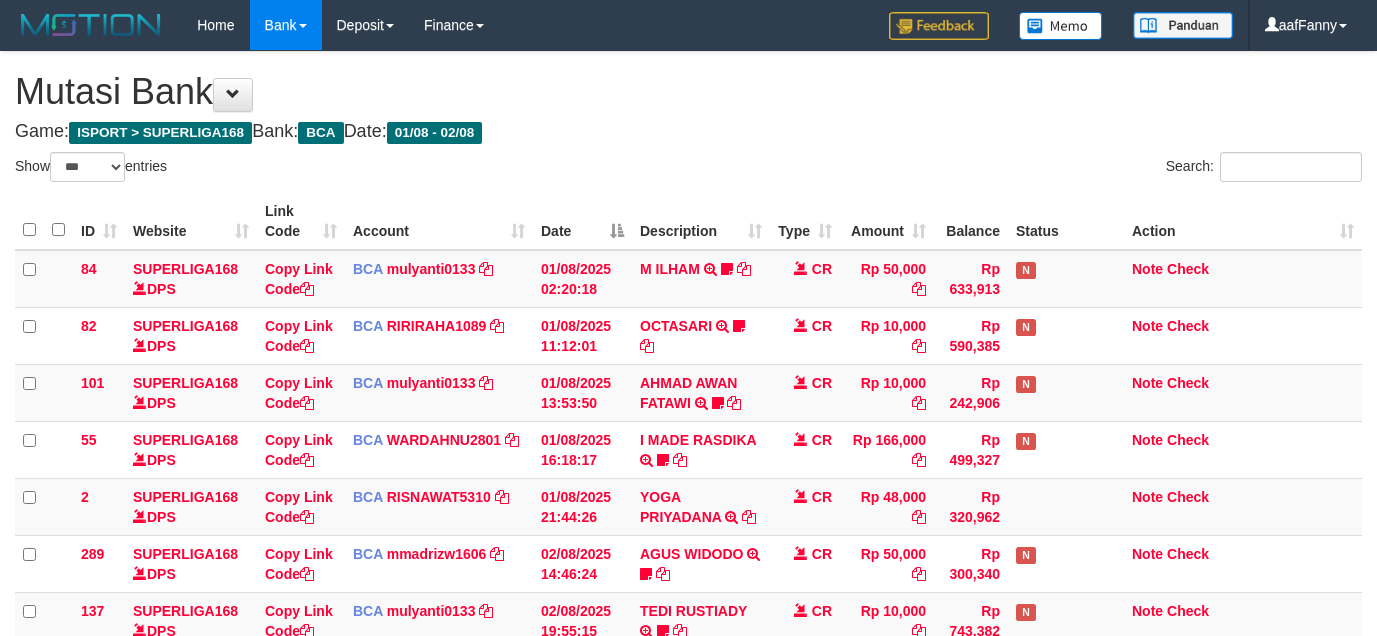 select on "***" 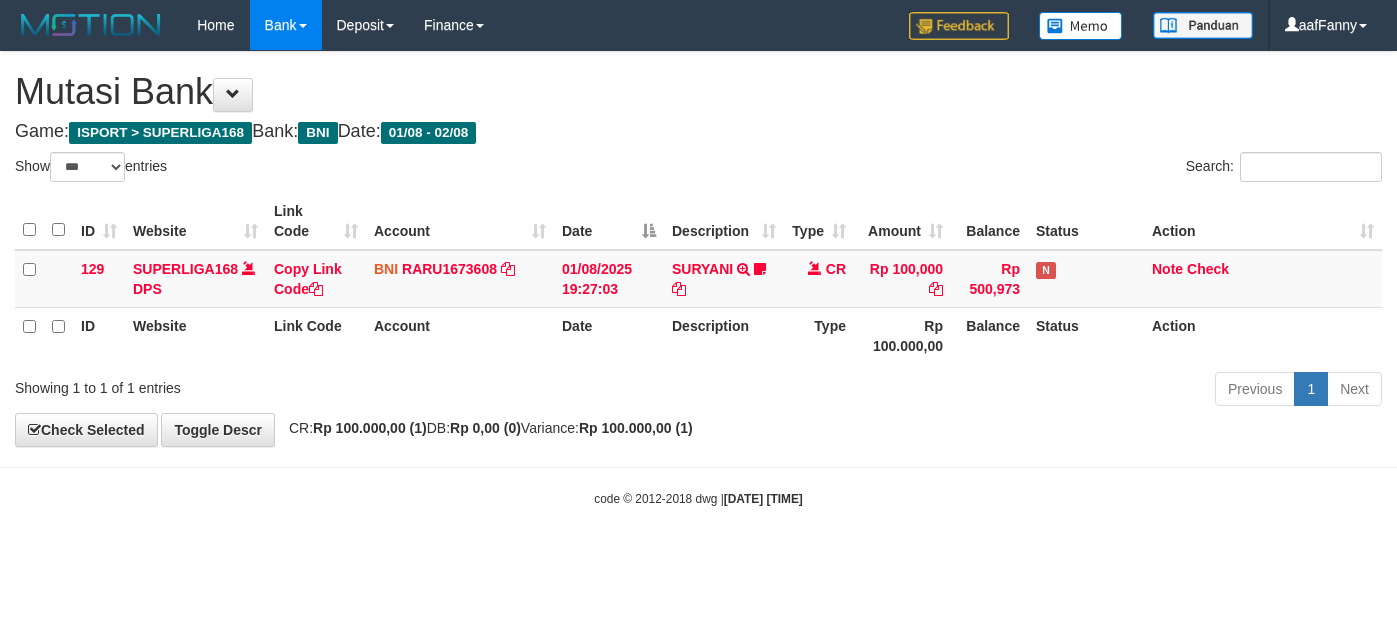 select on "***" 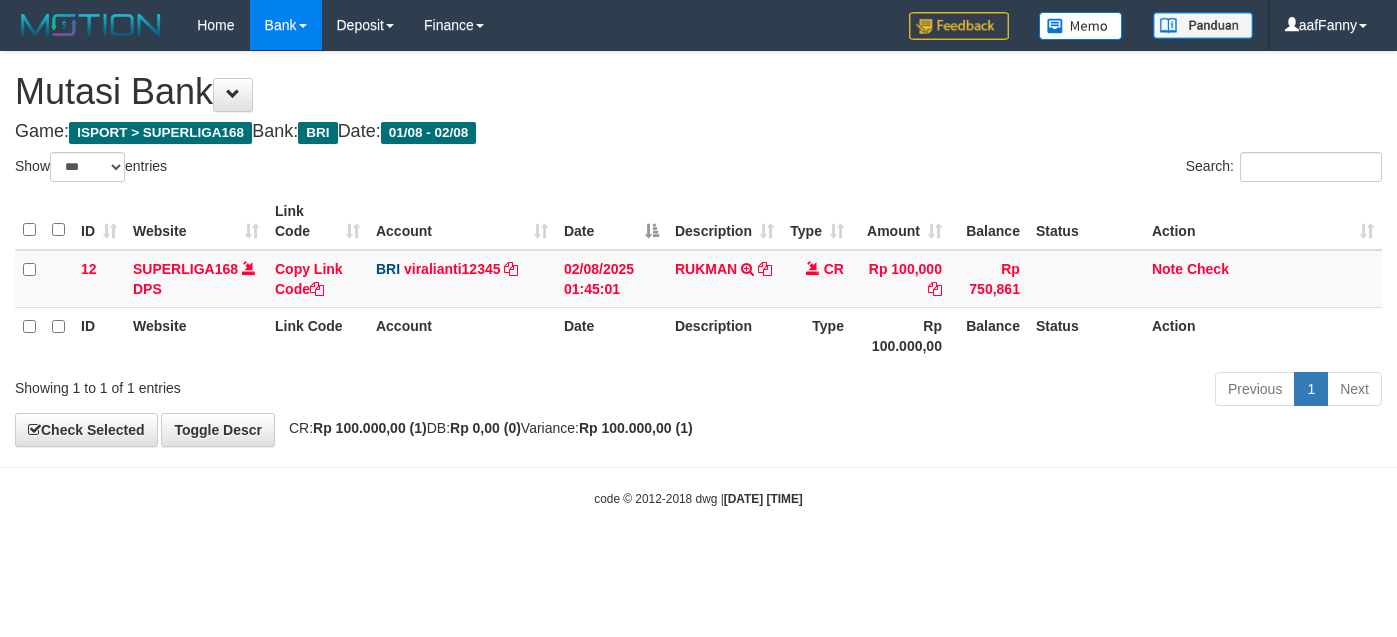 select on "***" 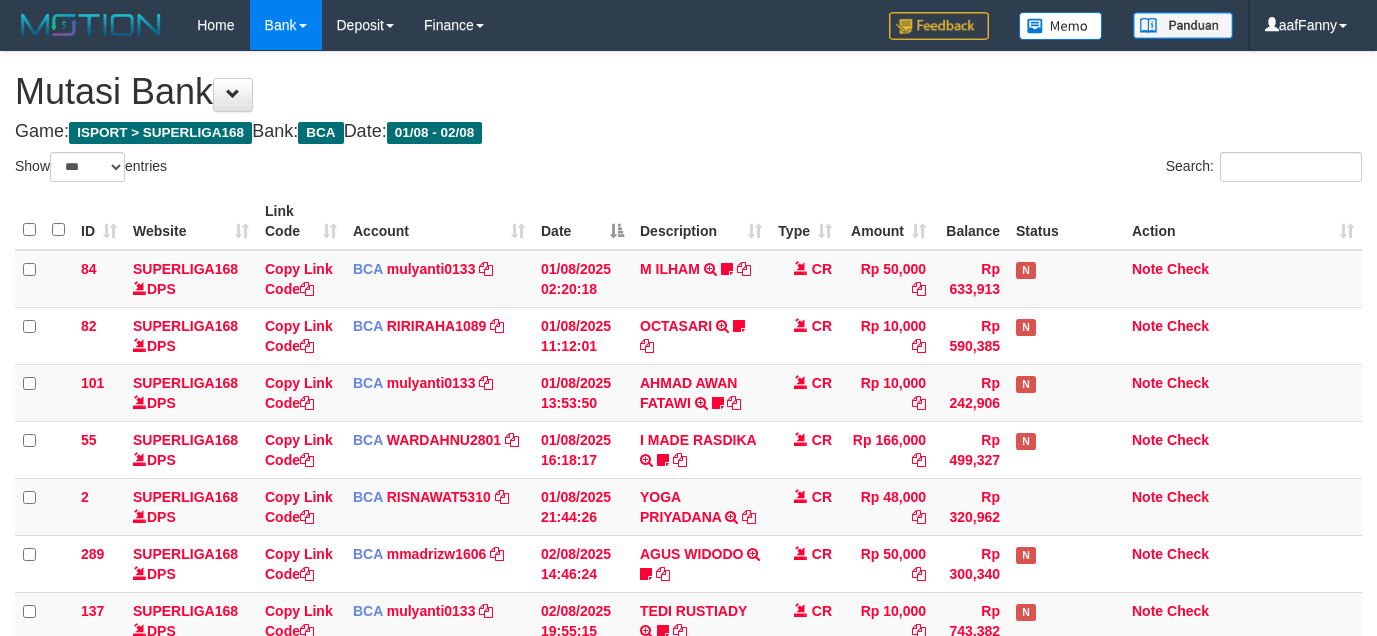 select on "***" 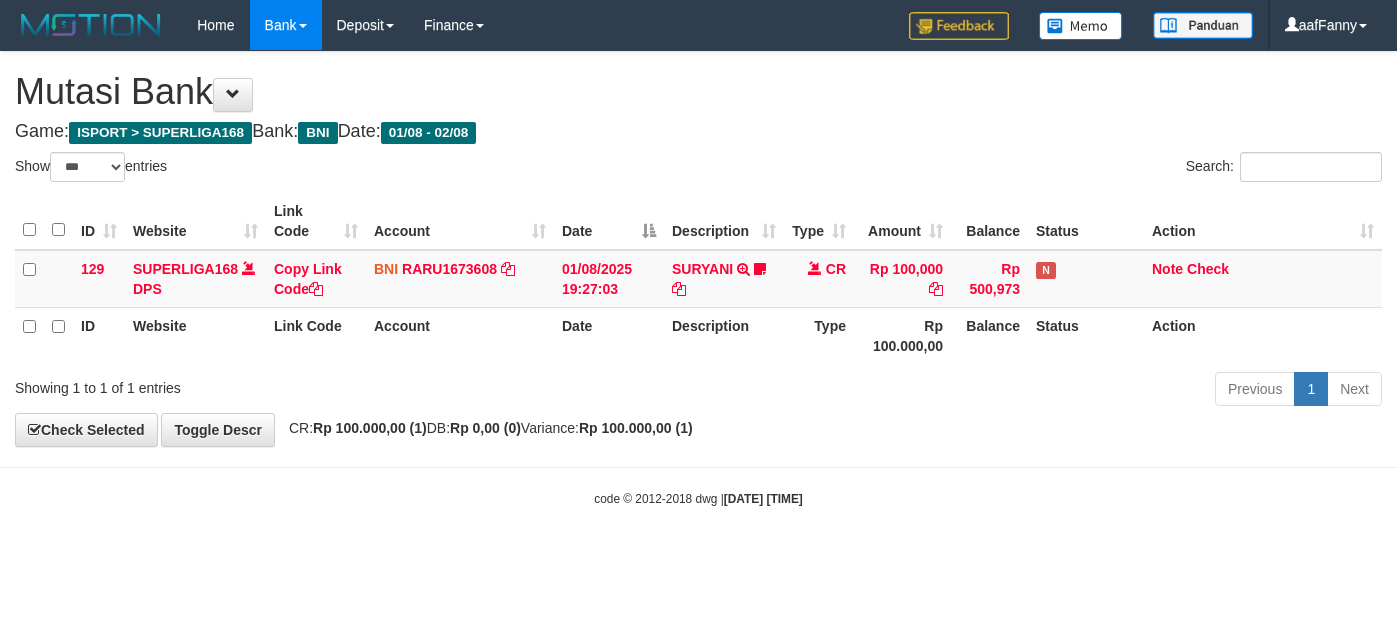 select on "***" 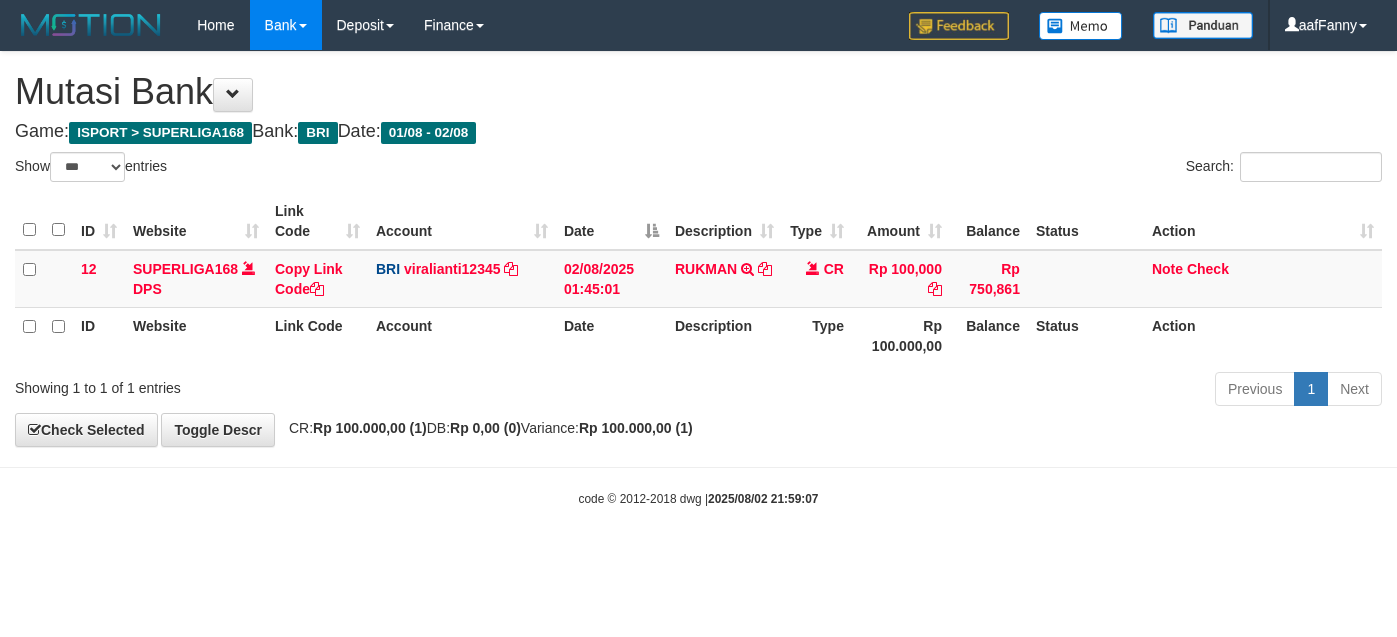 select on "***" 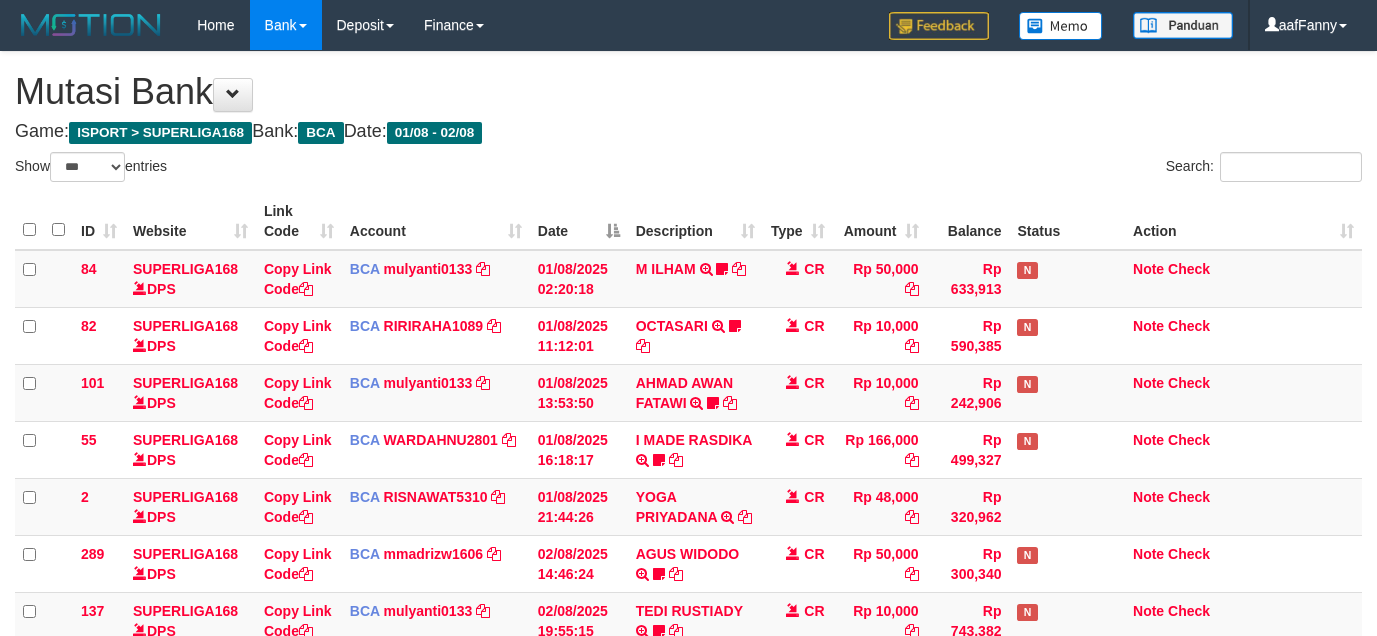 select on "***" 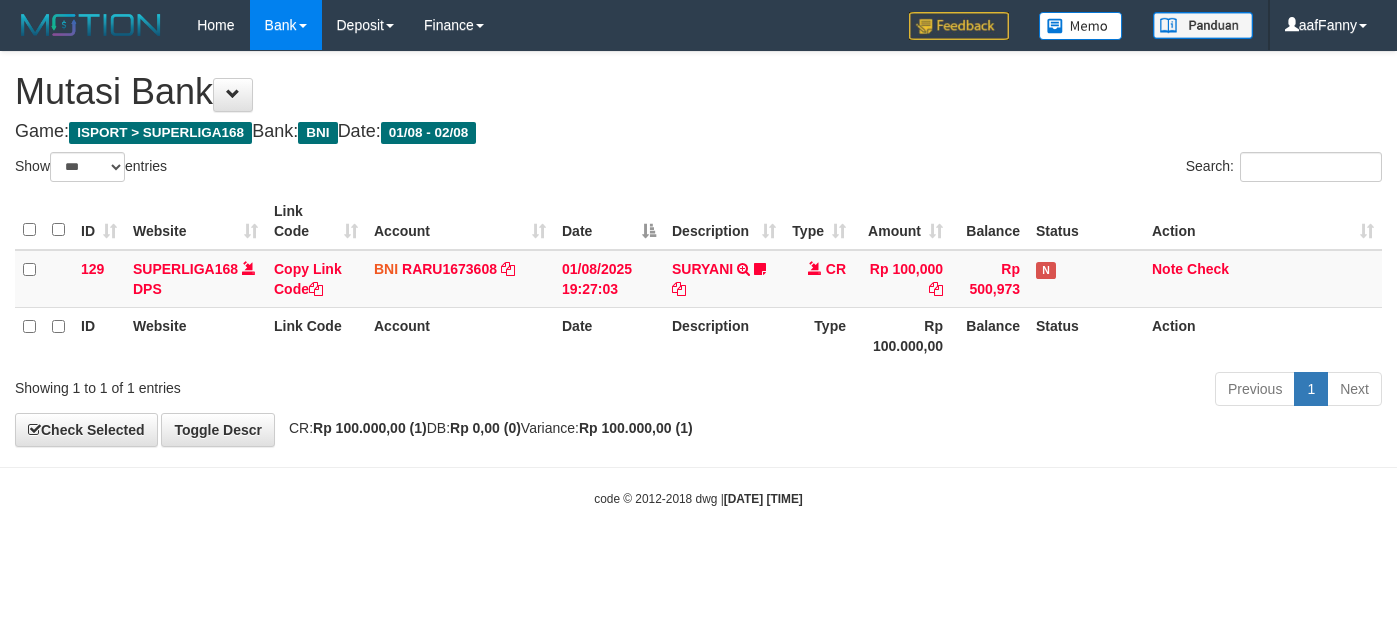 select on "***" 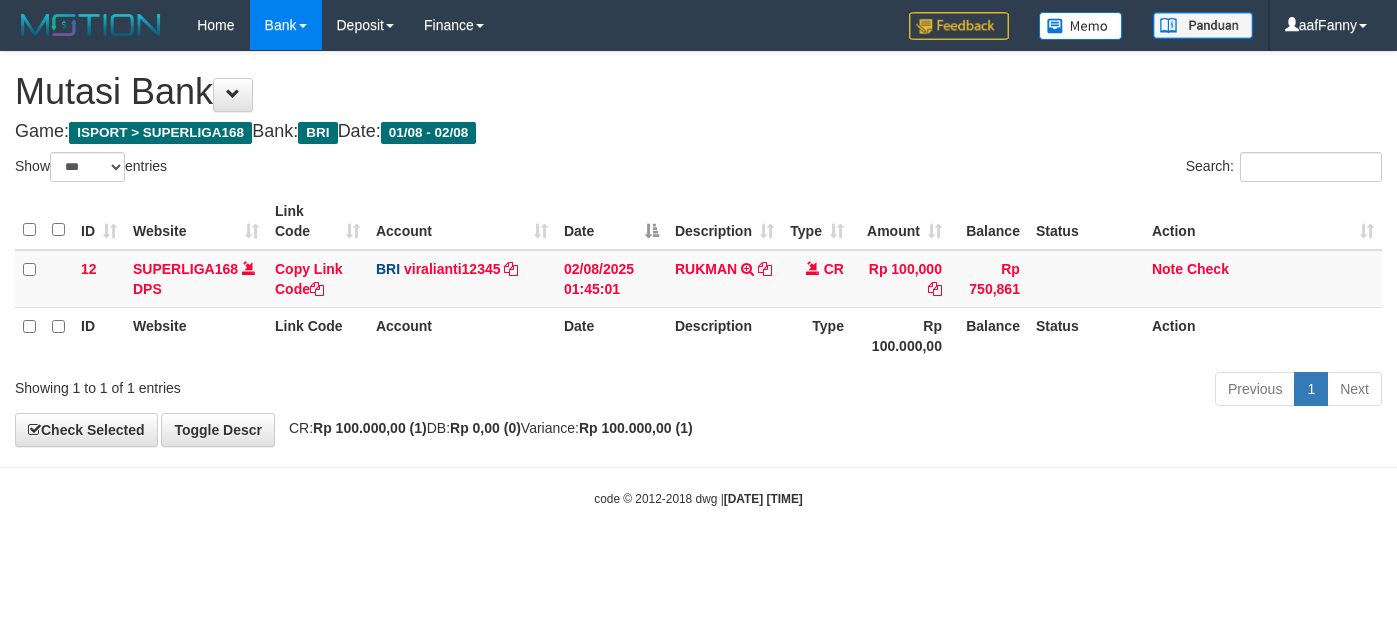 select on "***" 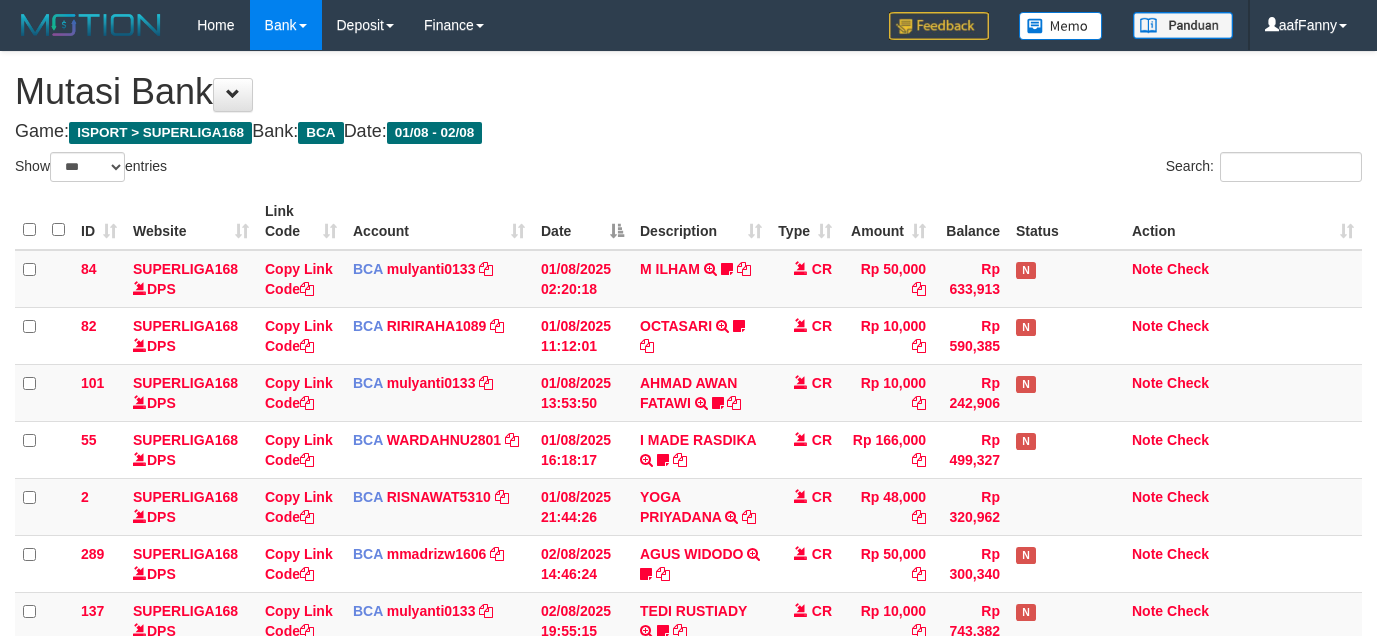 select on "***" 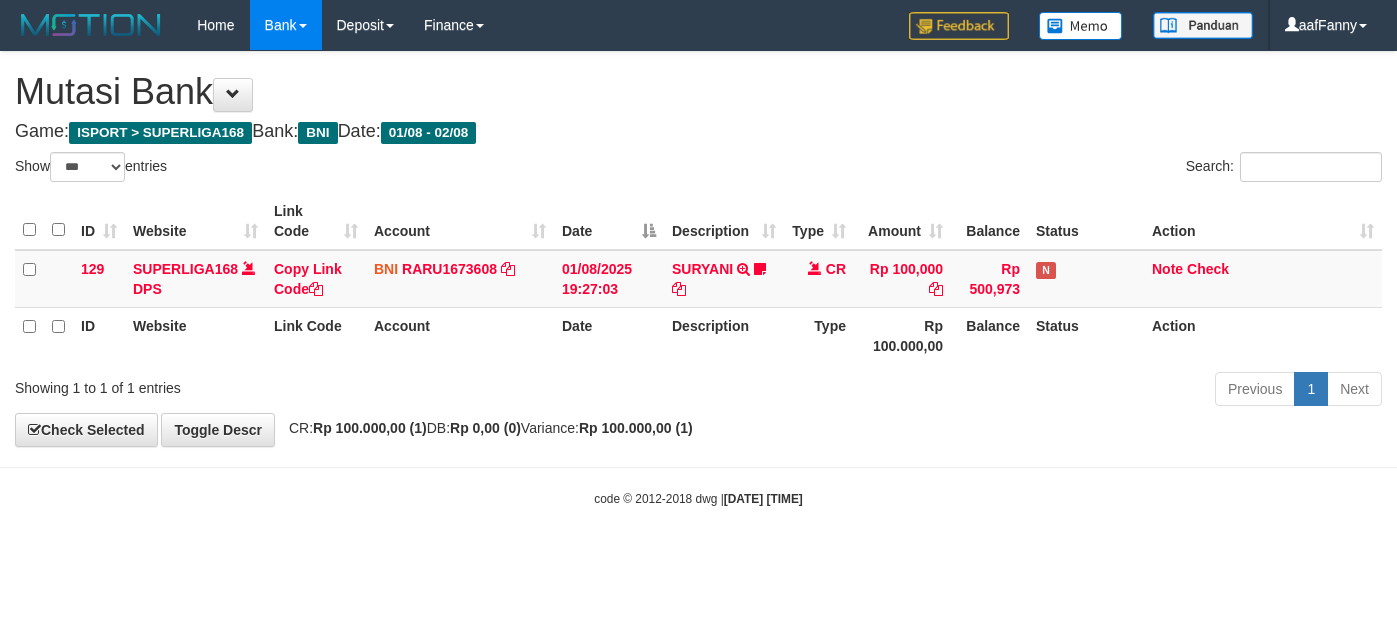 select on "***" 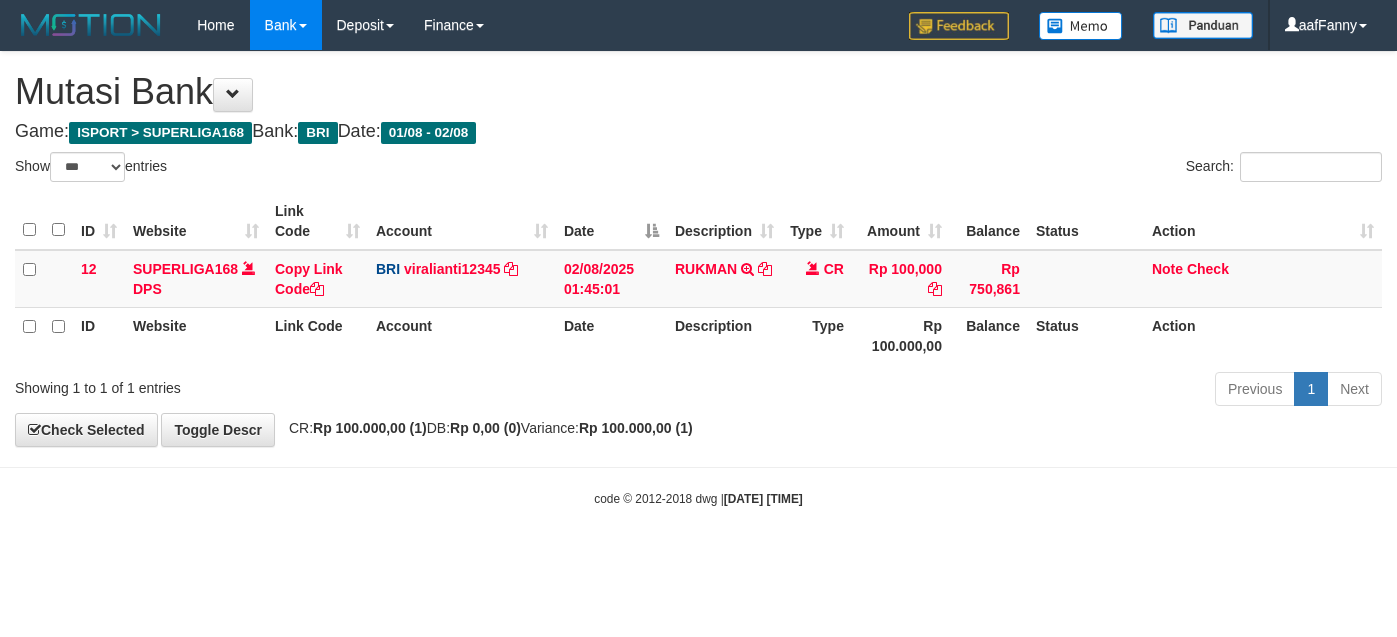 select on "***" 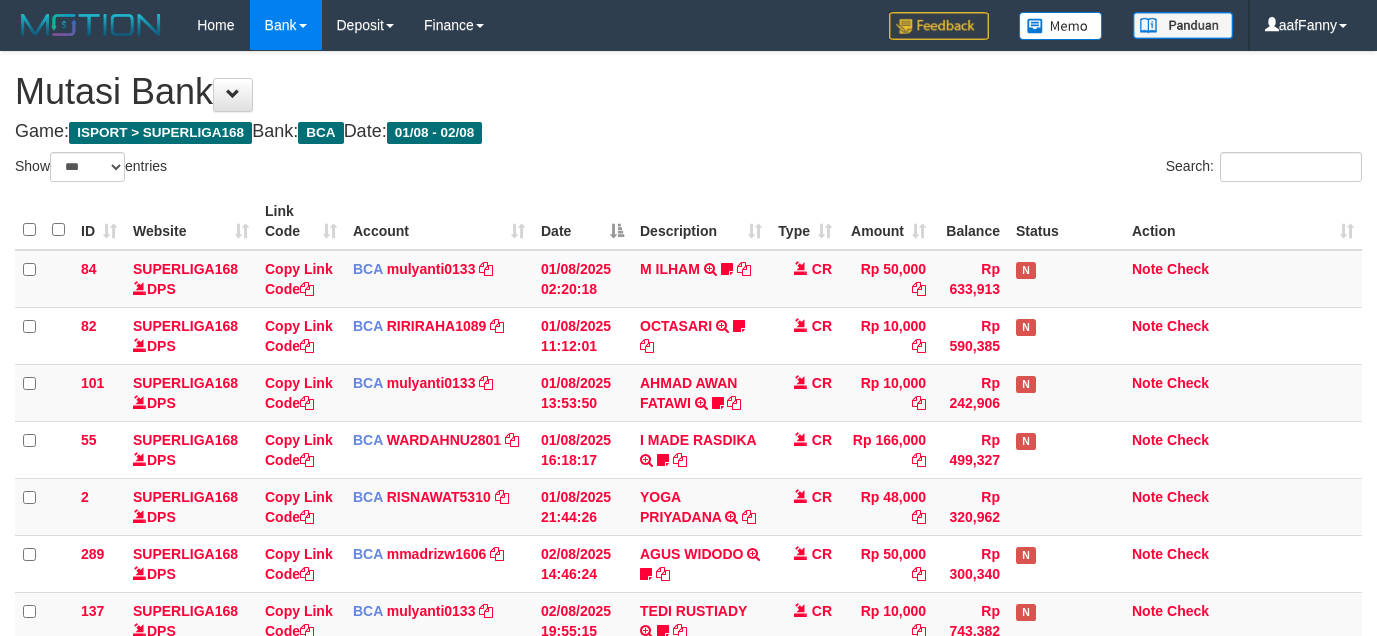 select on "***" 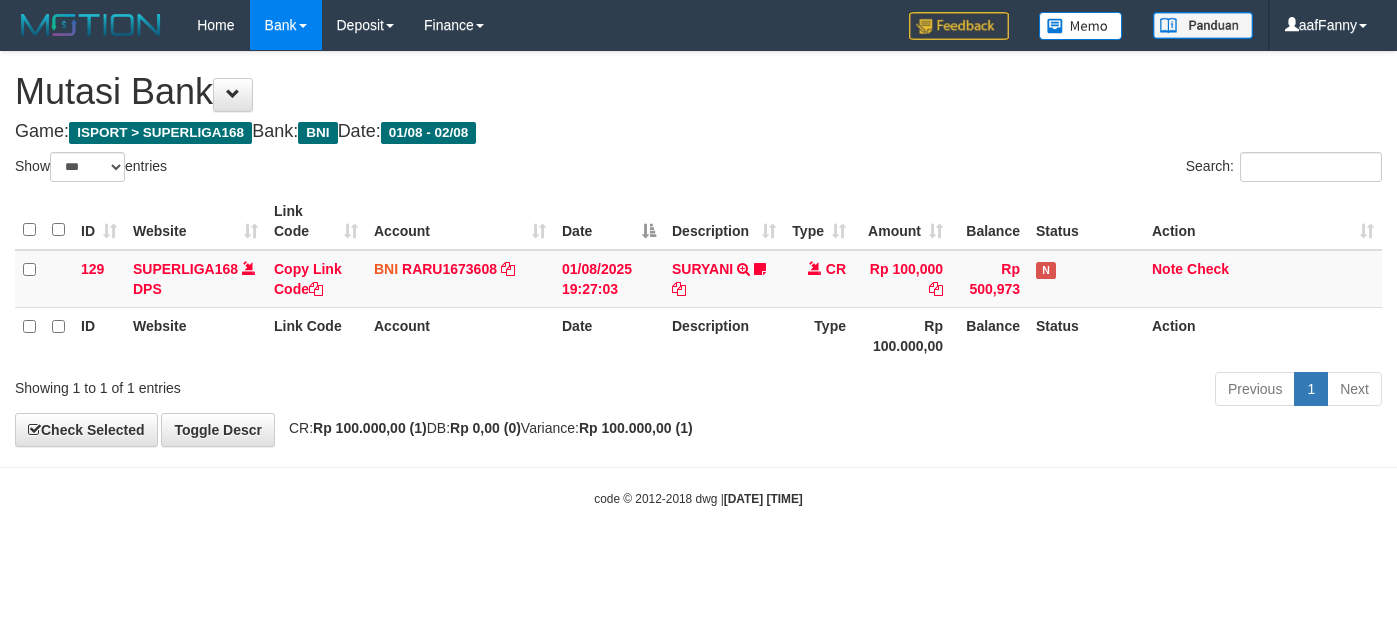 select on "***" 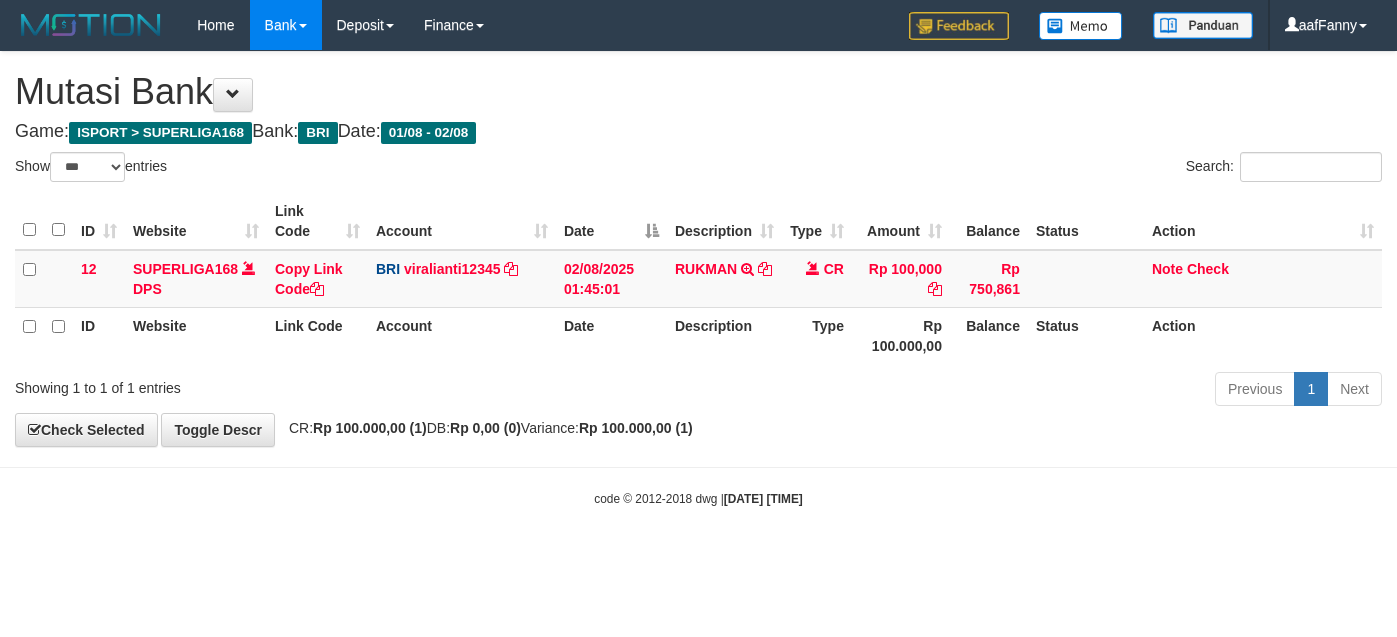 select on "***" 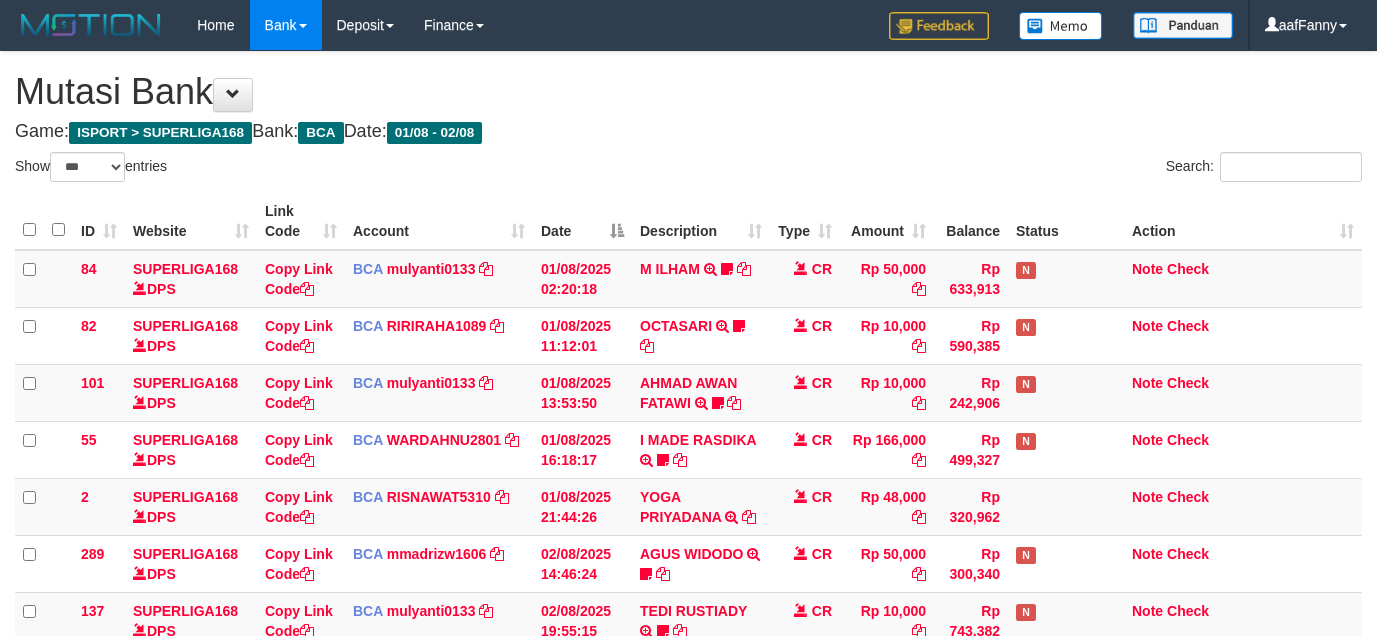 select on "***" 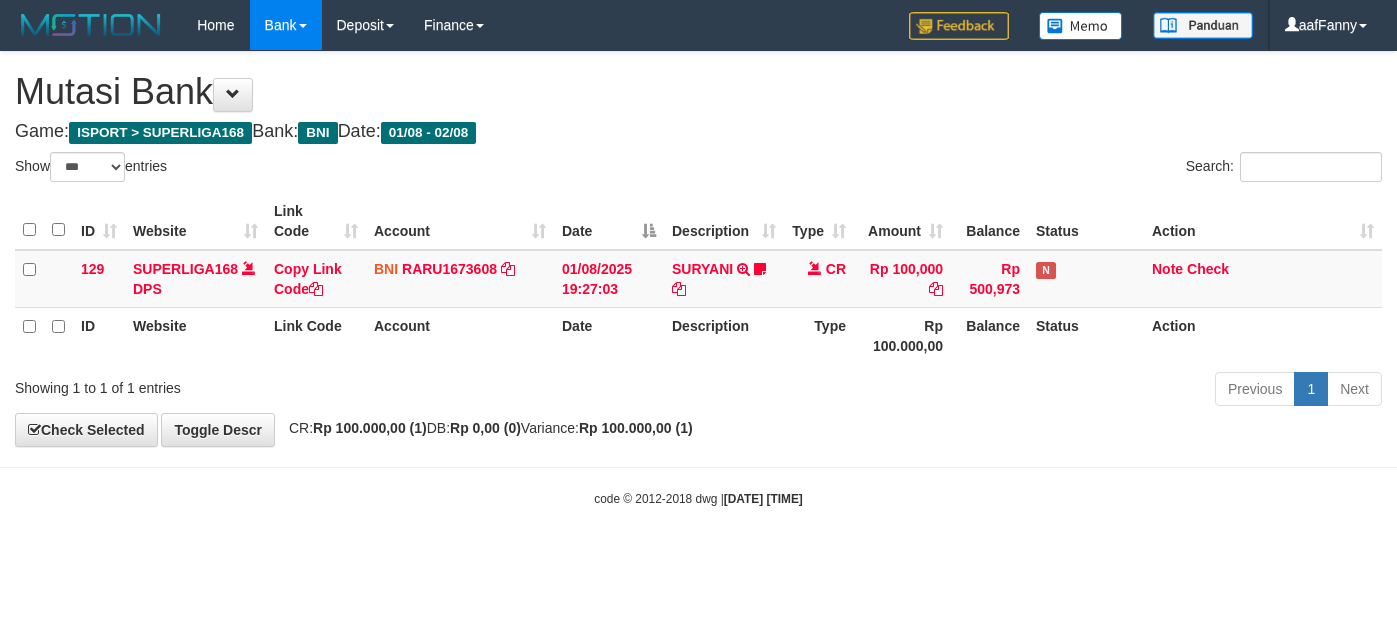 select on "***" 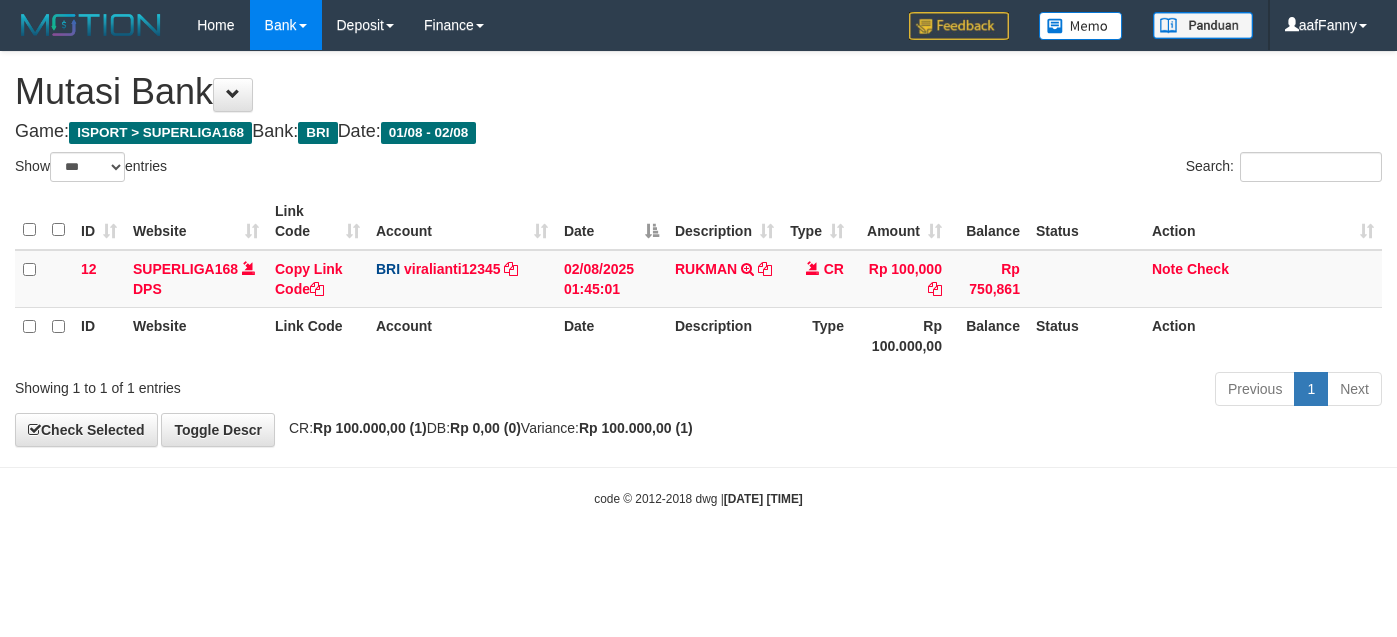 select on "***" 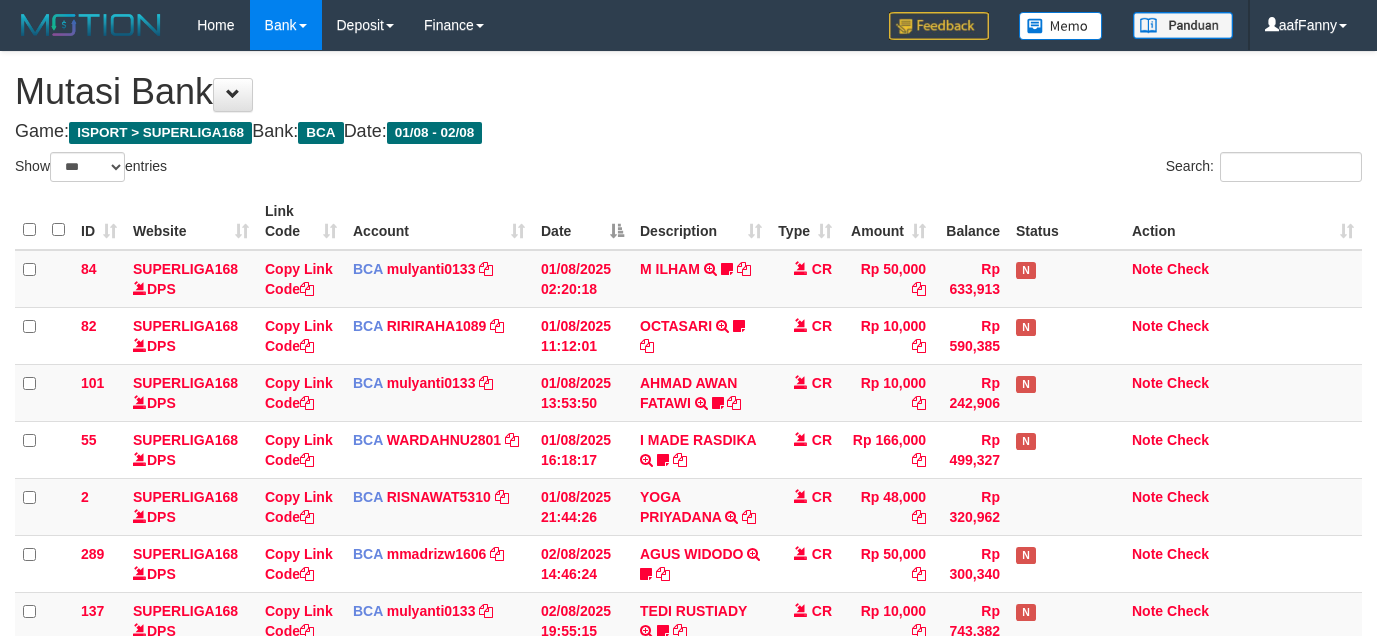 select on "***" 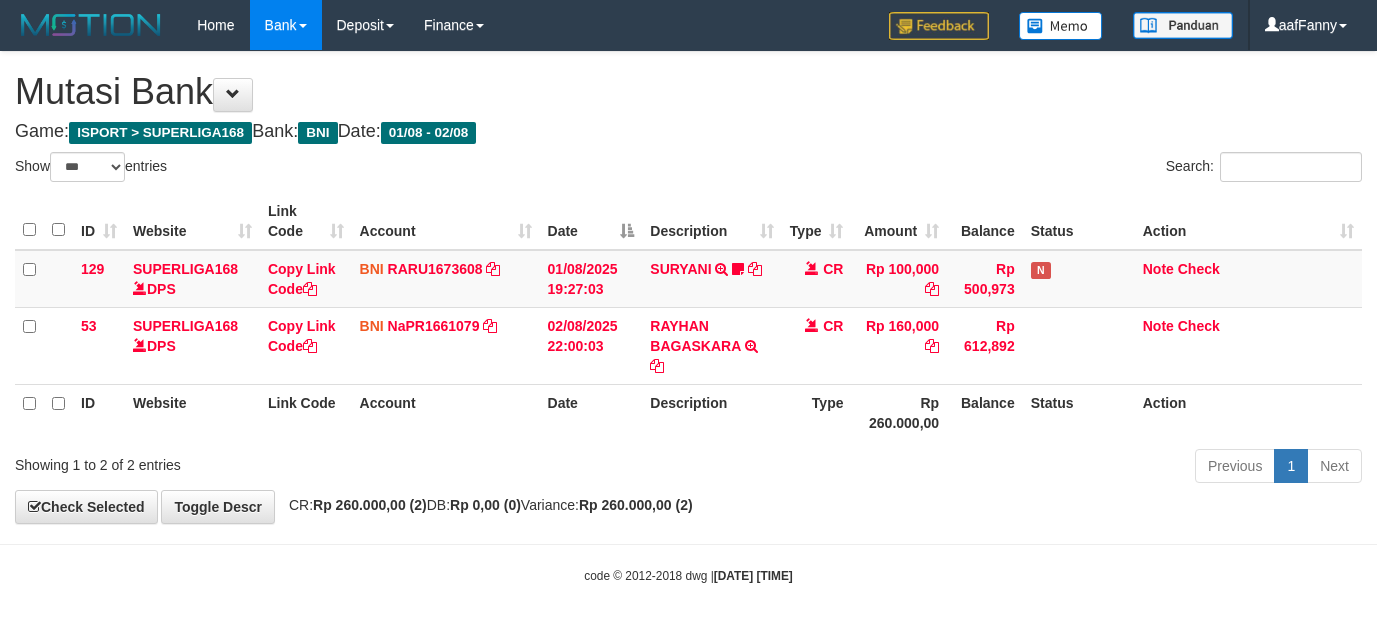 select on "***" 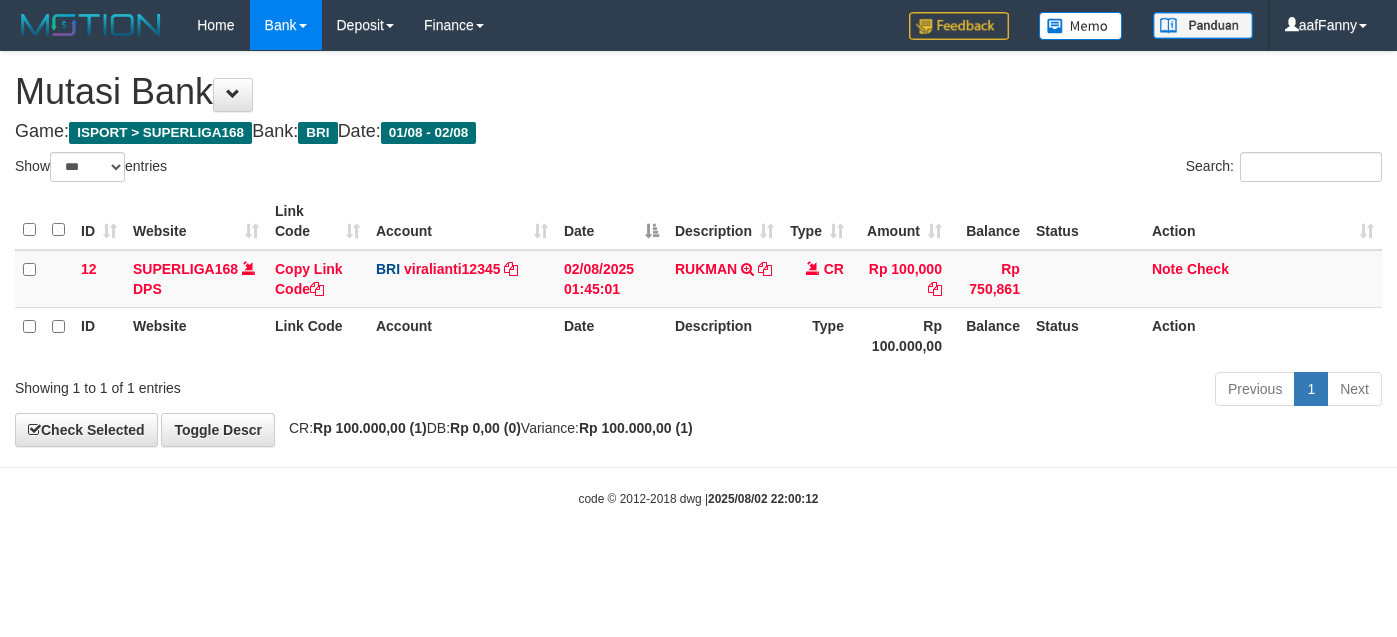 select on "***" 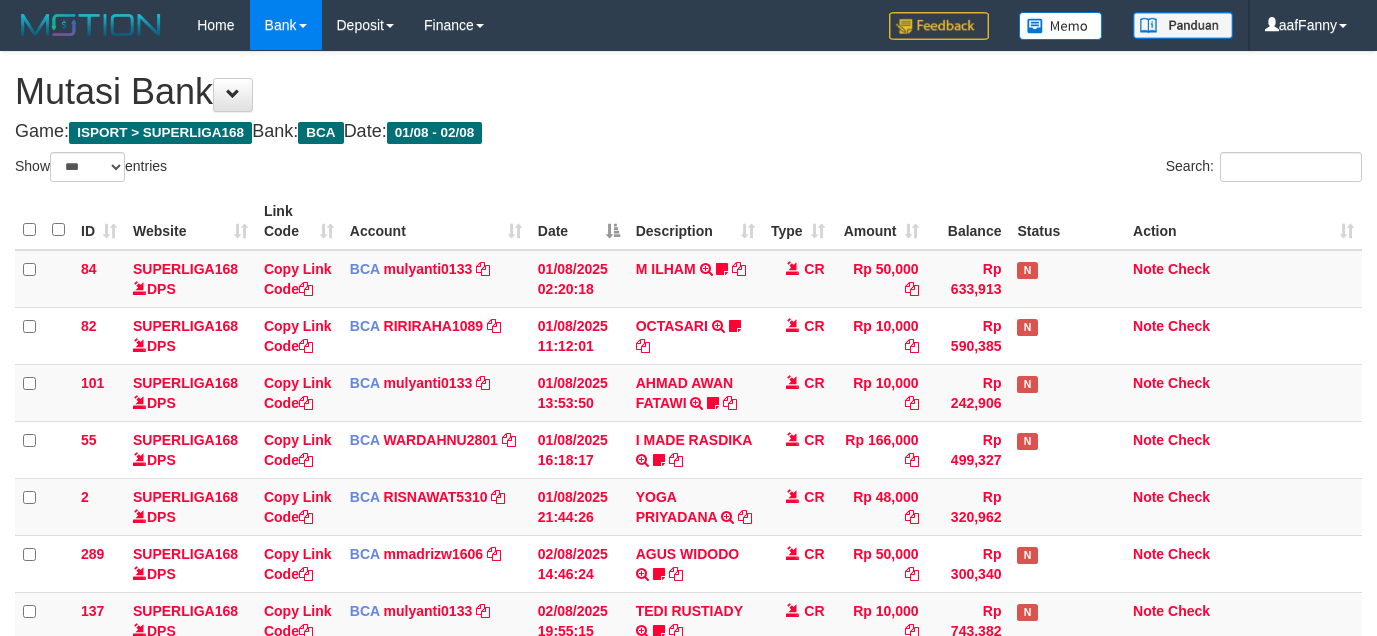 select on "***" 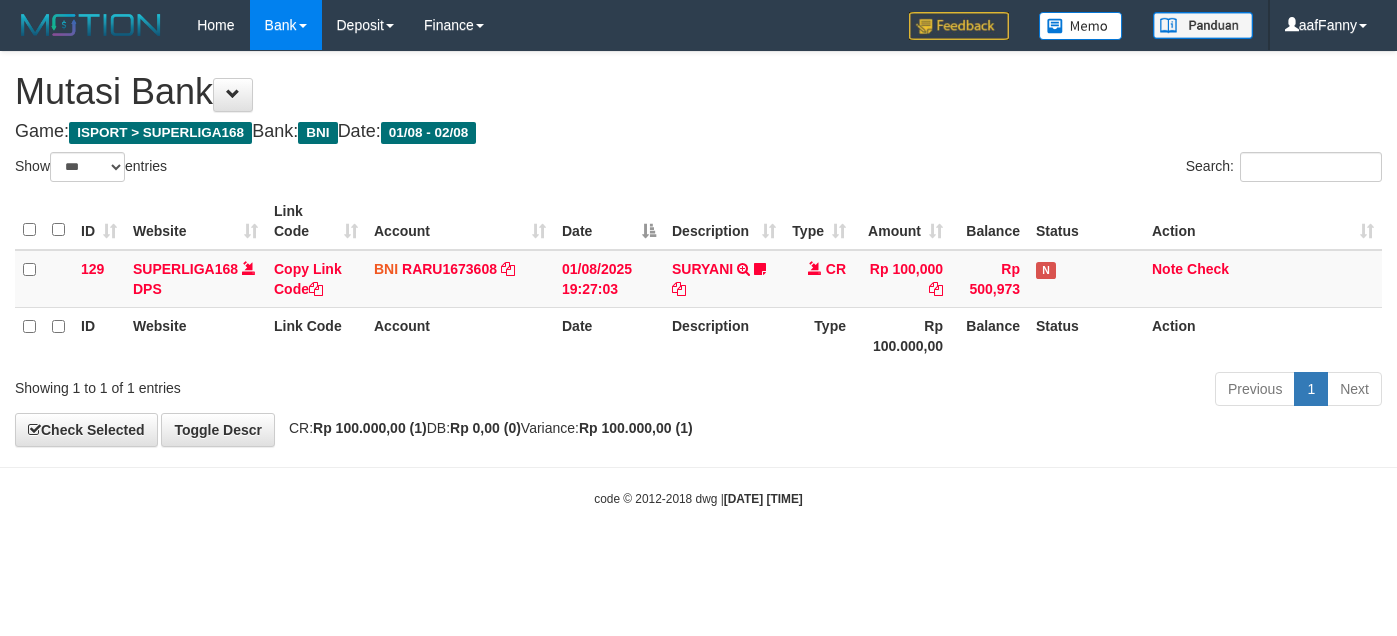 select on "***" 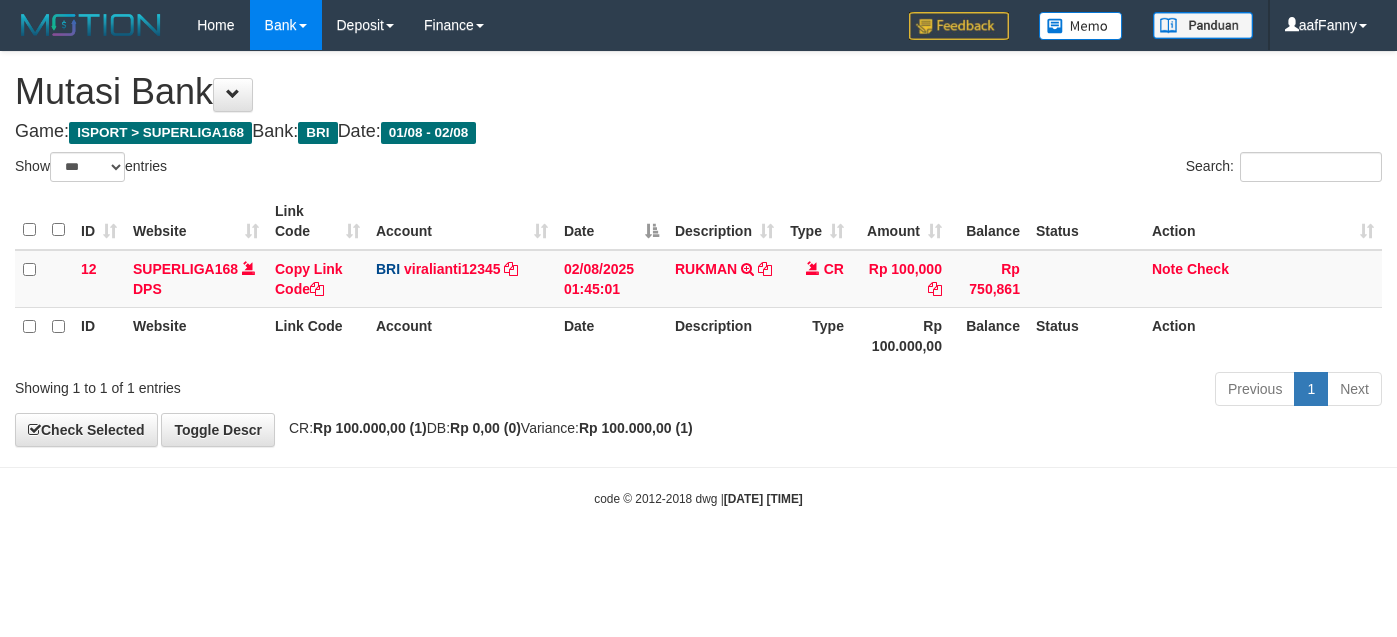 select on "***" 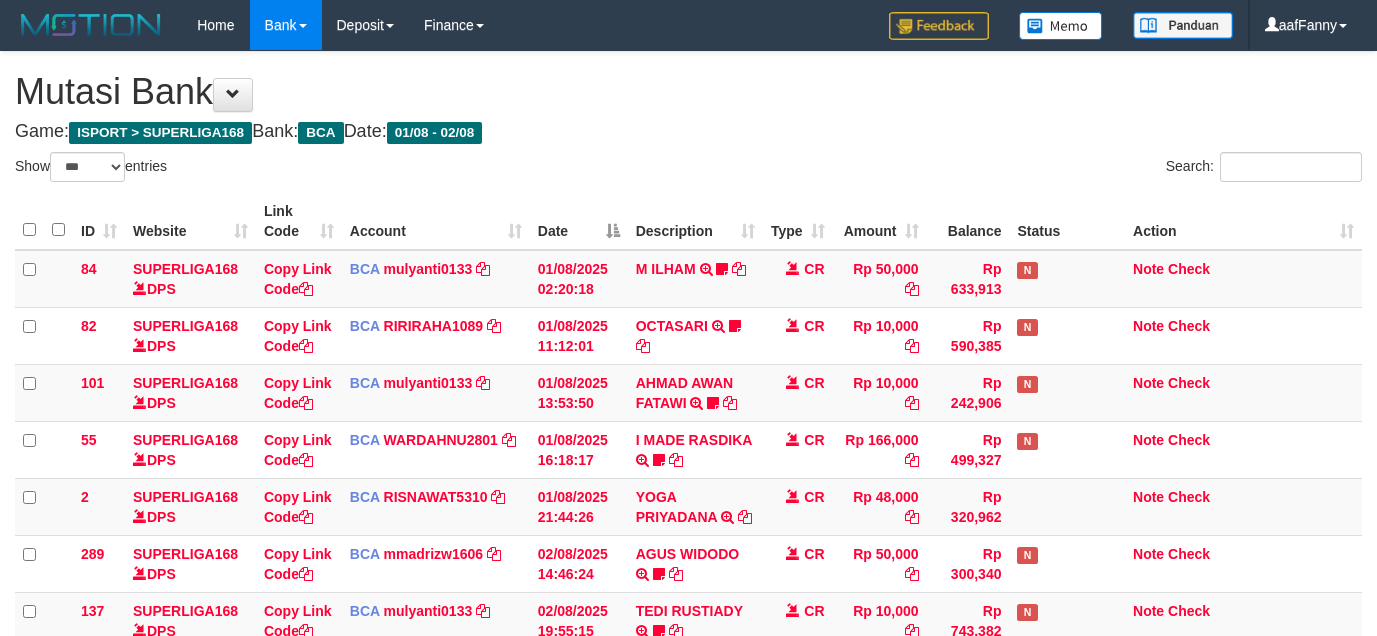select on "***" 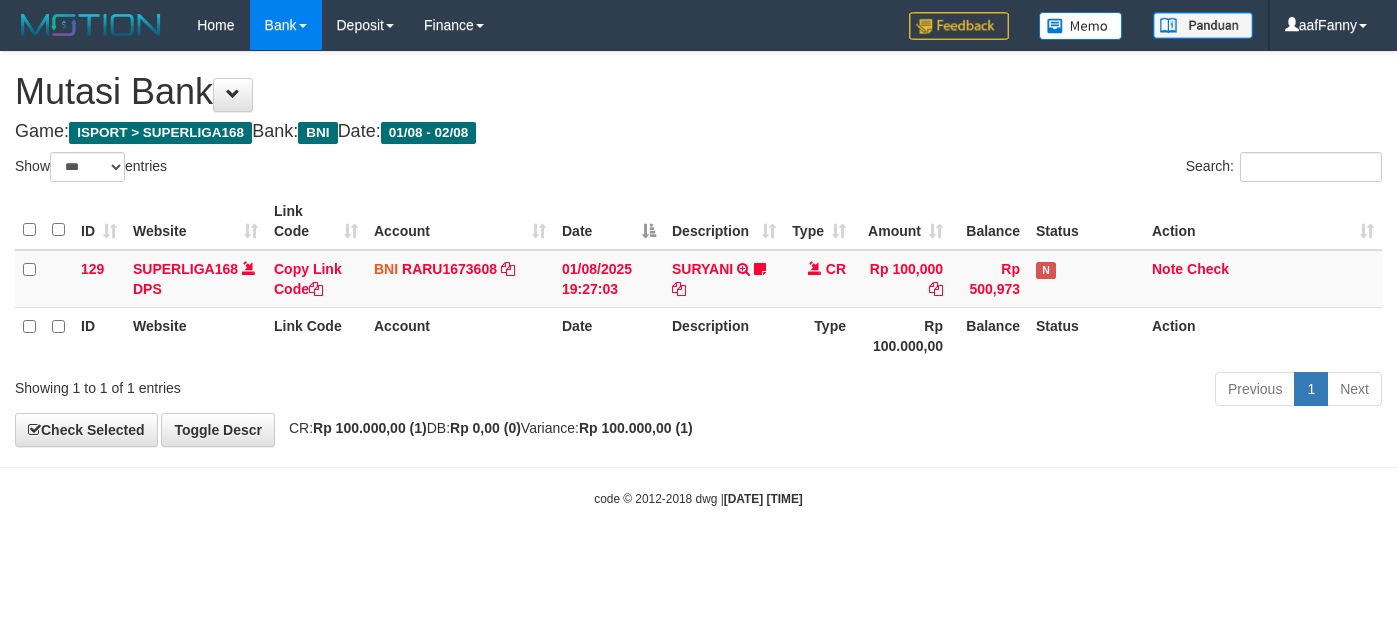 select on "***" 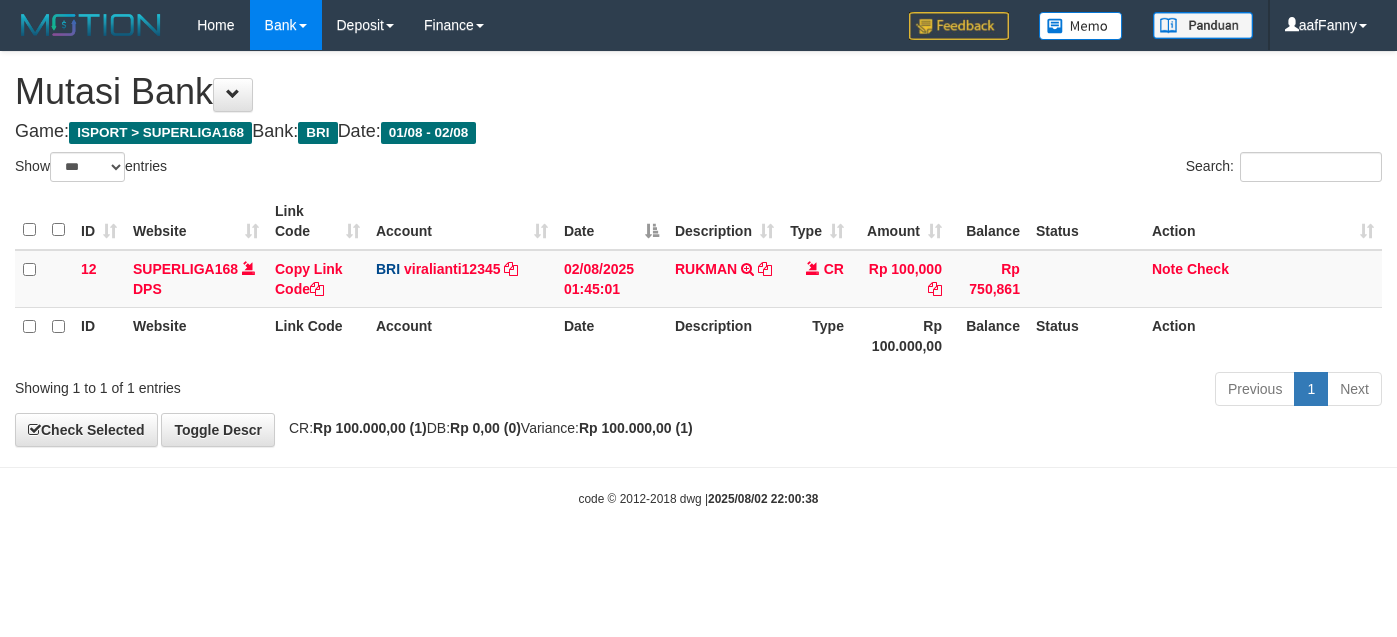 select on "***" 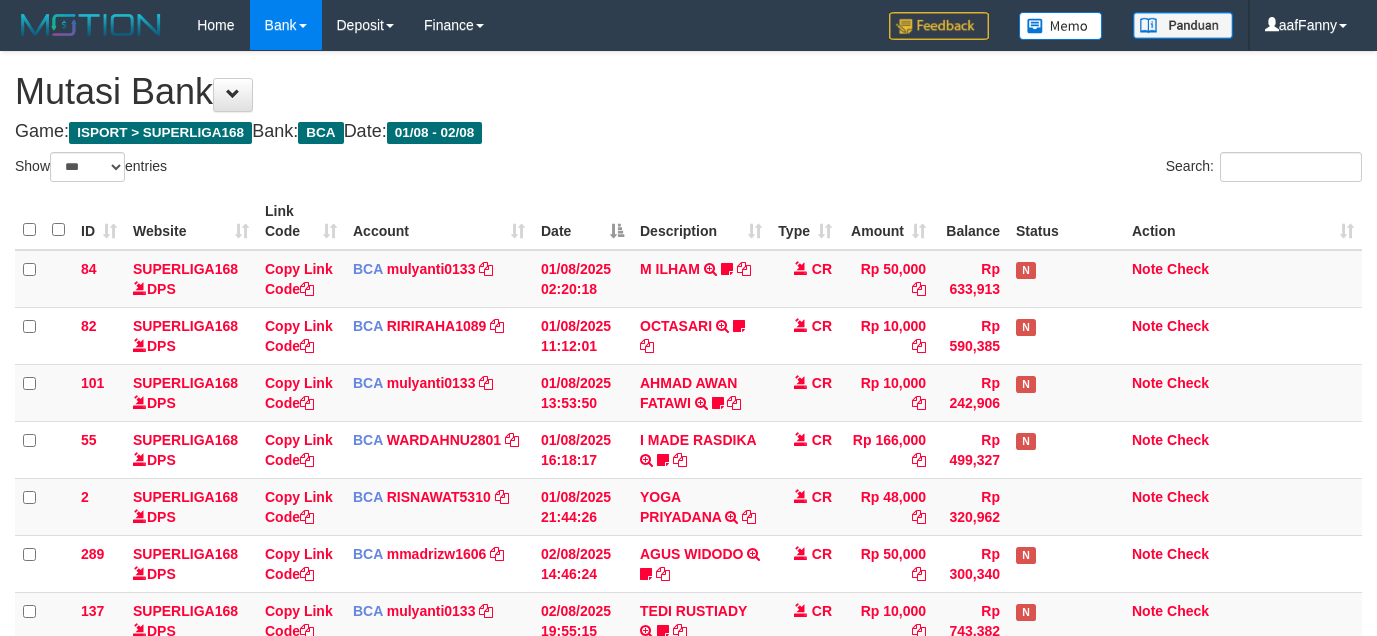 select on "***" 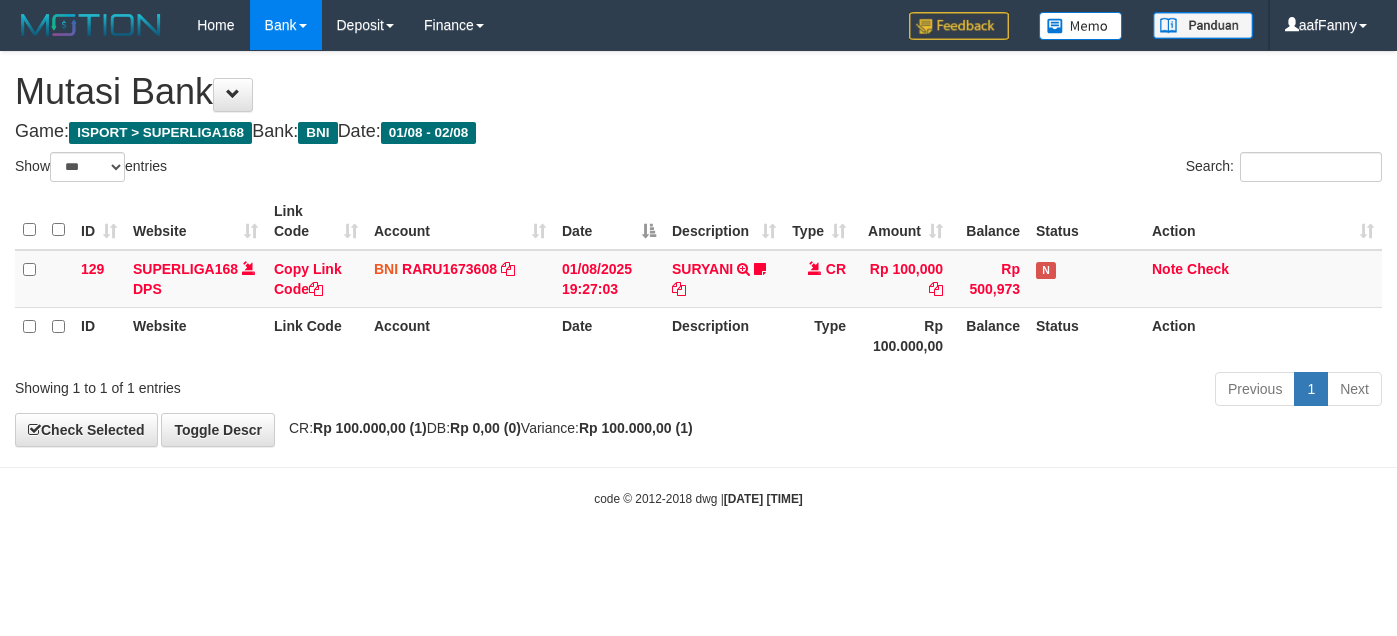 select on "***" 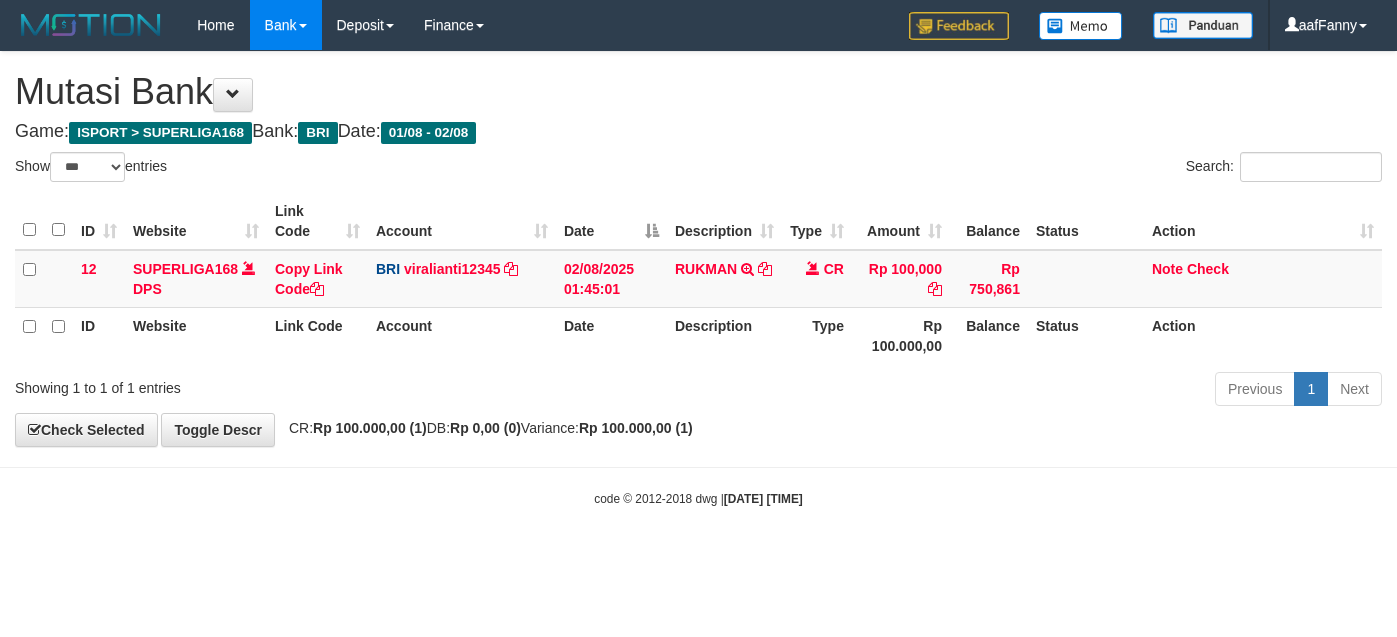 select on "***" 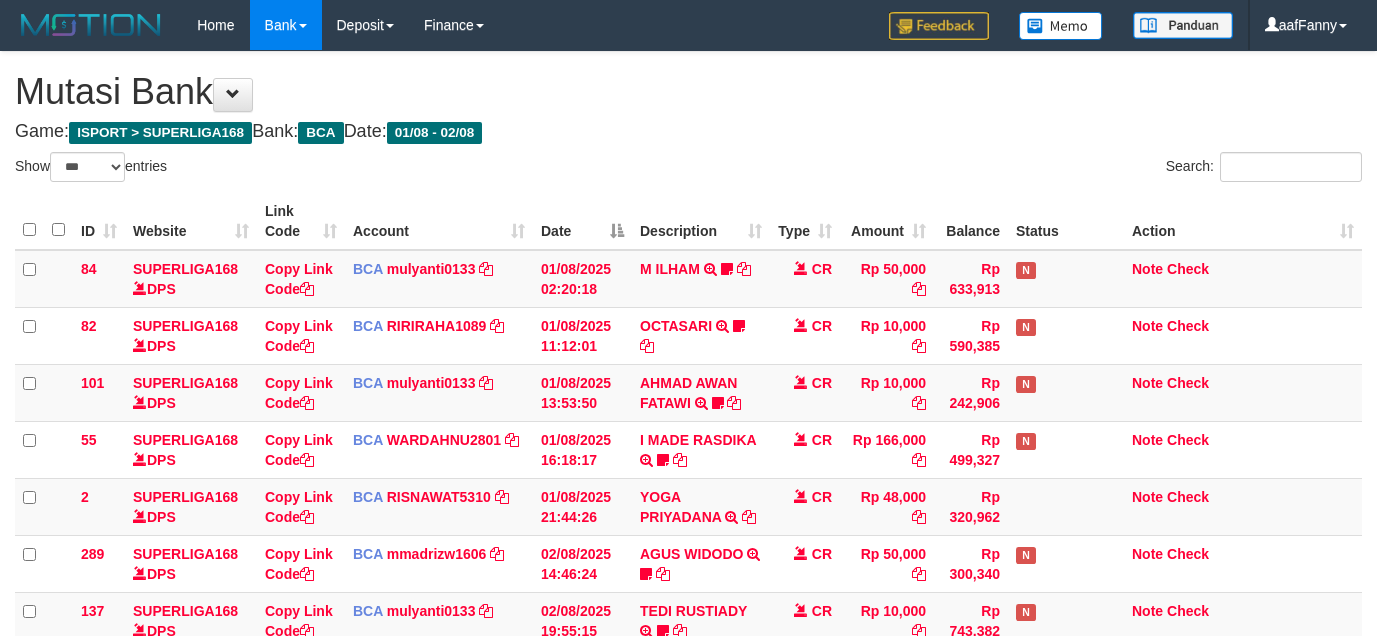 select on "***" 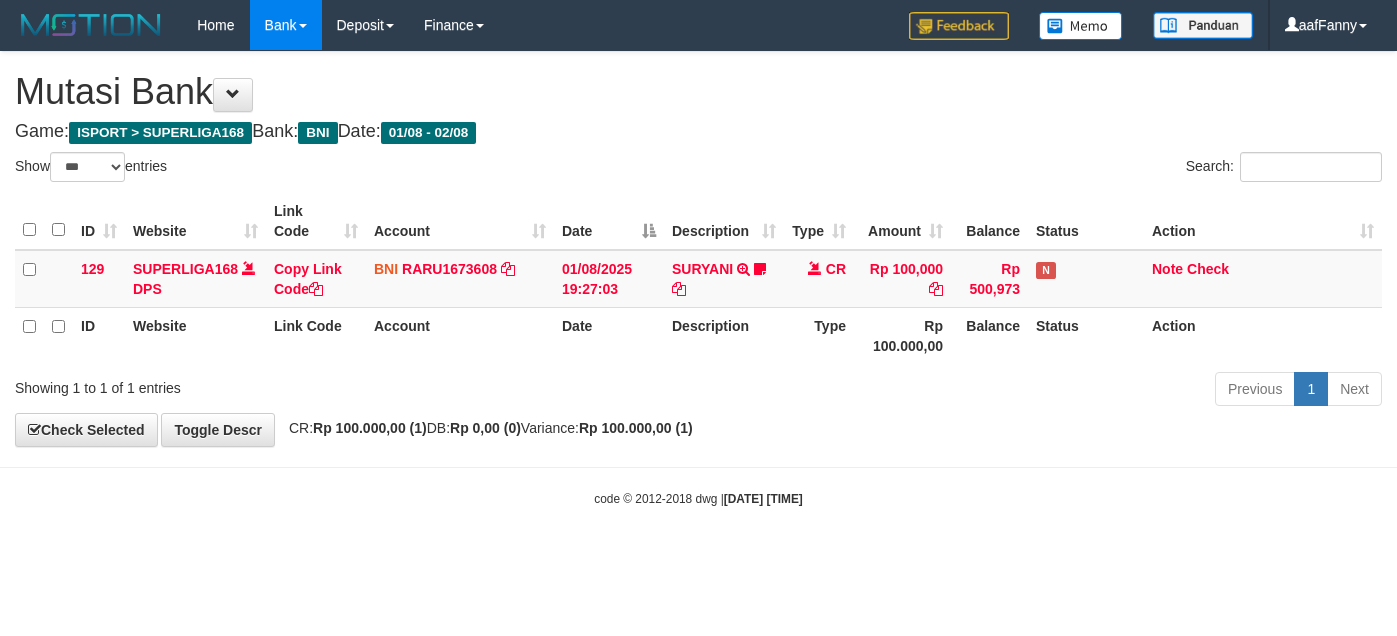 select on "***" 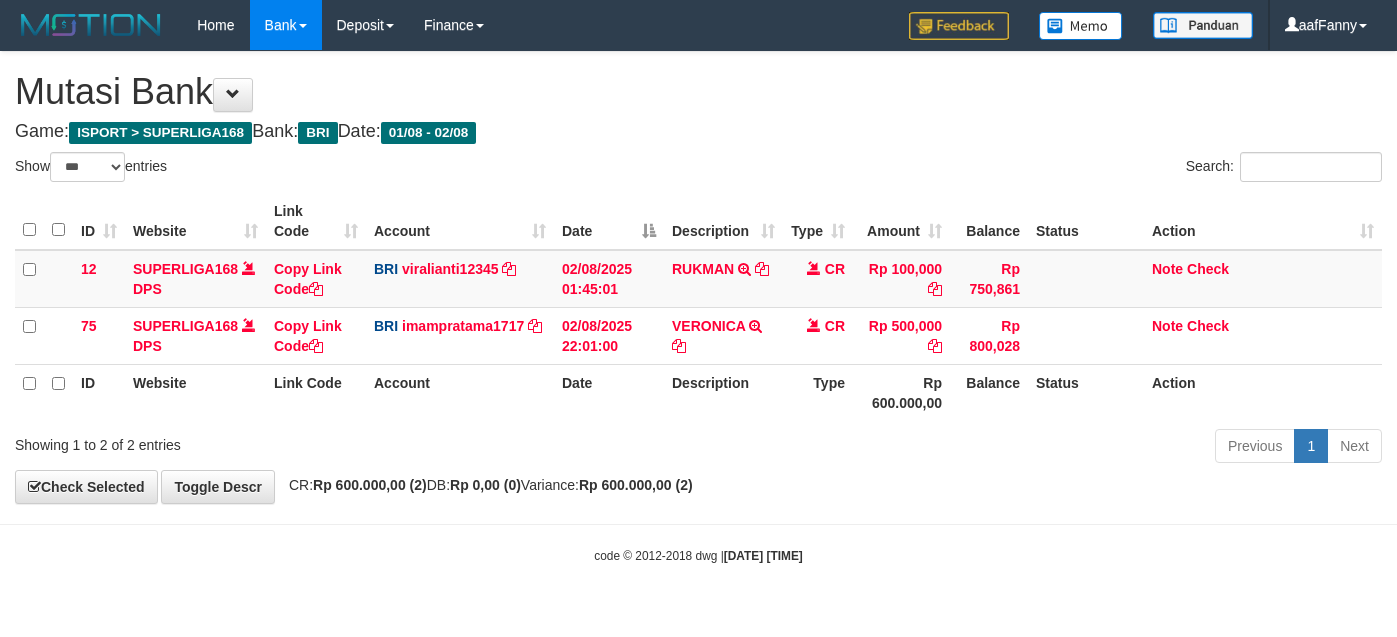 select on "***" 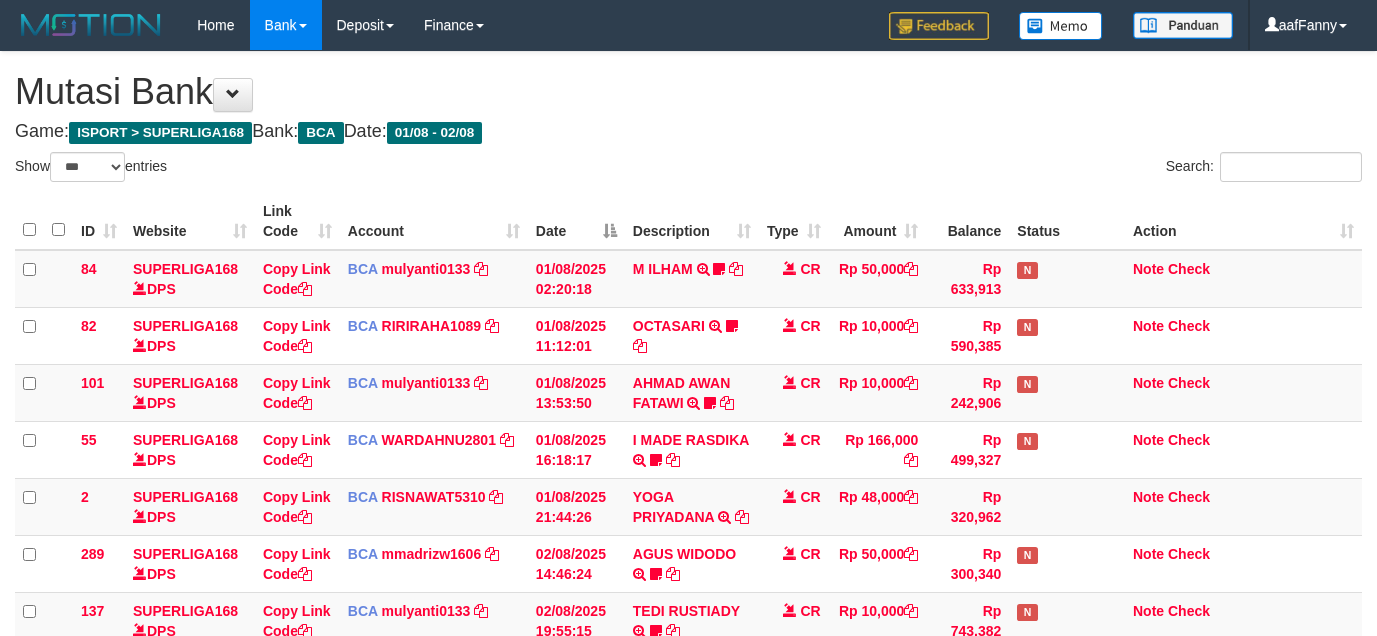 select on "***" 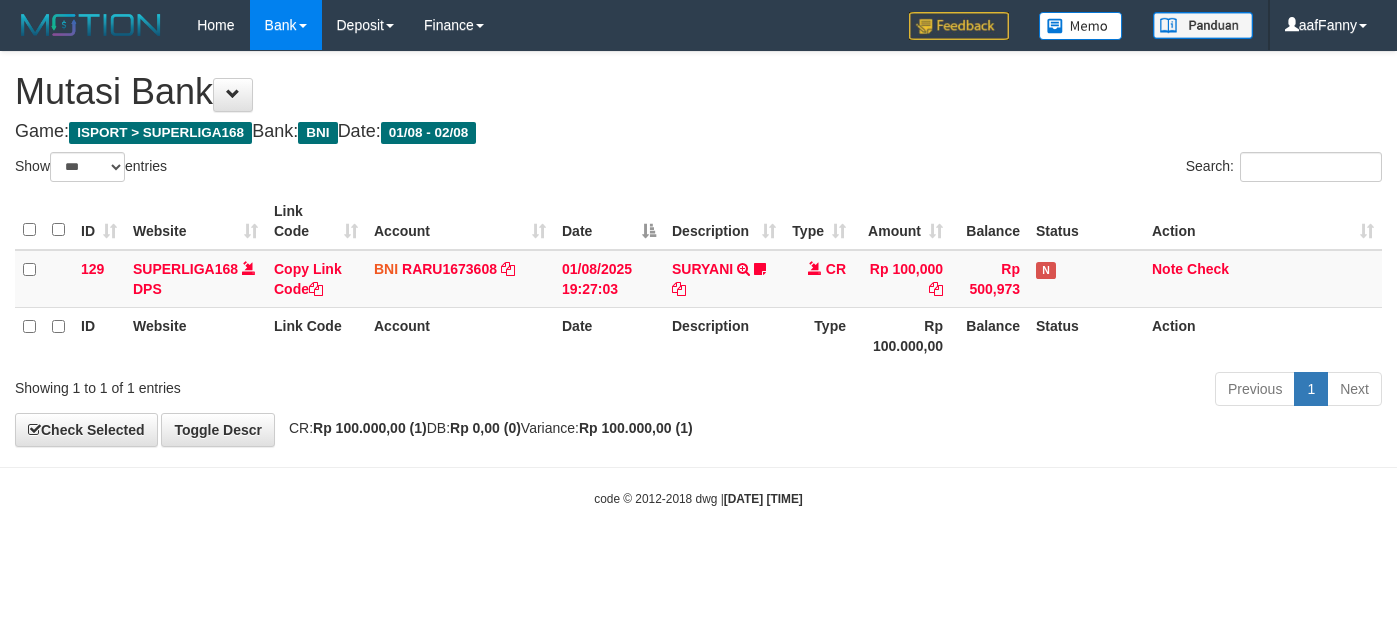 select on "***" 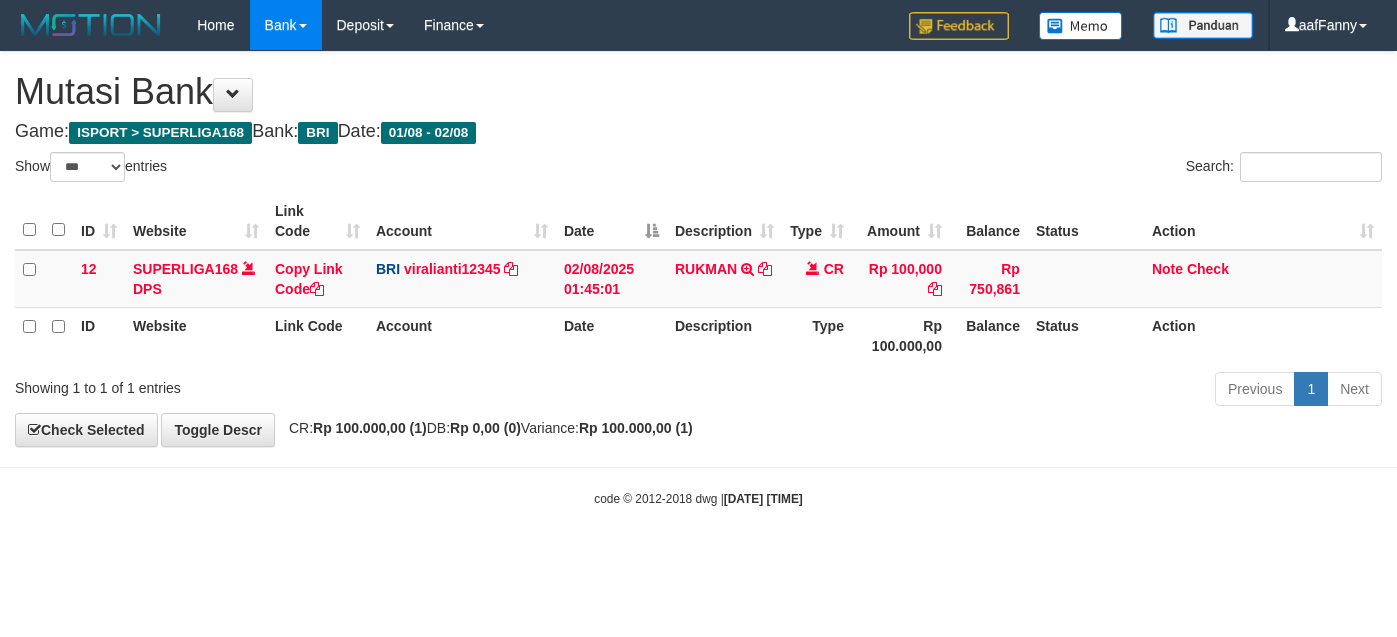 select on "***" 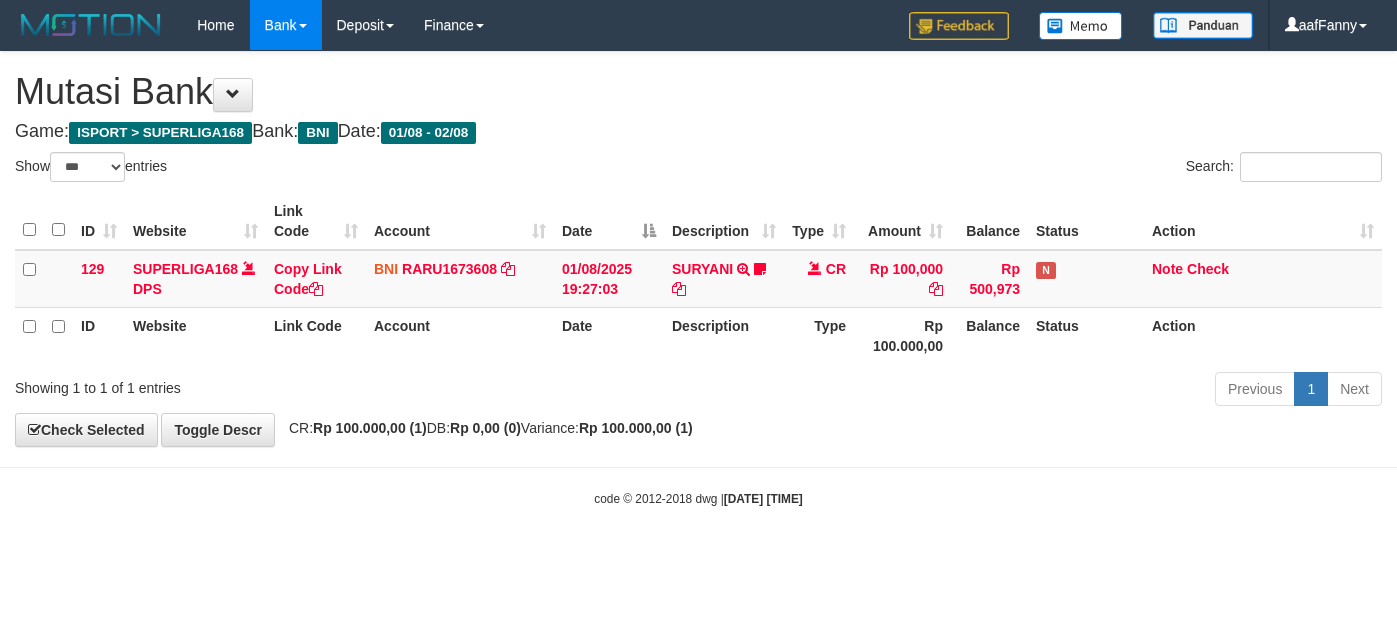 select on "***" 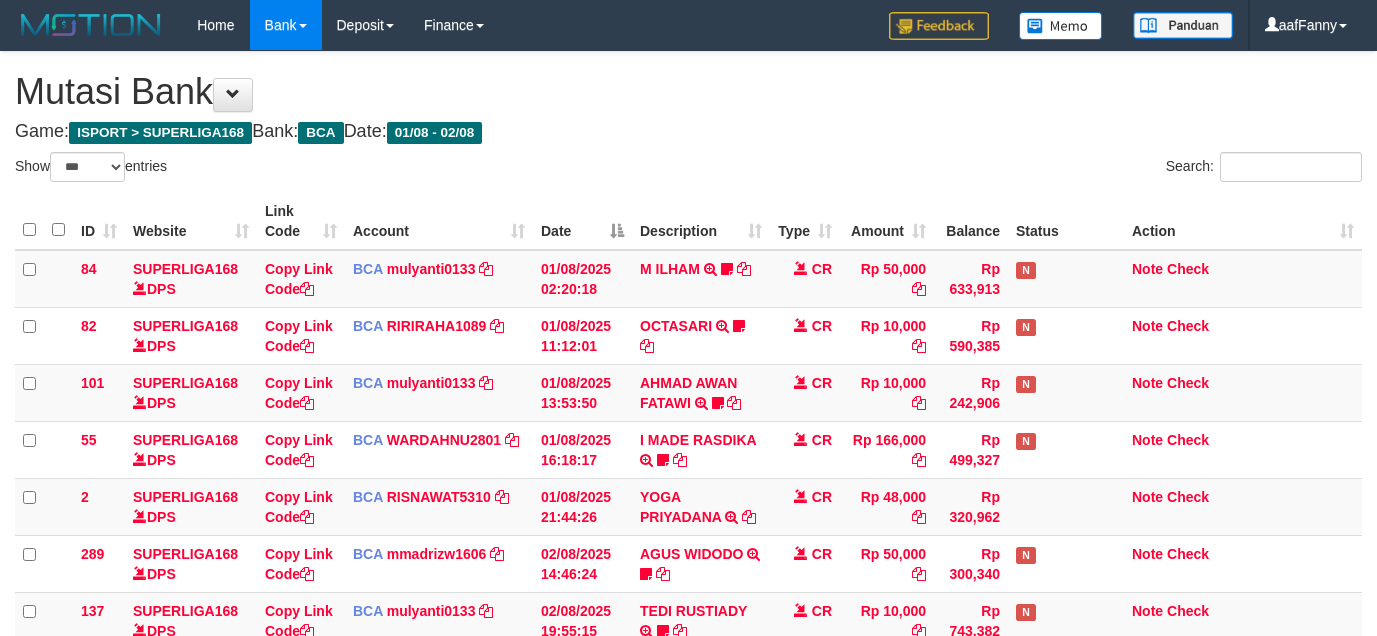 select on "***" 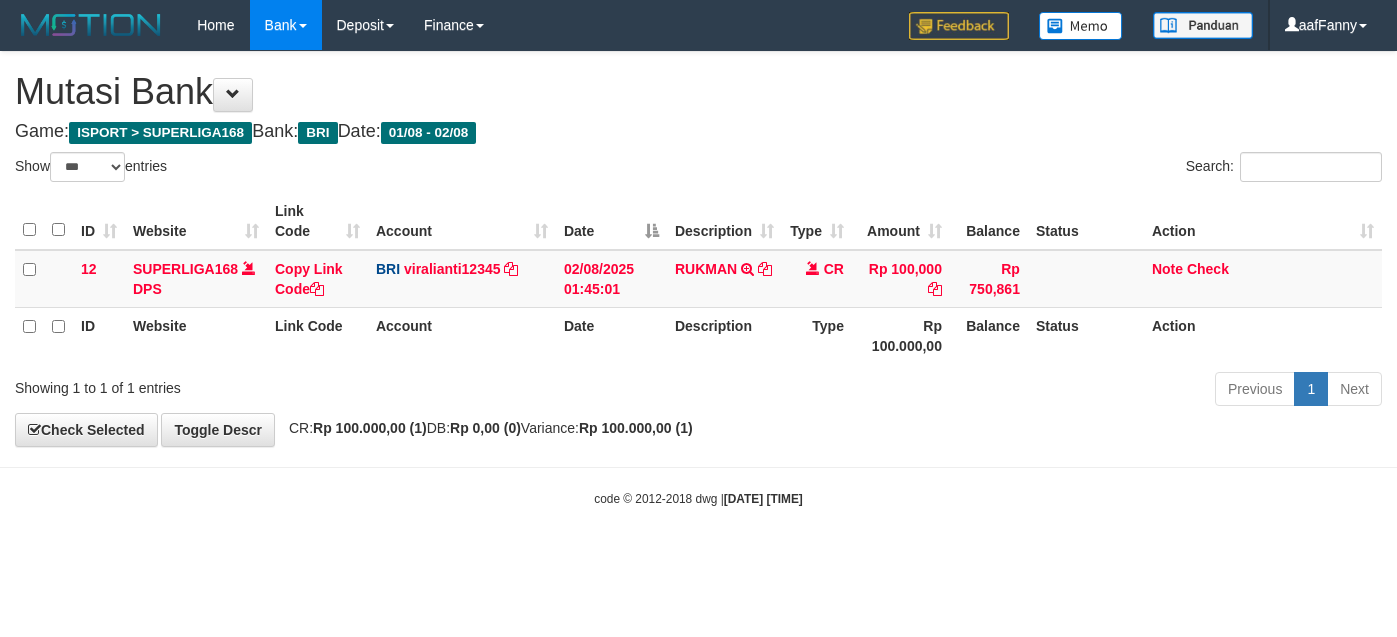 select on "***" 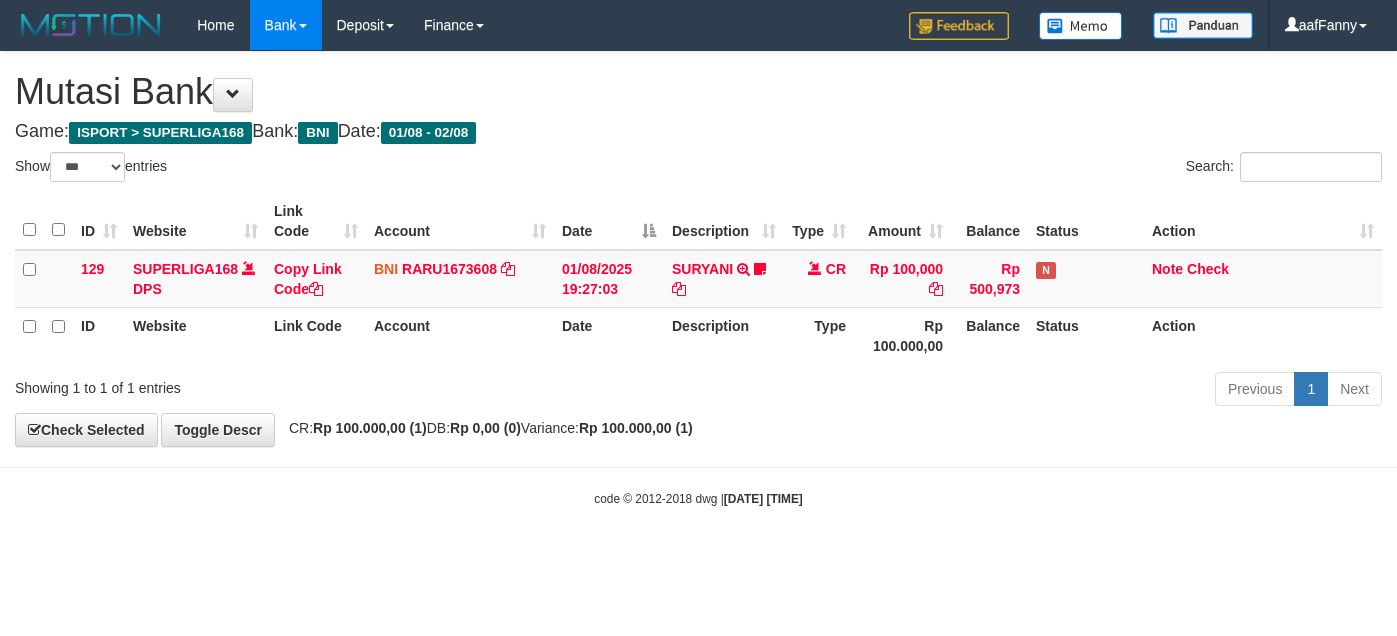 select on "***" 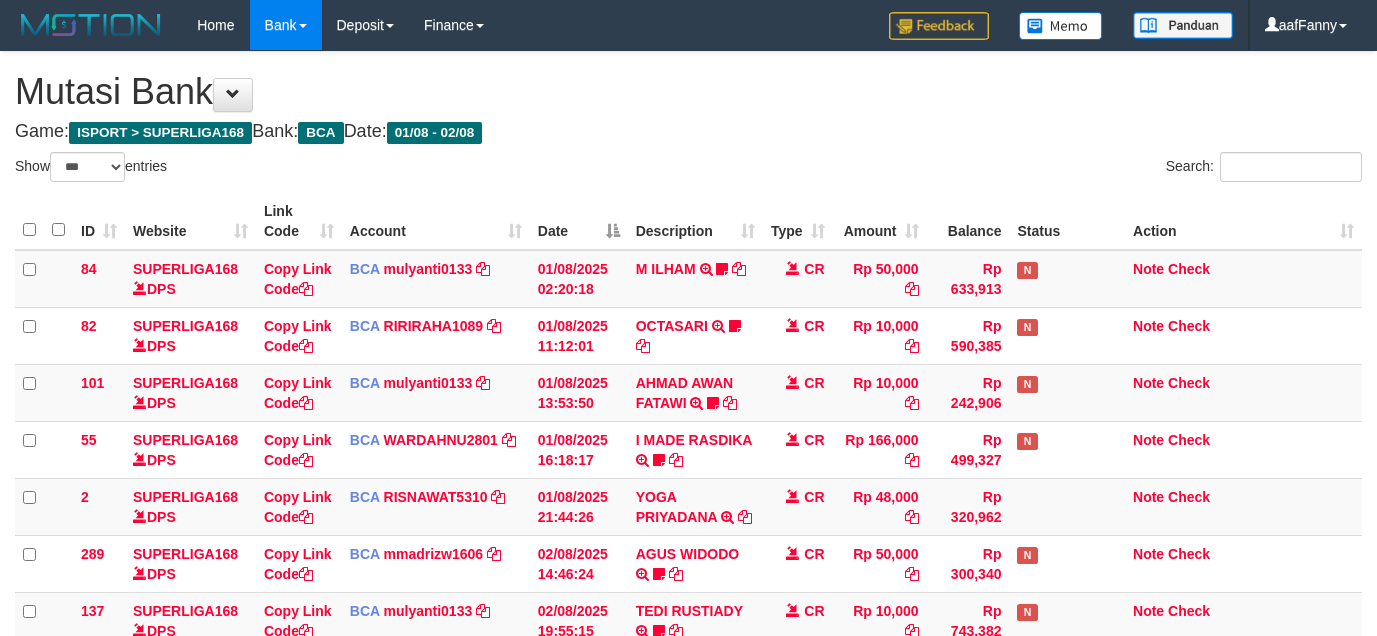 select on "***" 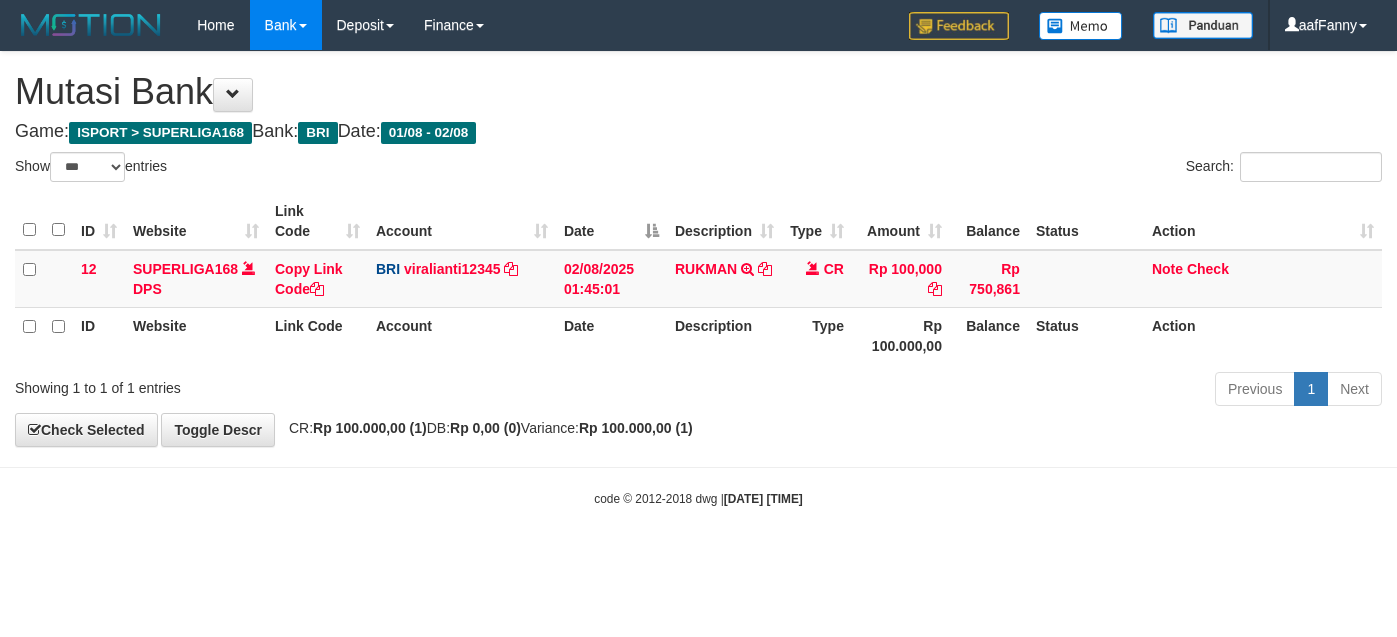 select on "***" 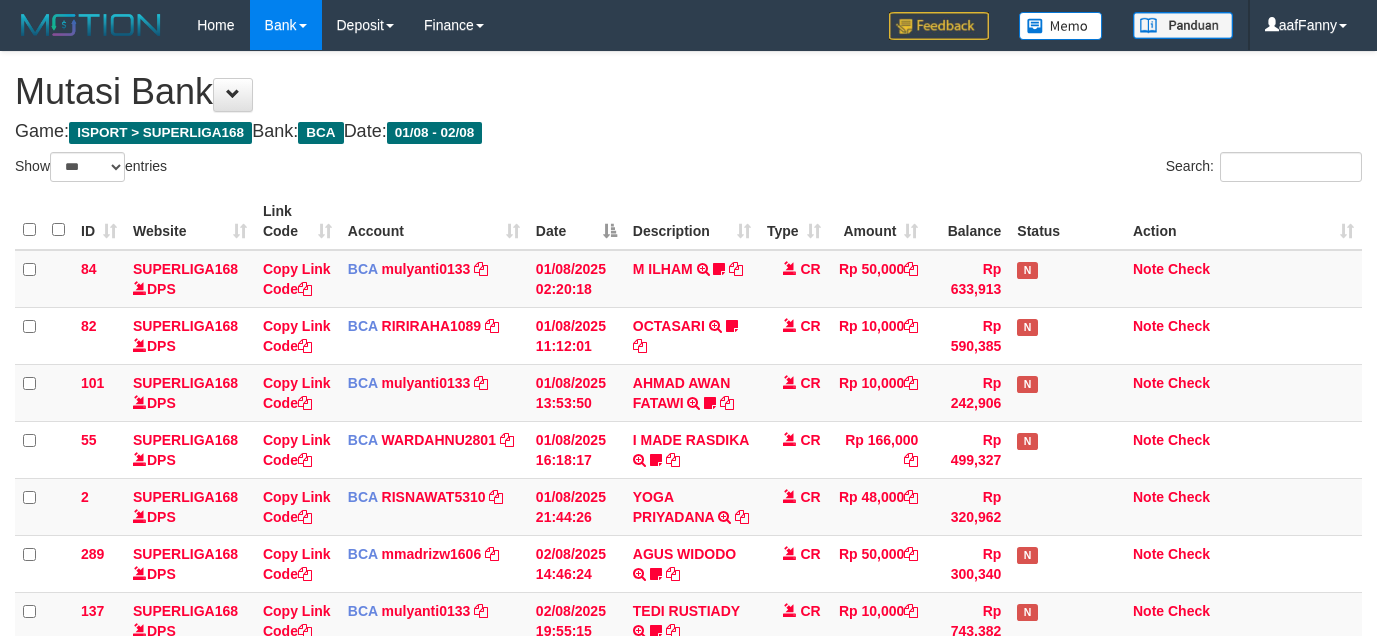 select on "***" 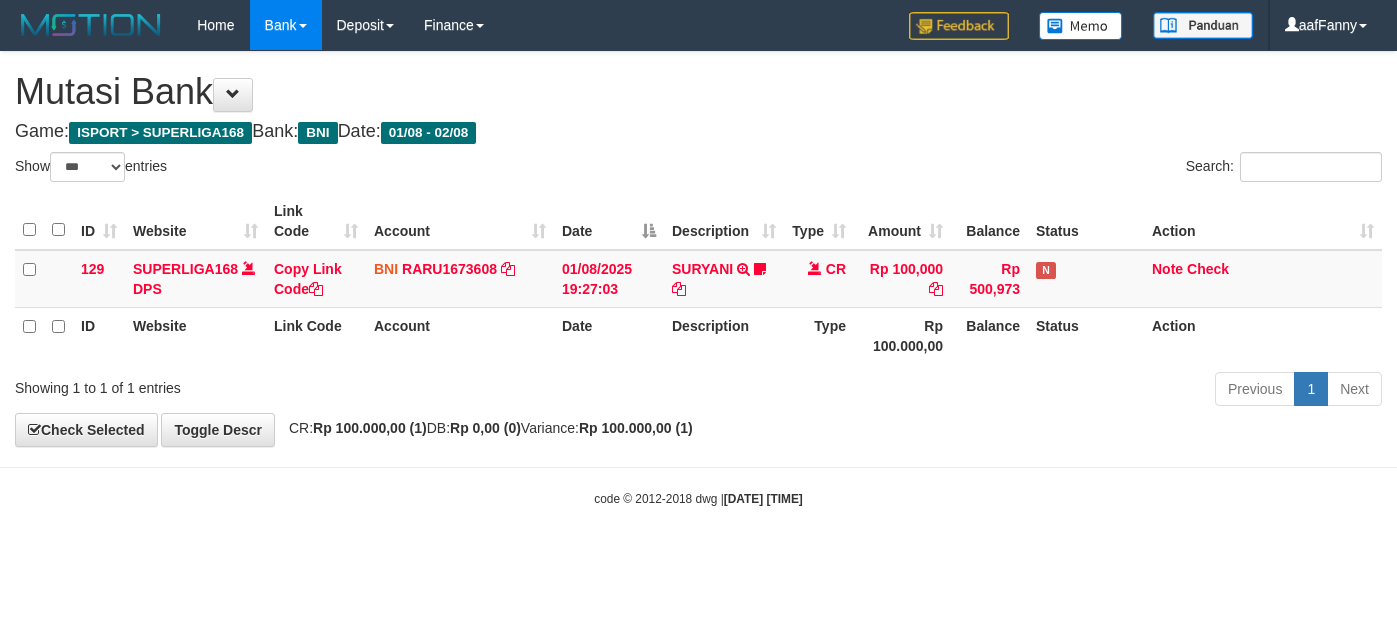 select on "***" 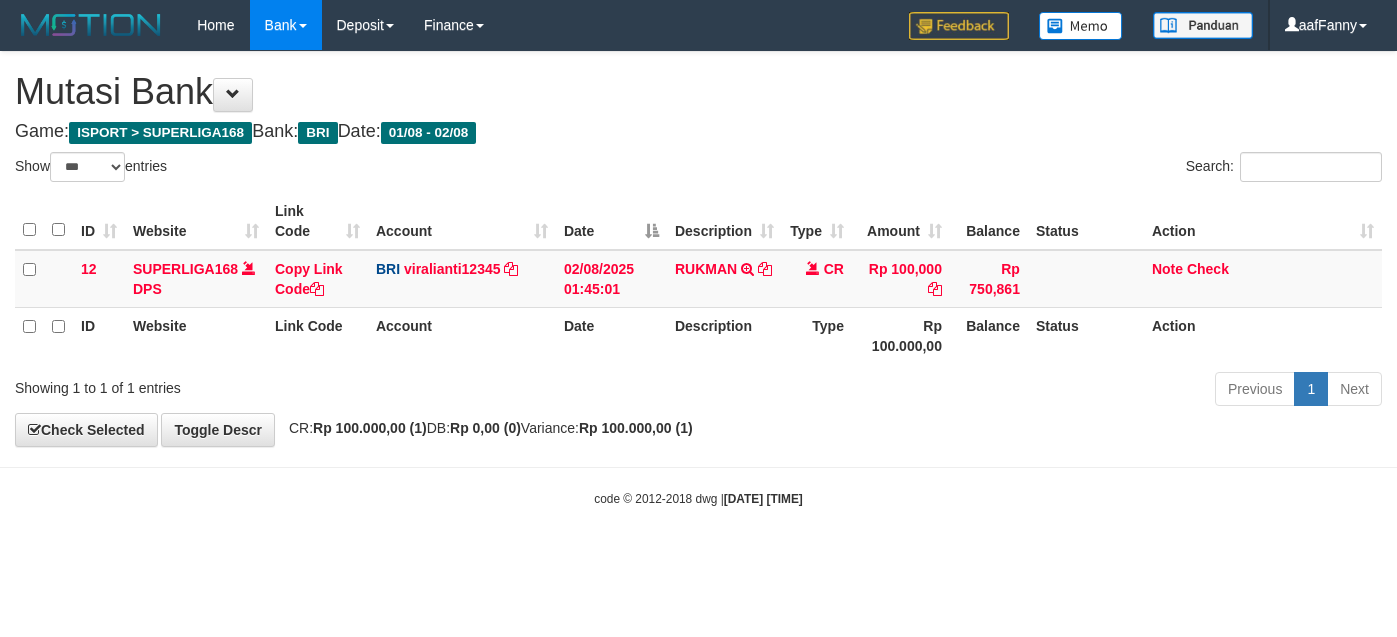 select on "***" 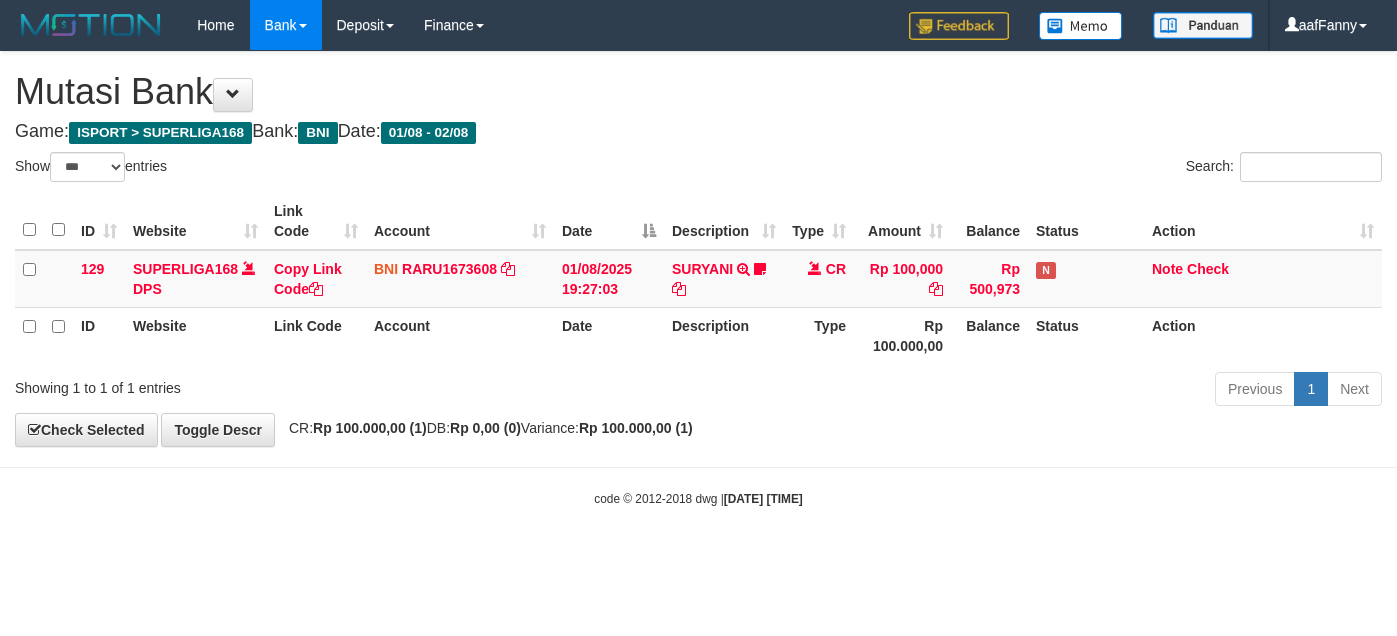 select on "***" 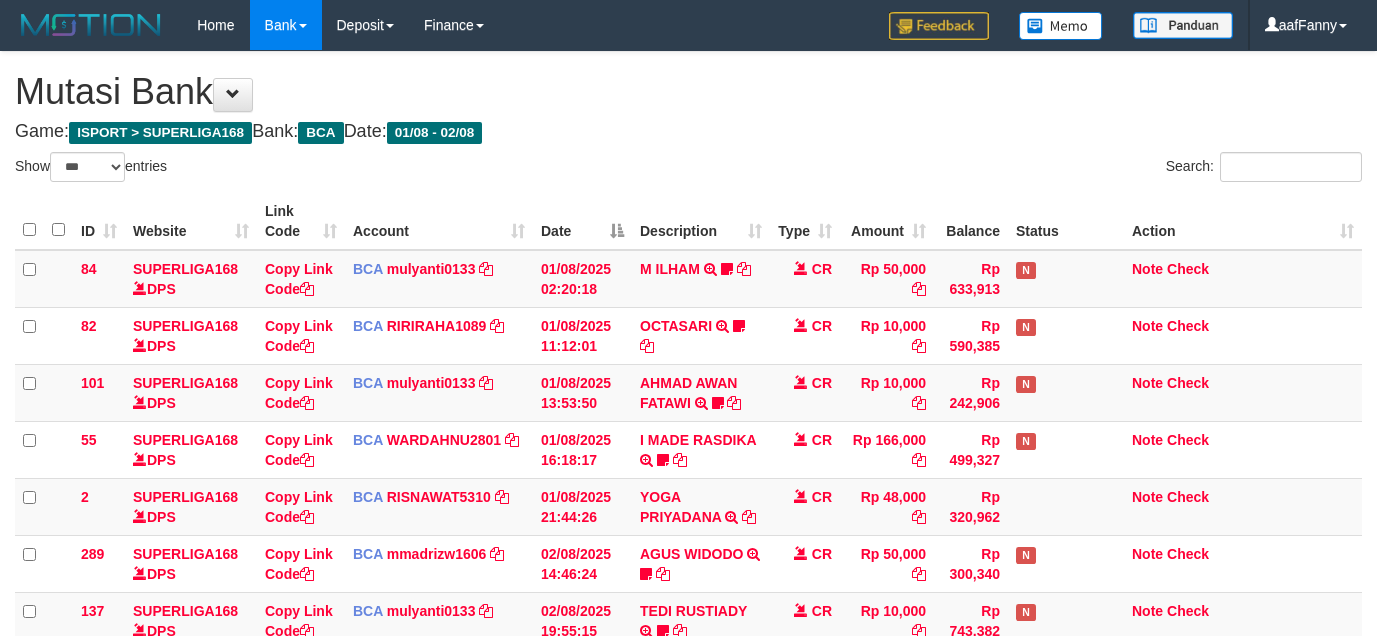 select on "***" 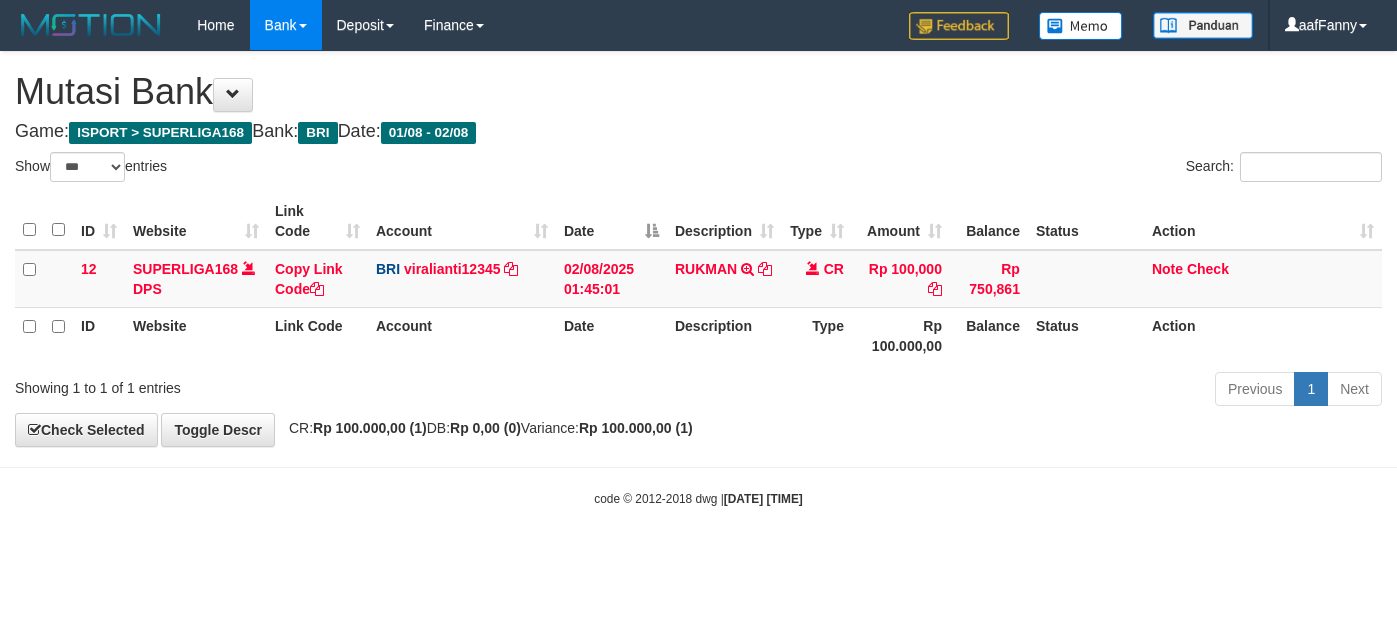 select on "***" 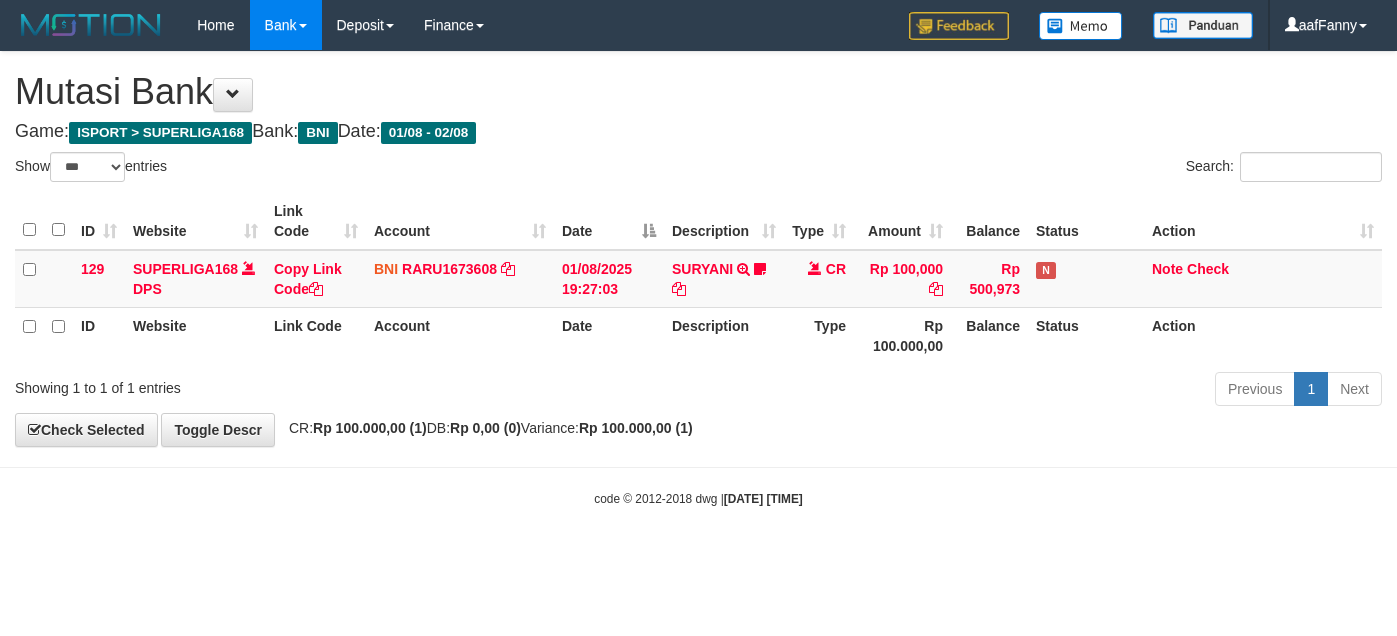 select on "***" 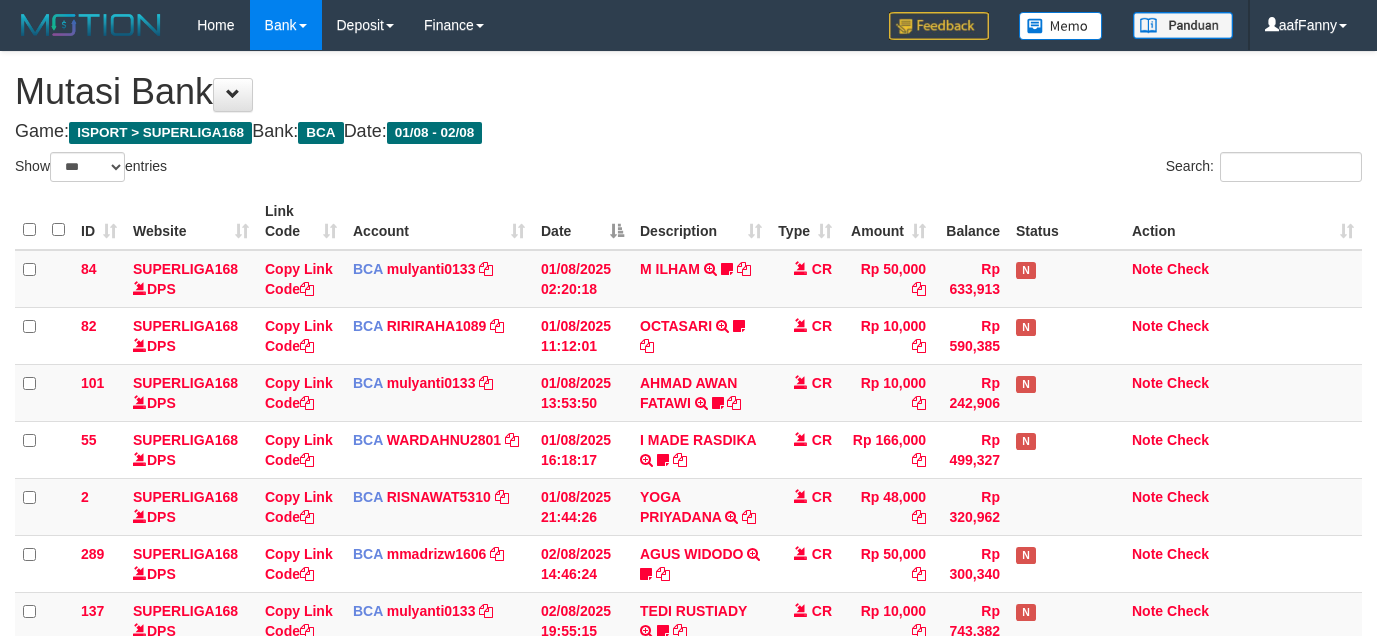 select on "***" 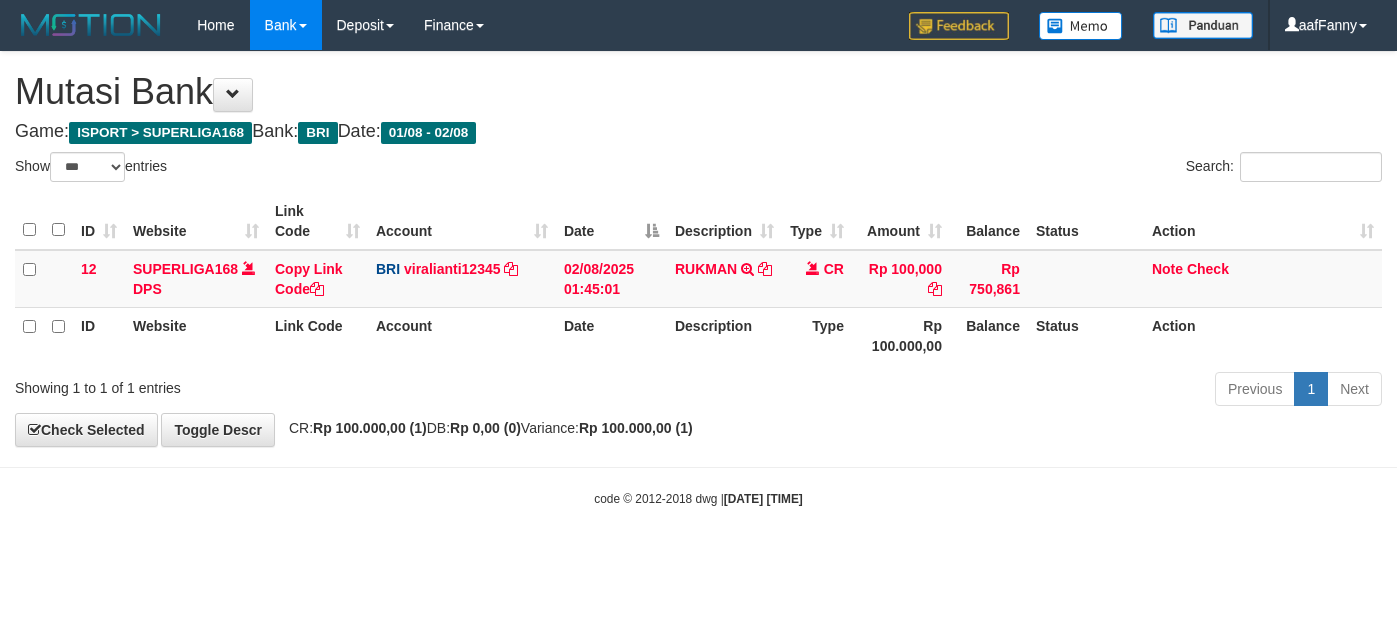 select on "***" 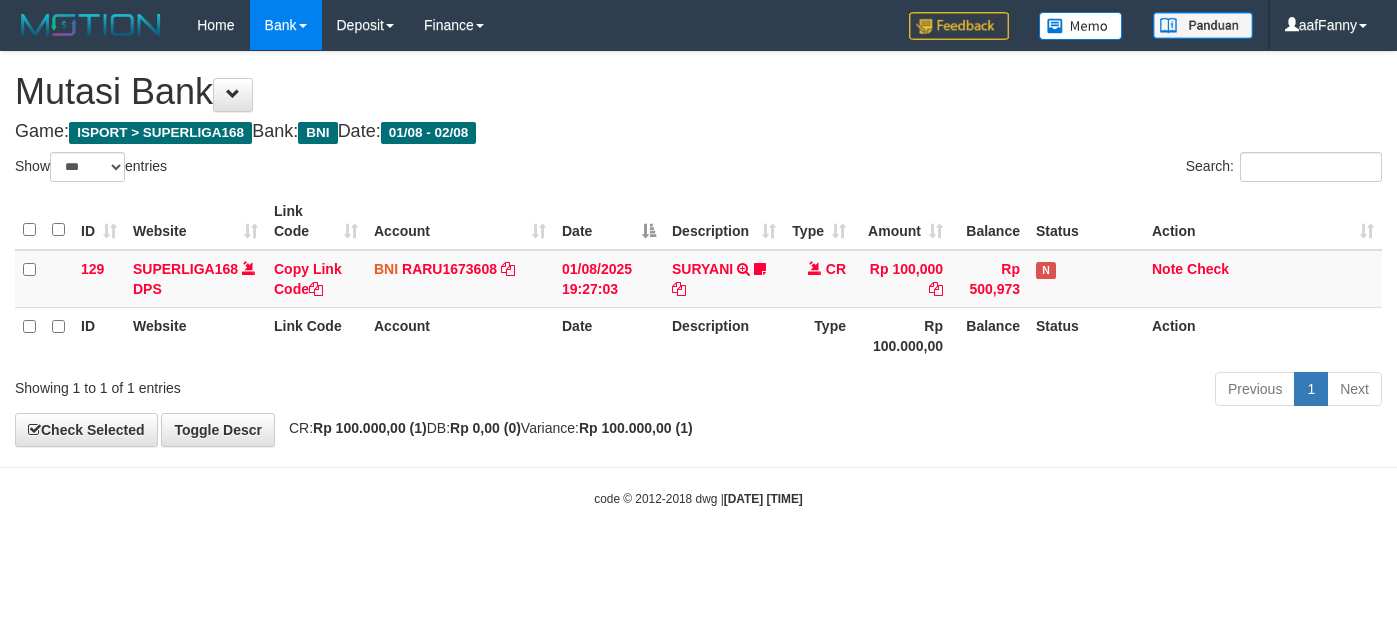 select on "***" 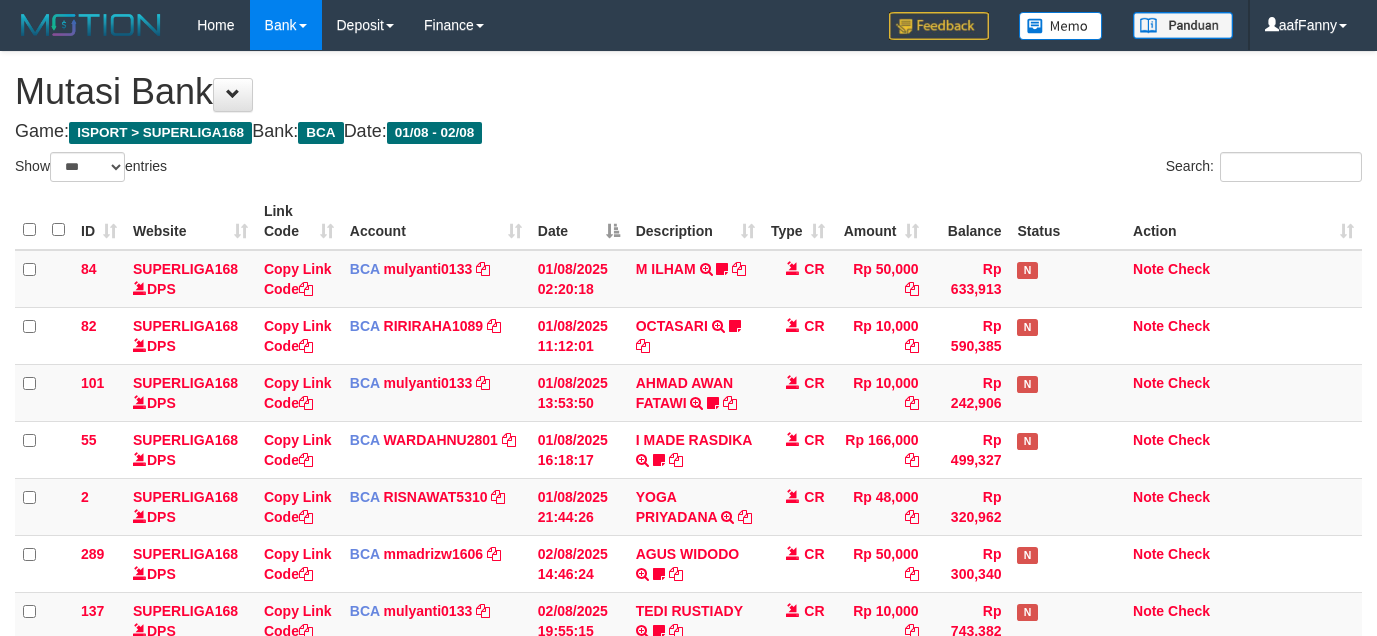 select on "***" 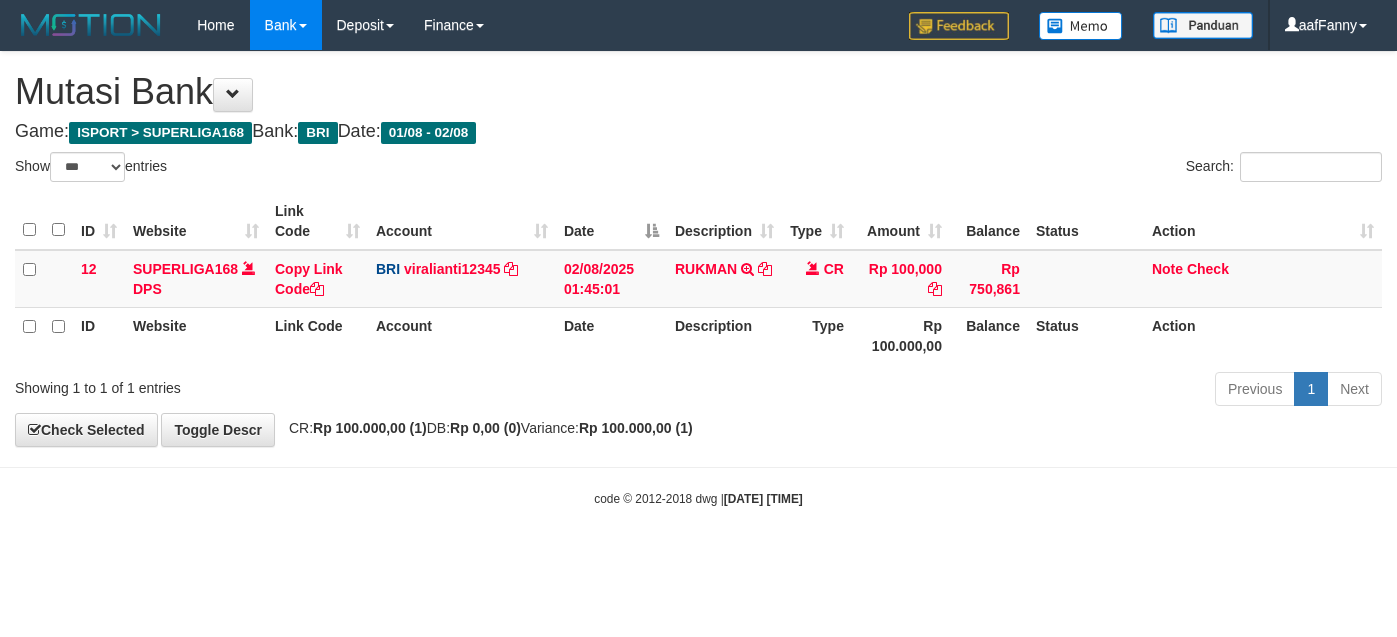select on "***" 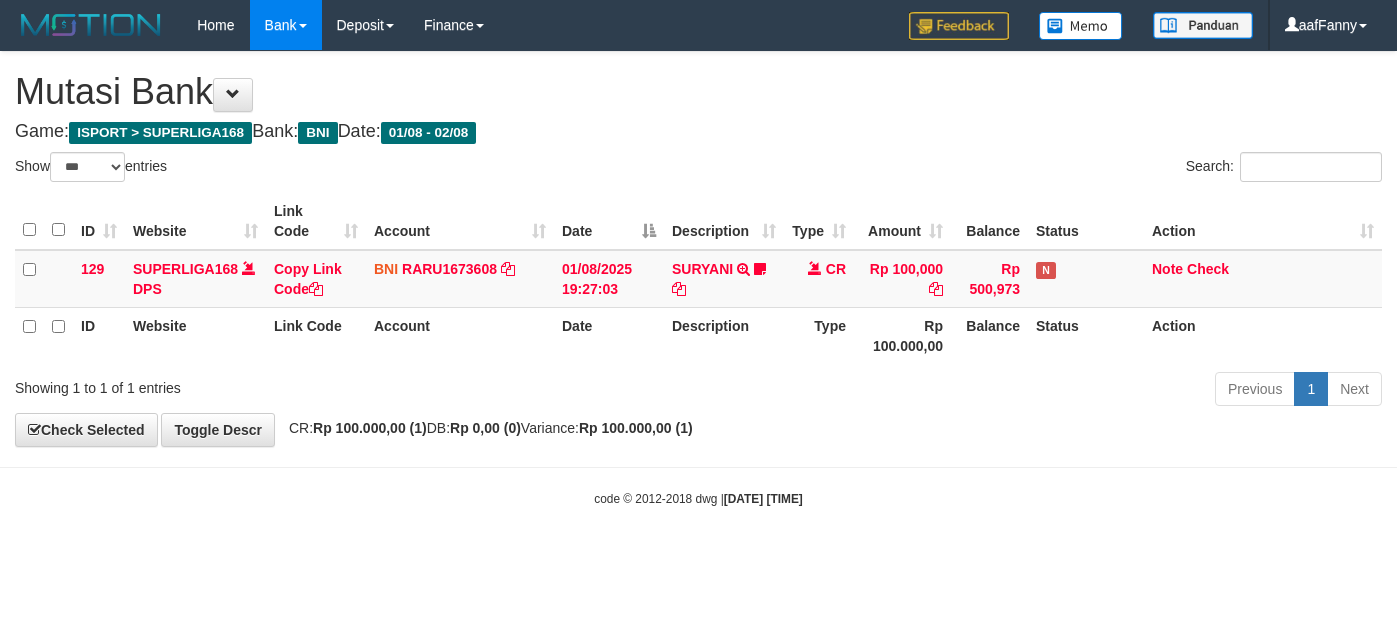 select on "***" 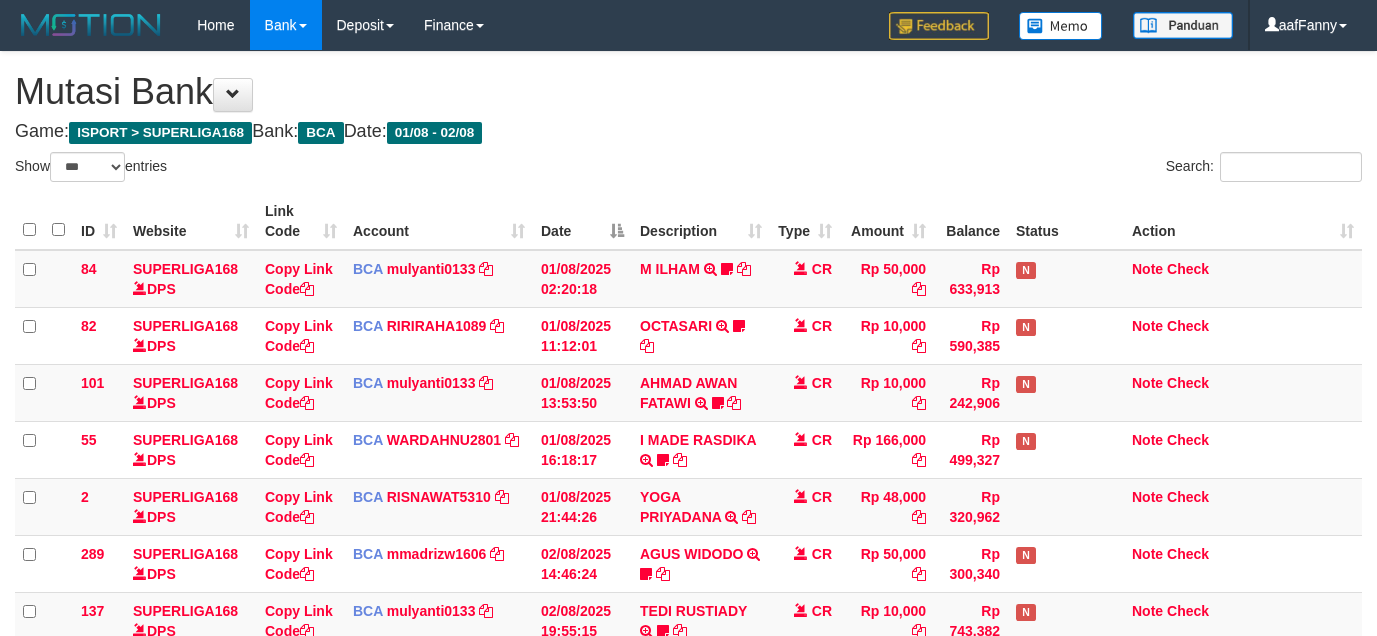 select on "***" 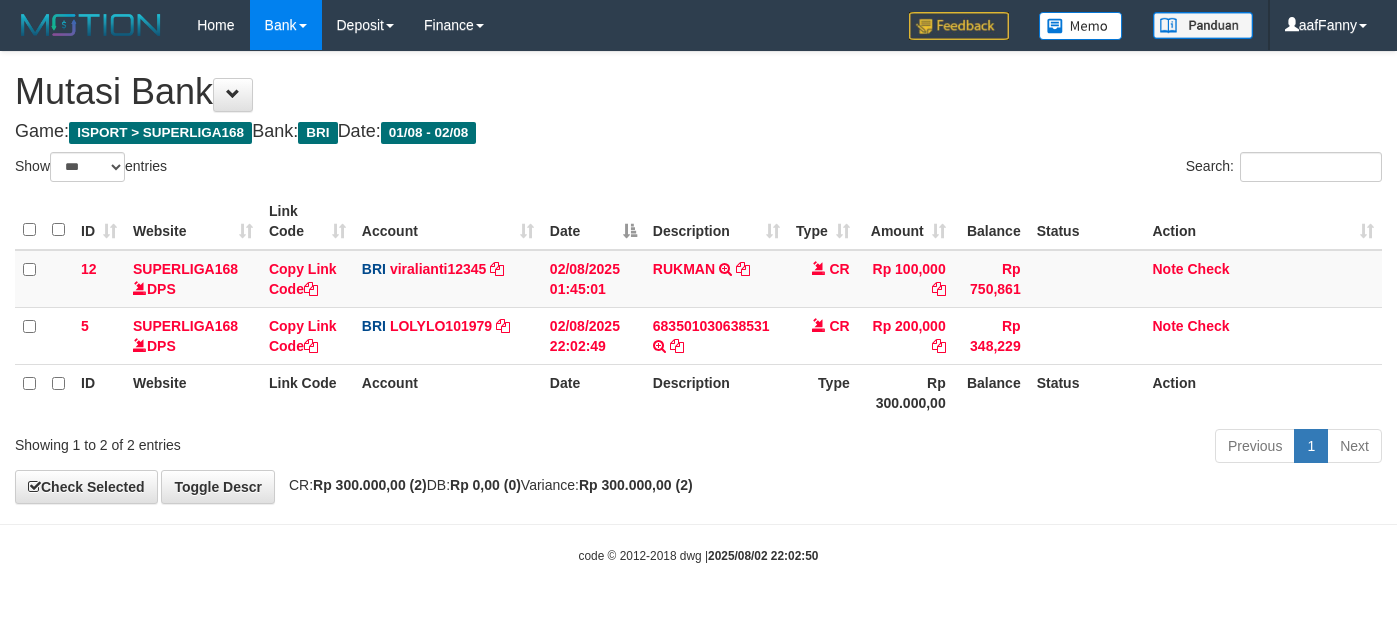 select on "***" 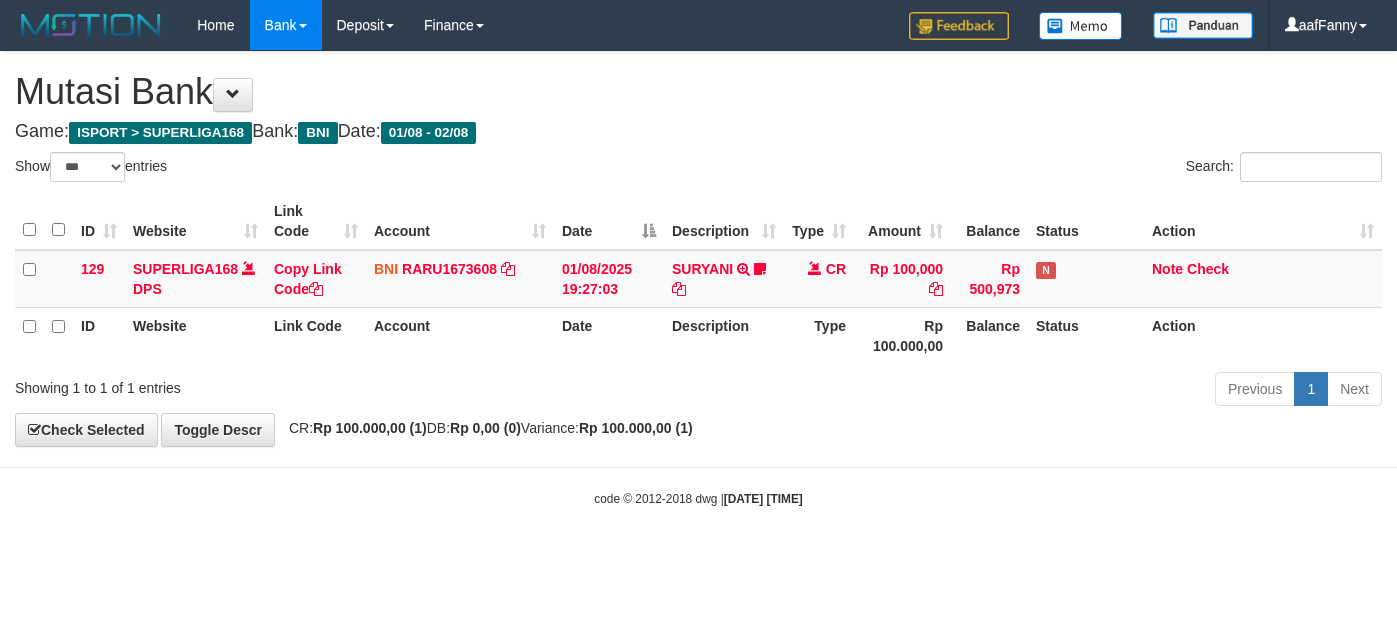 select on "***" 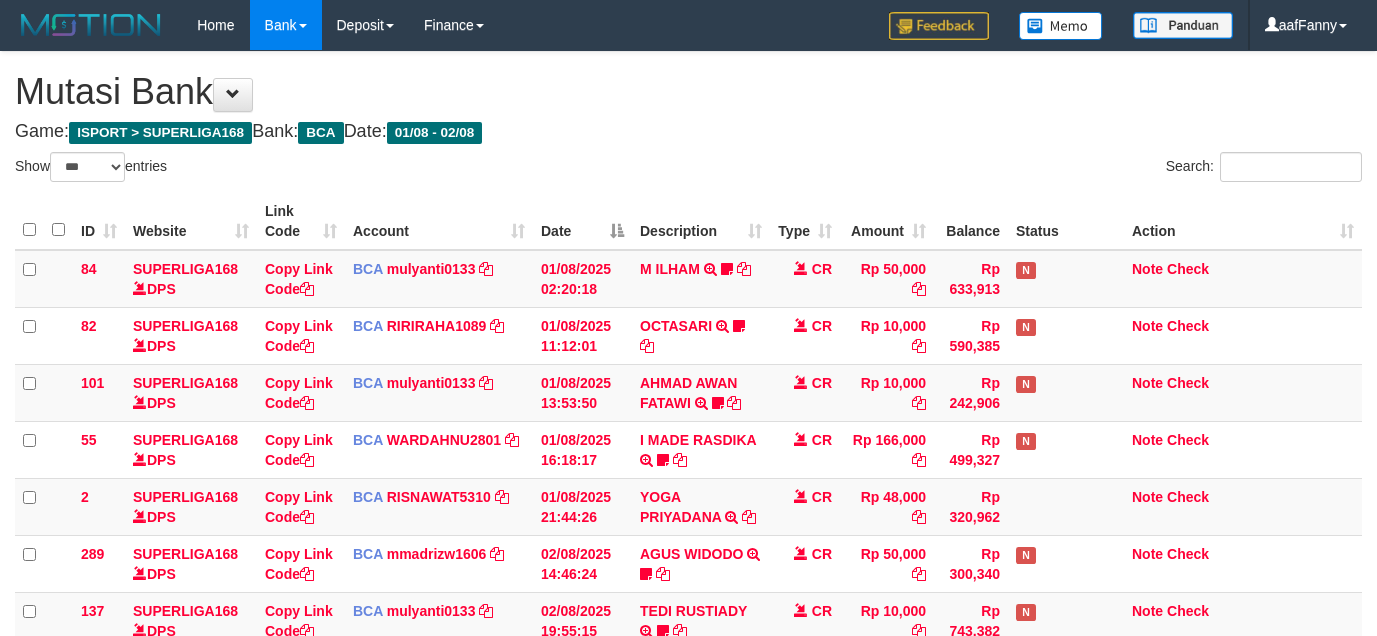select on "***" 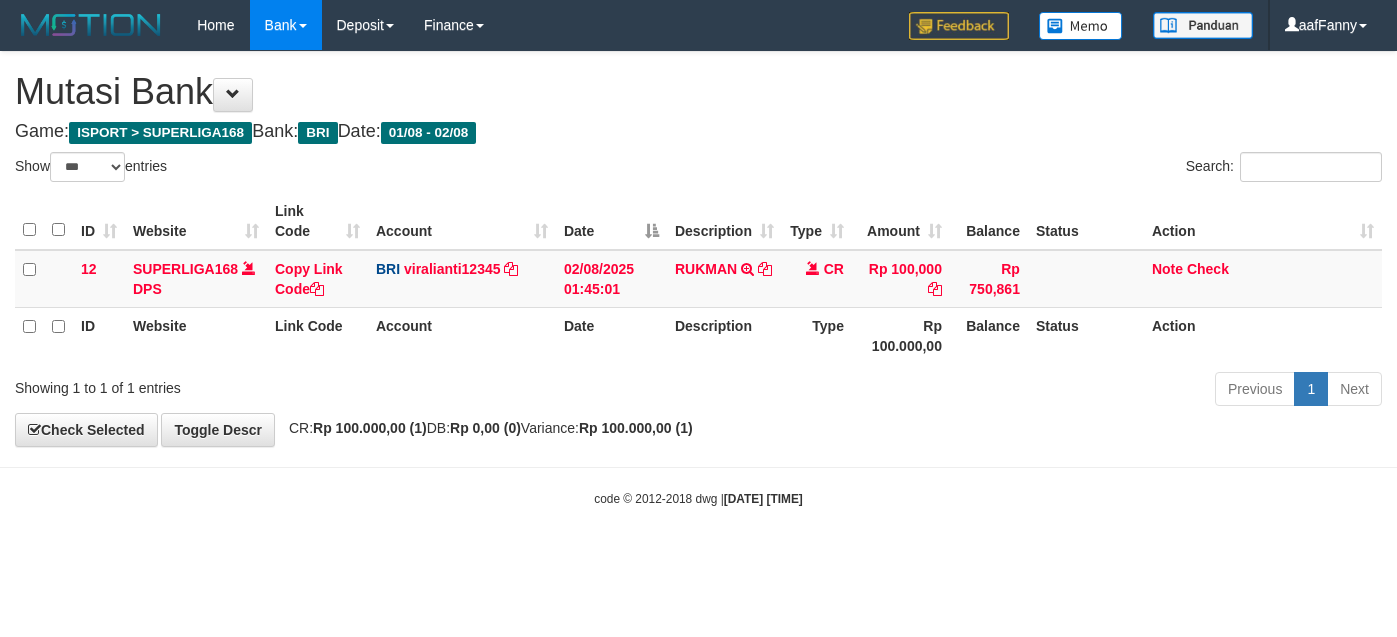 select on "***" 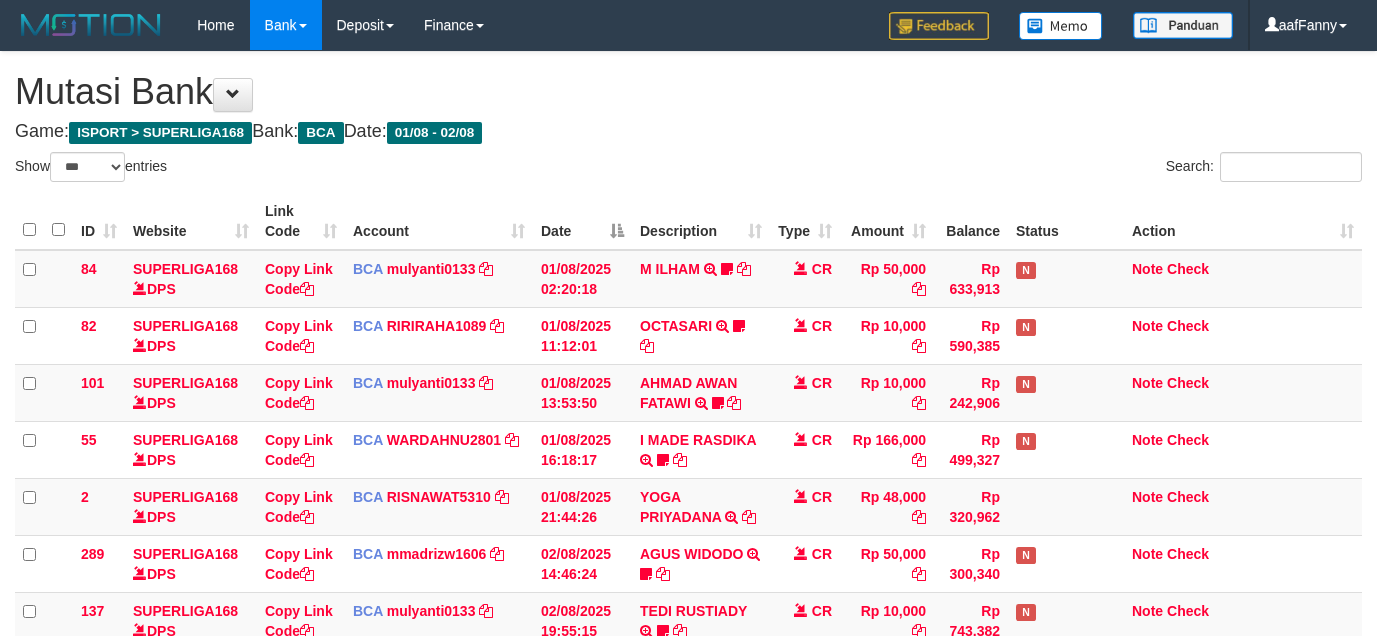 select on "***" 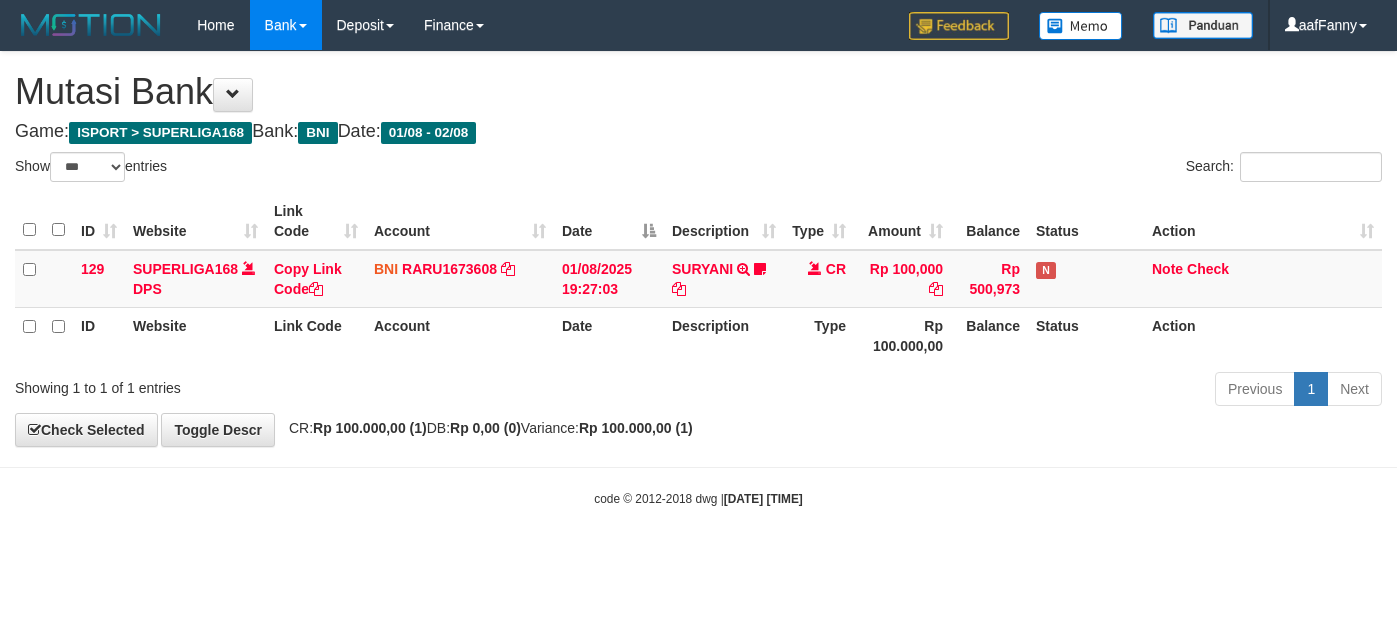 select on "***" 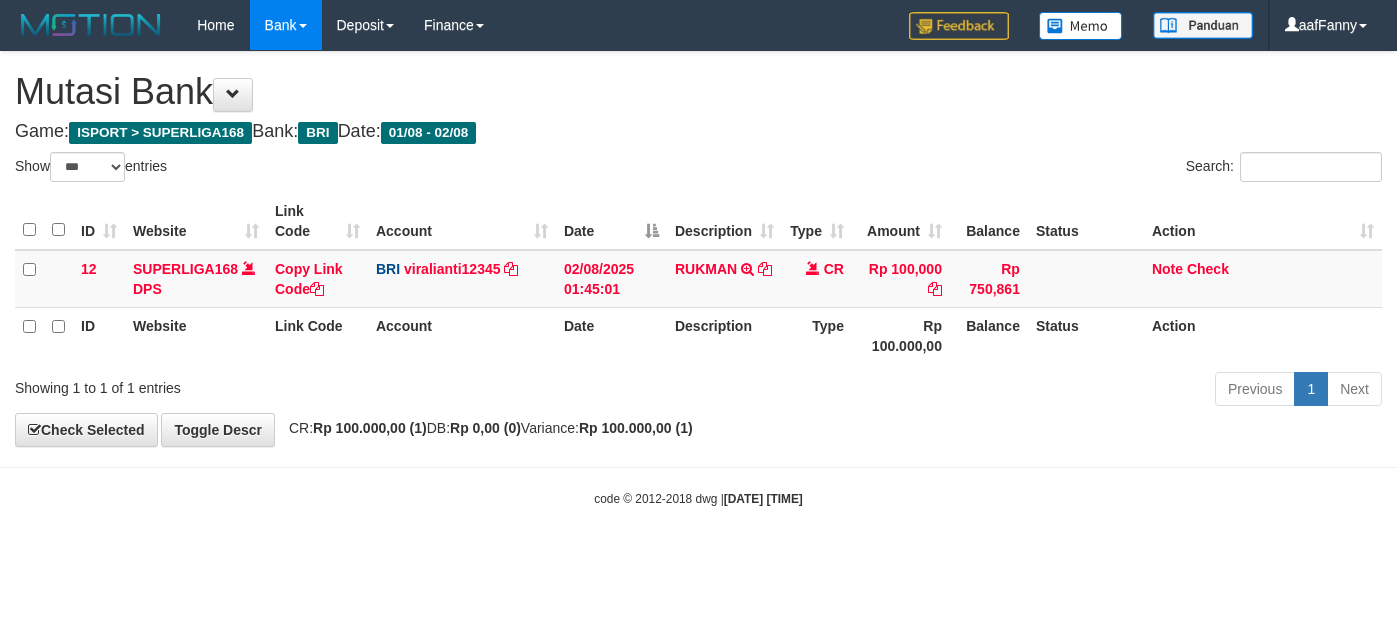 select on "***" 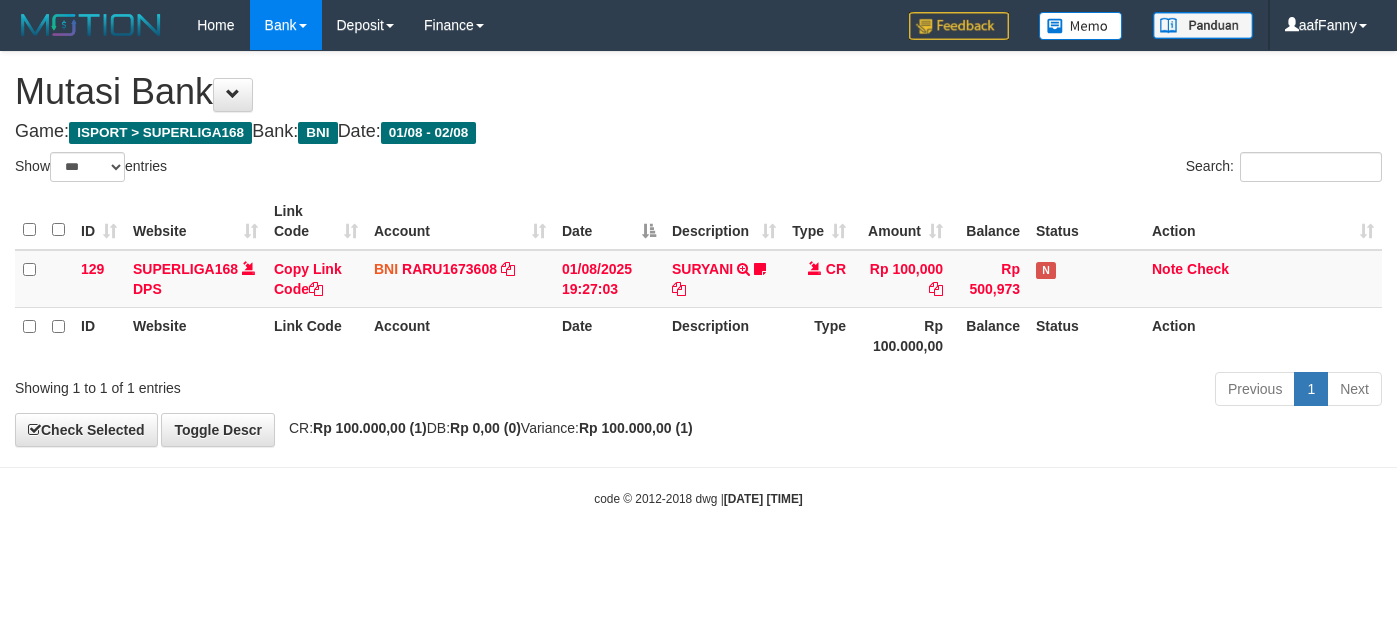 select on "***" 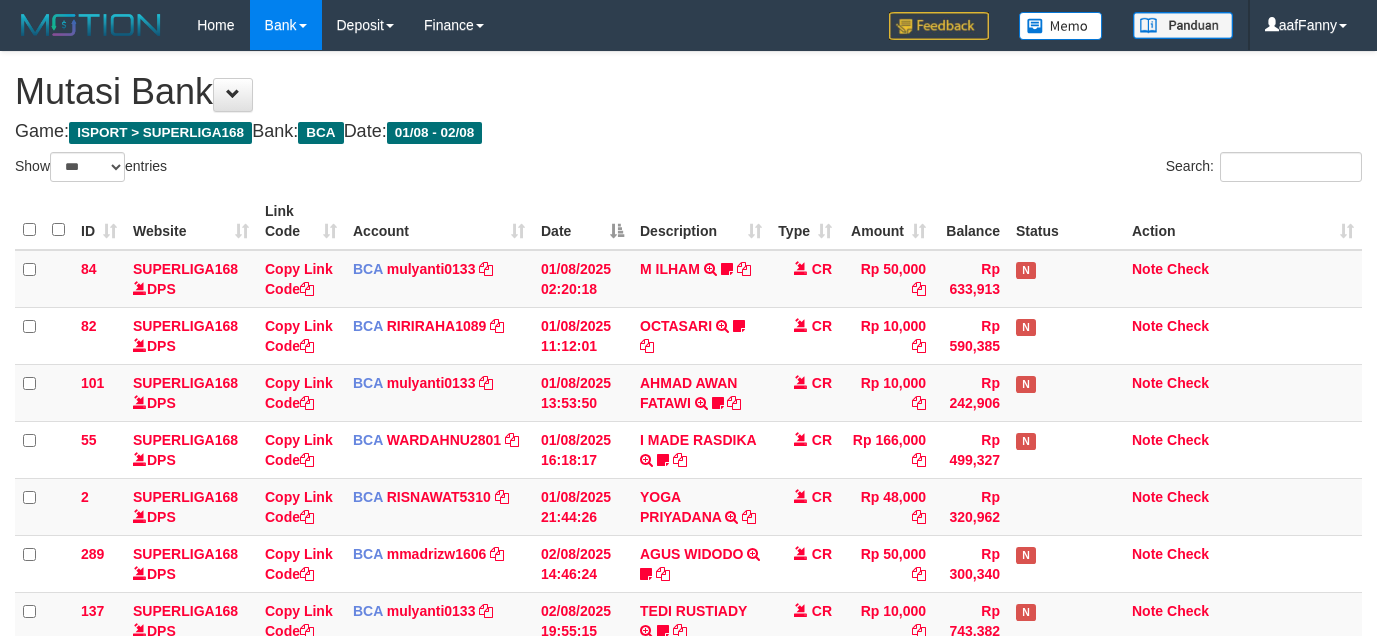 select on "***" 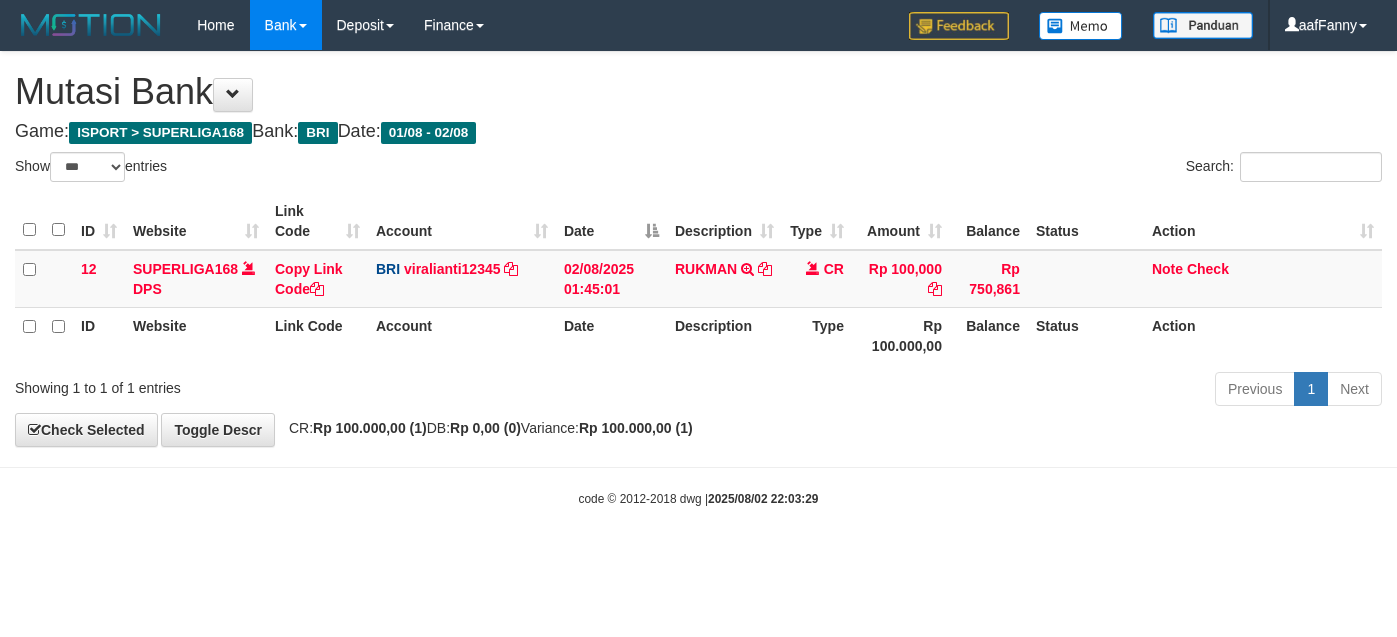 select on "***" 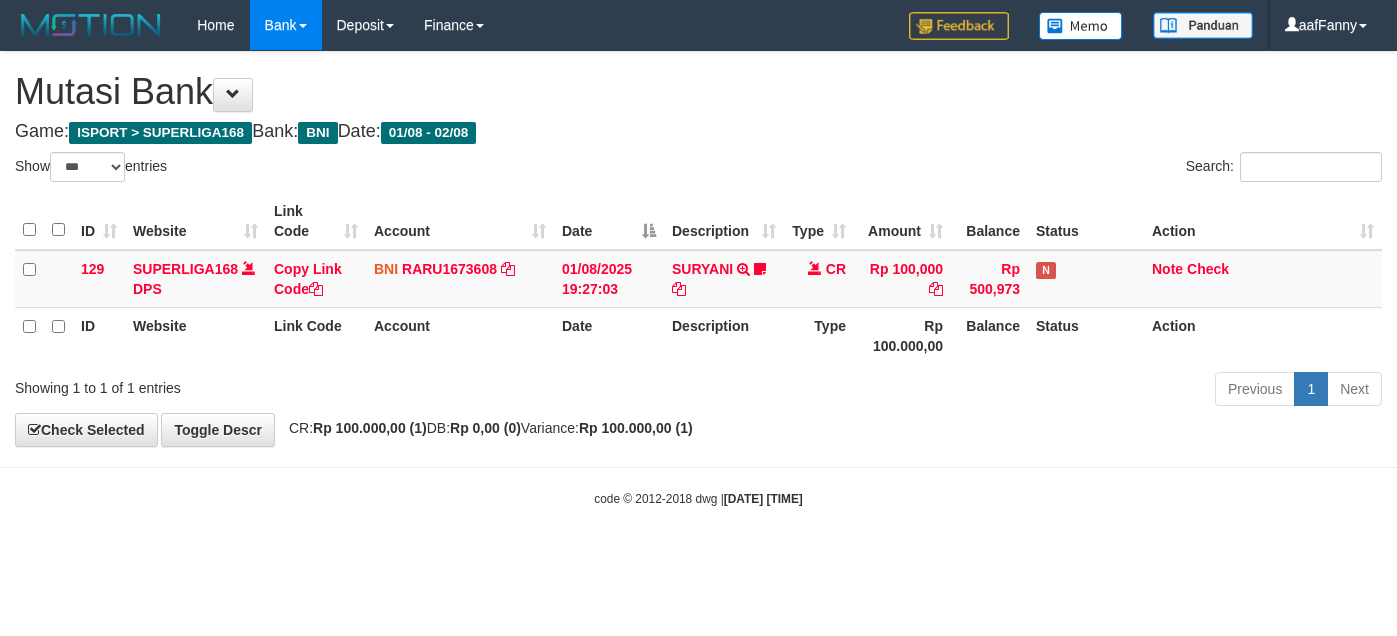 select on "***" 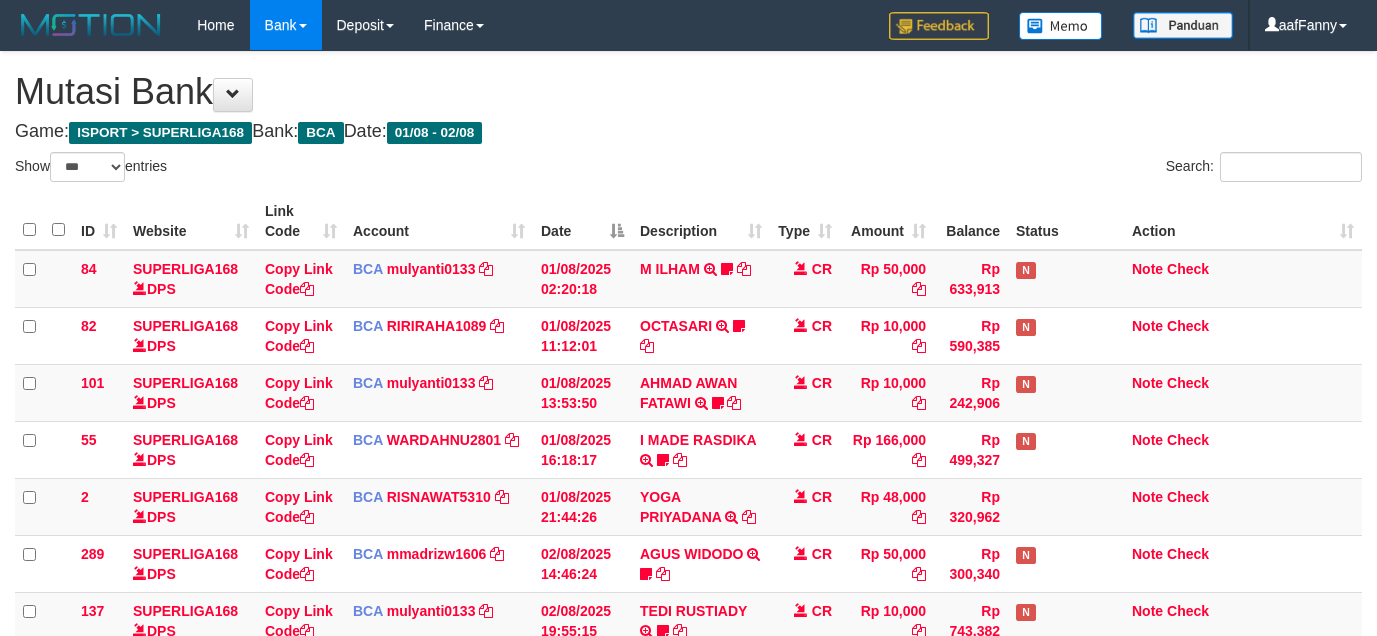 select on "***" 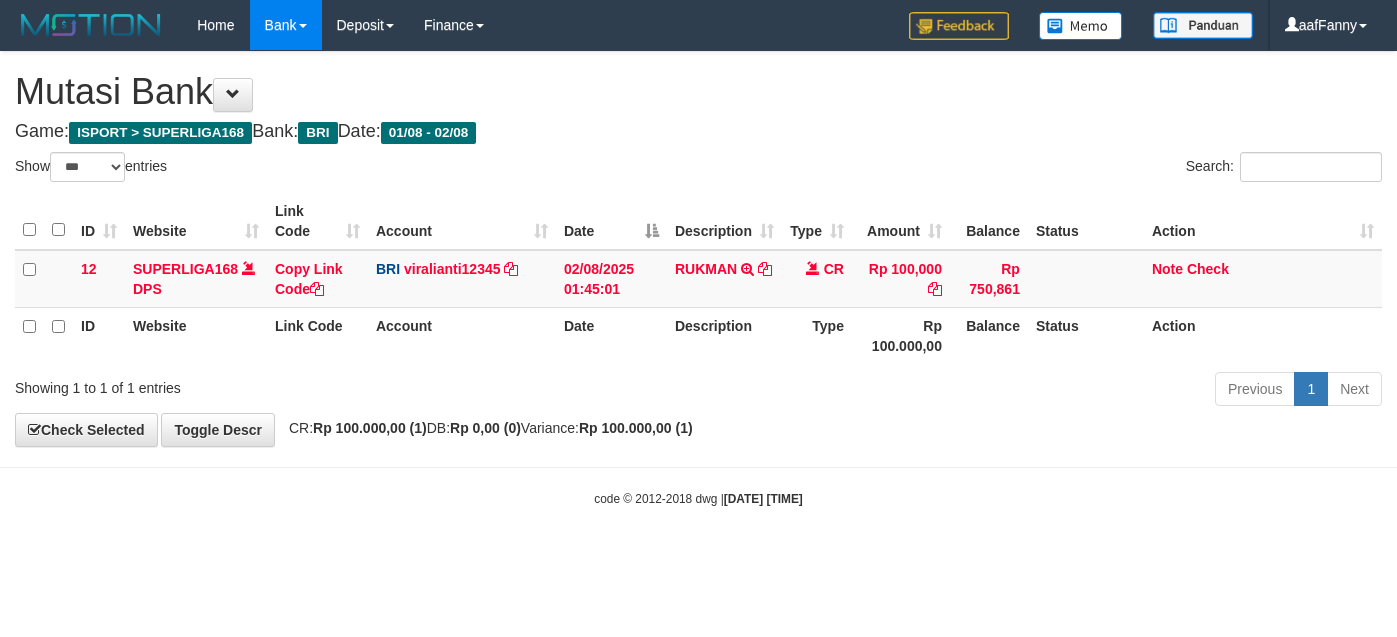 select on "***" 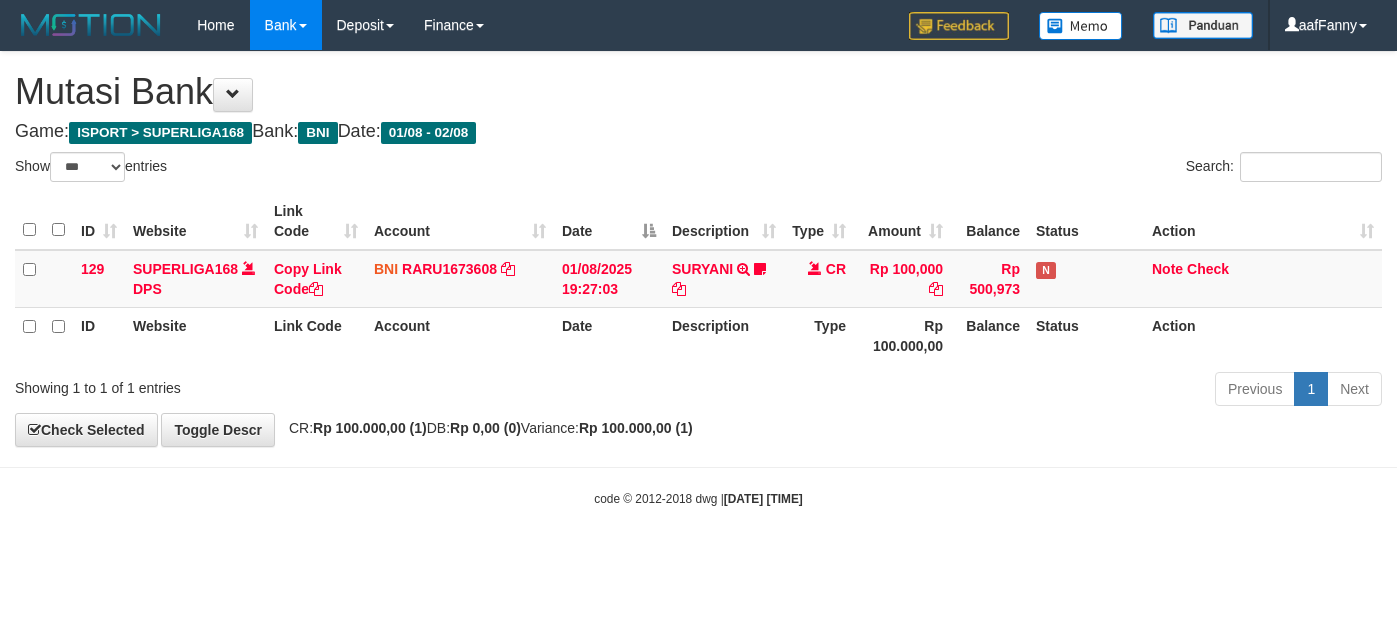 select on "***" 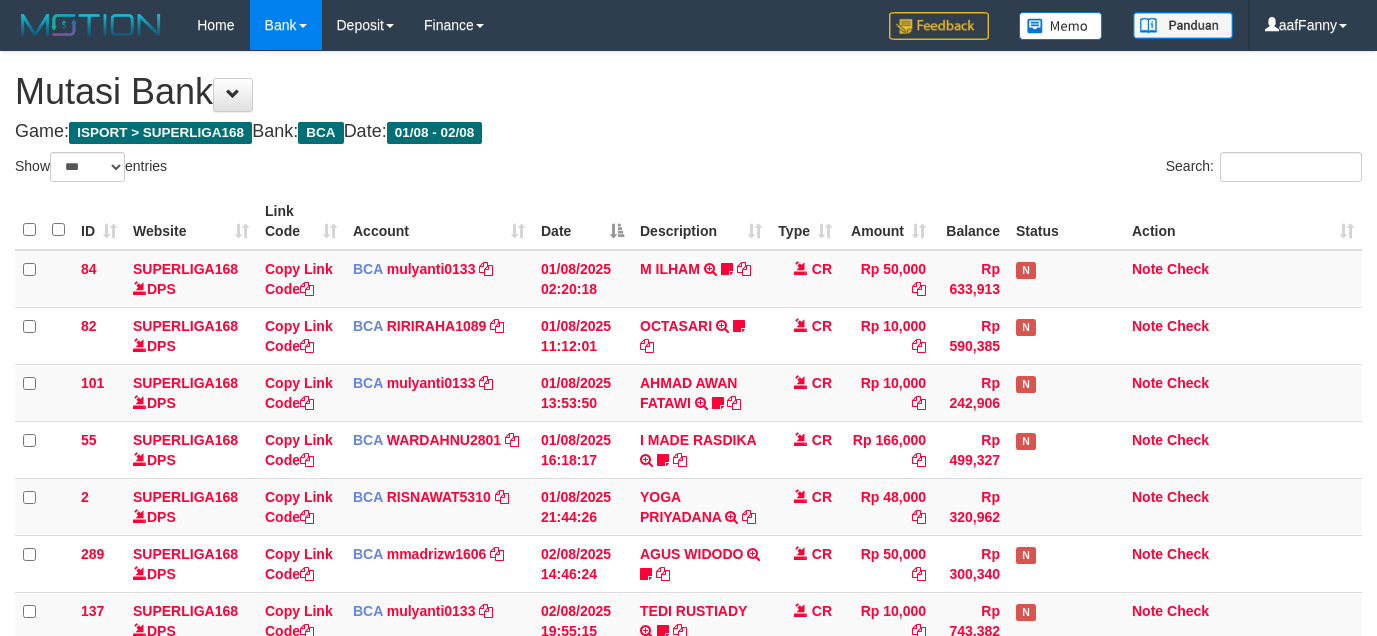 select on "***" 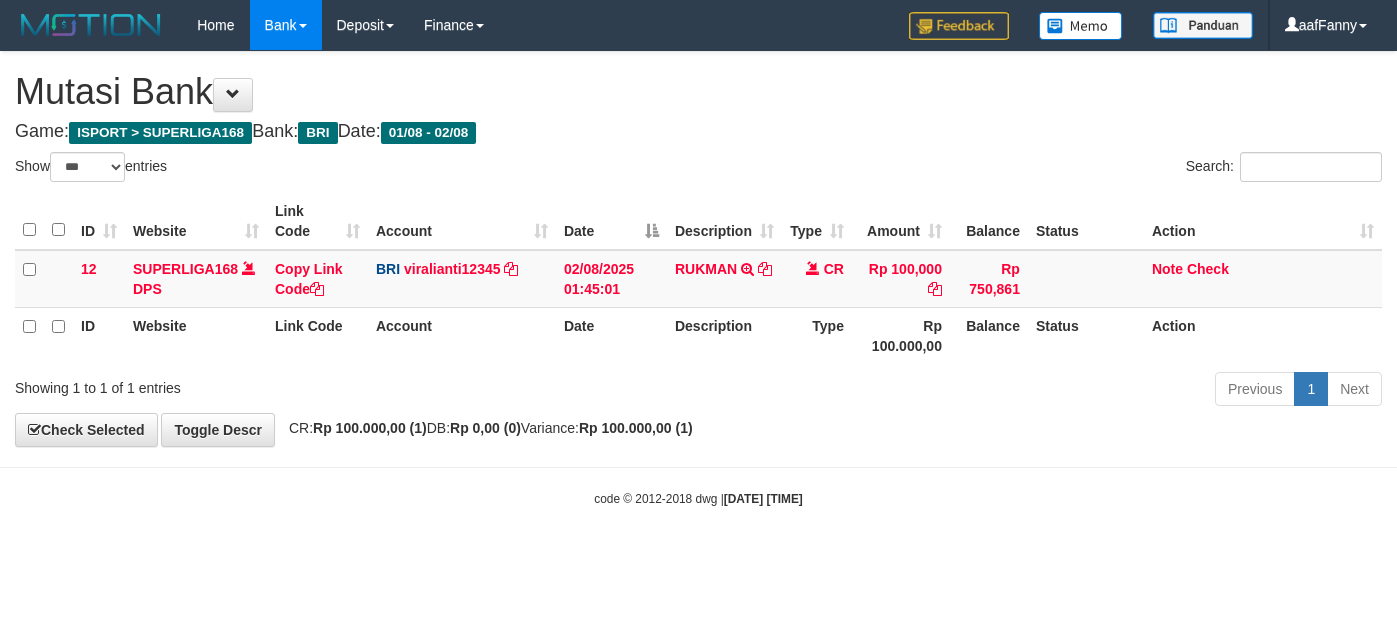 select on "***" 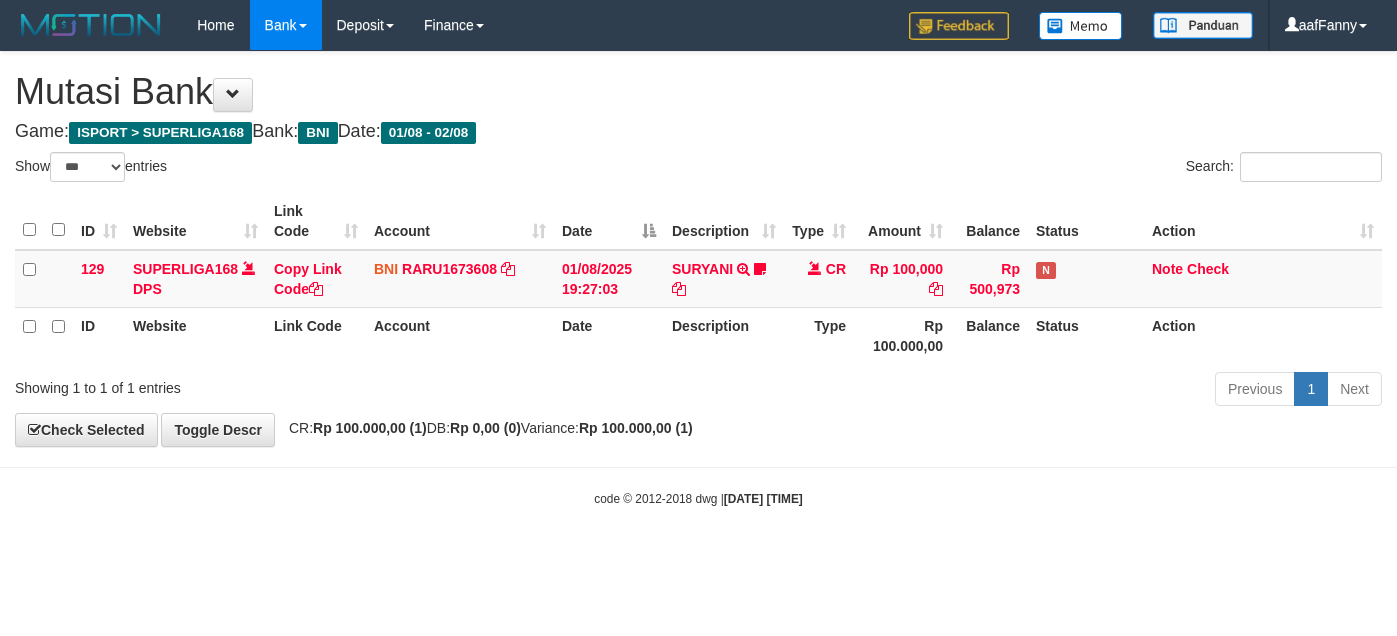 select on "***" 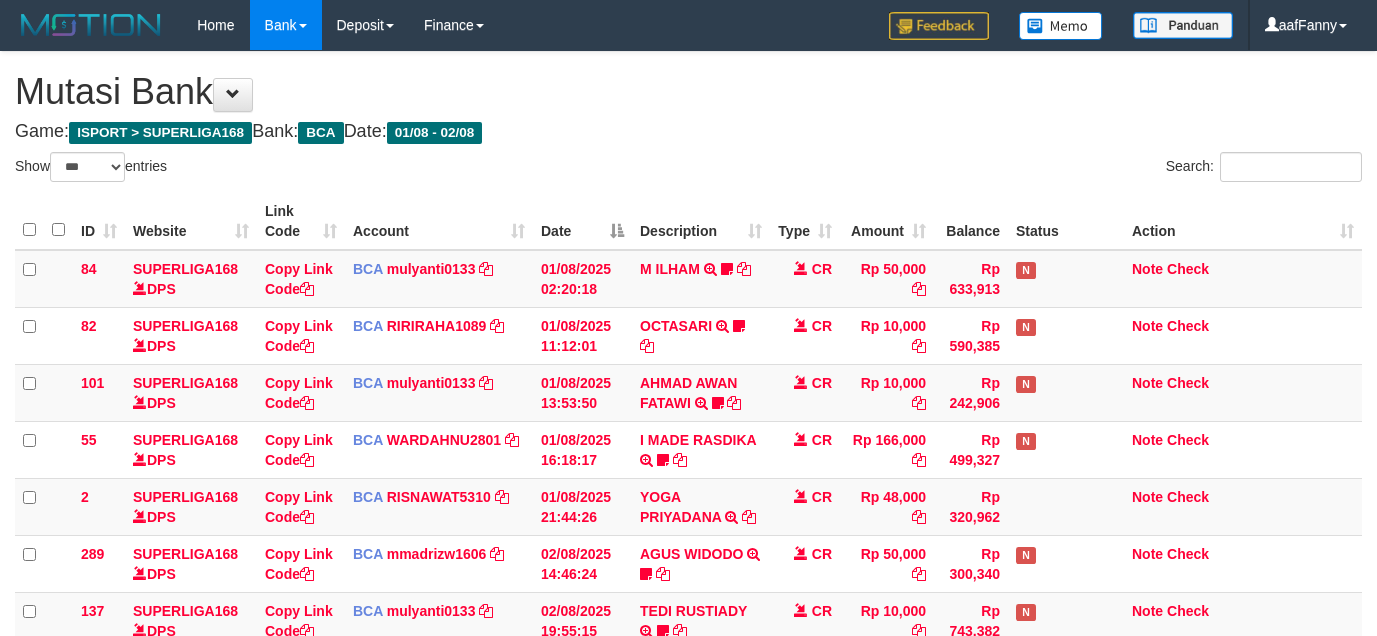 select on "***" 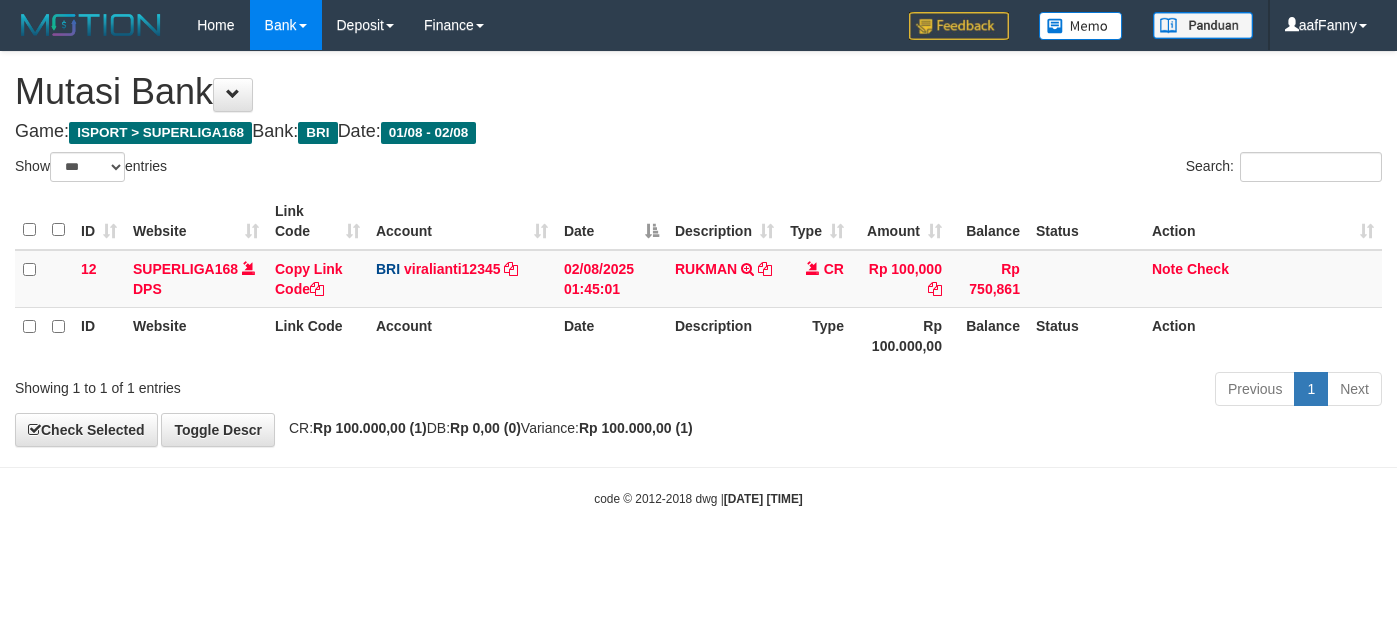 select on "***" 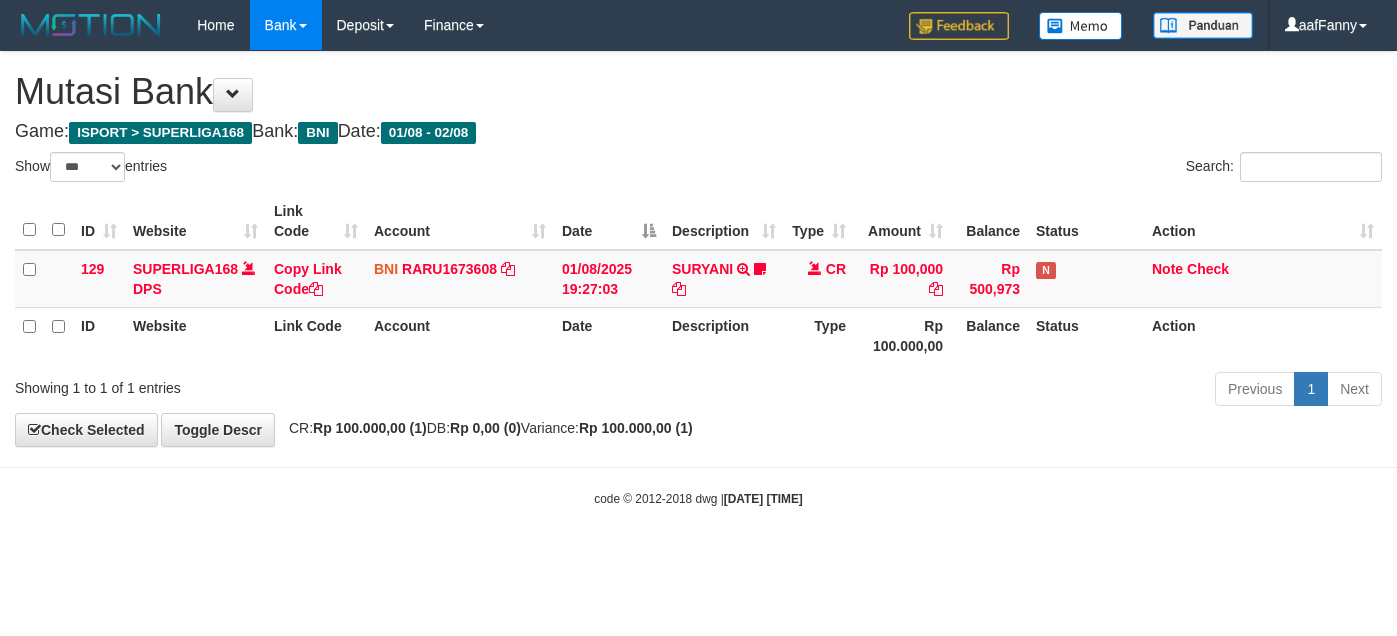 select on "***" 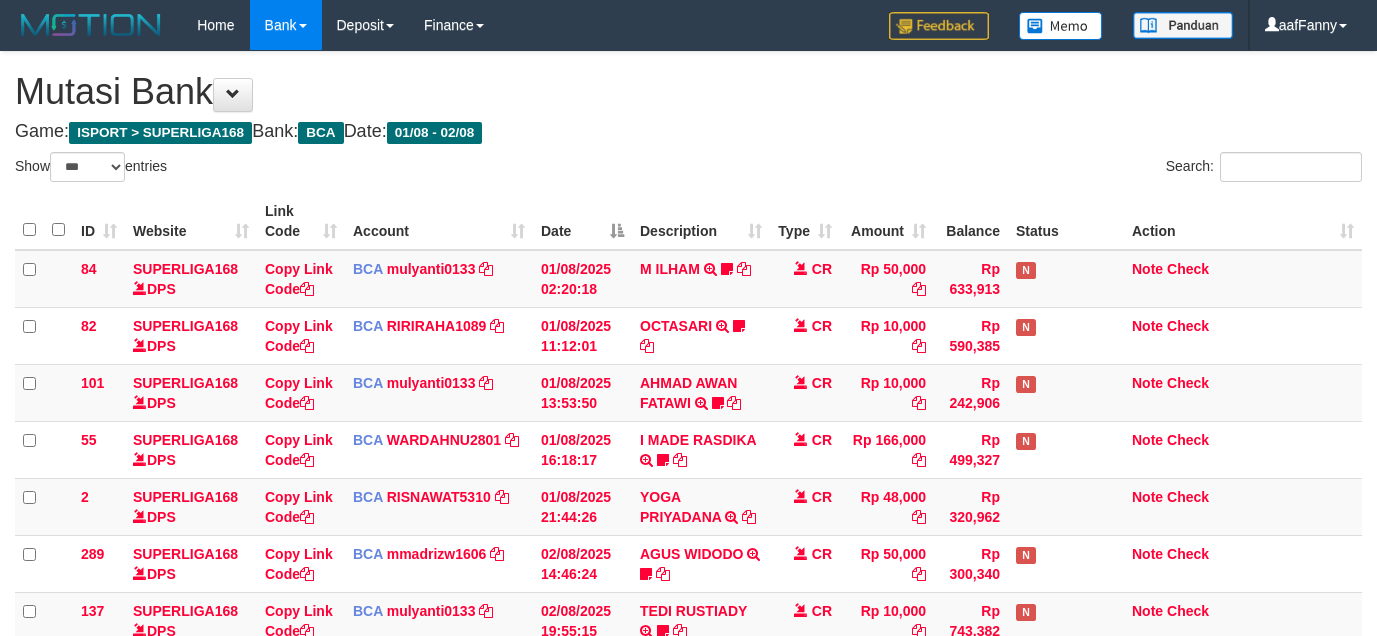 select on "***" 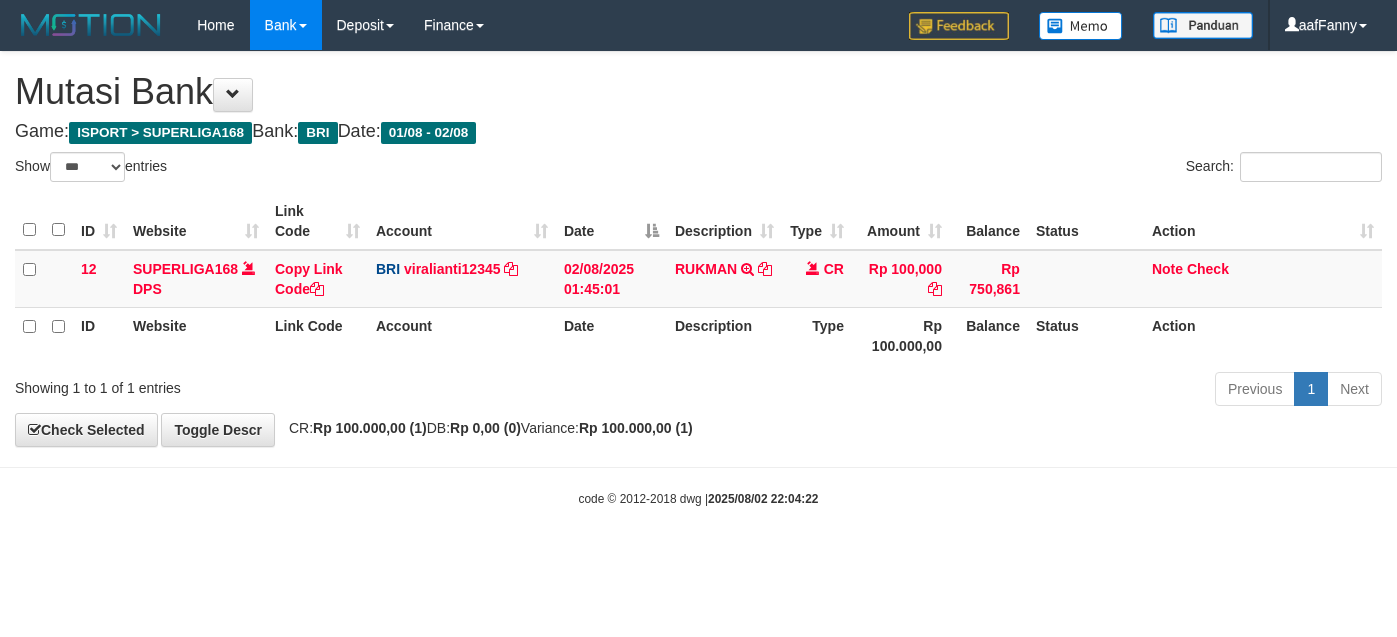 select on "***" 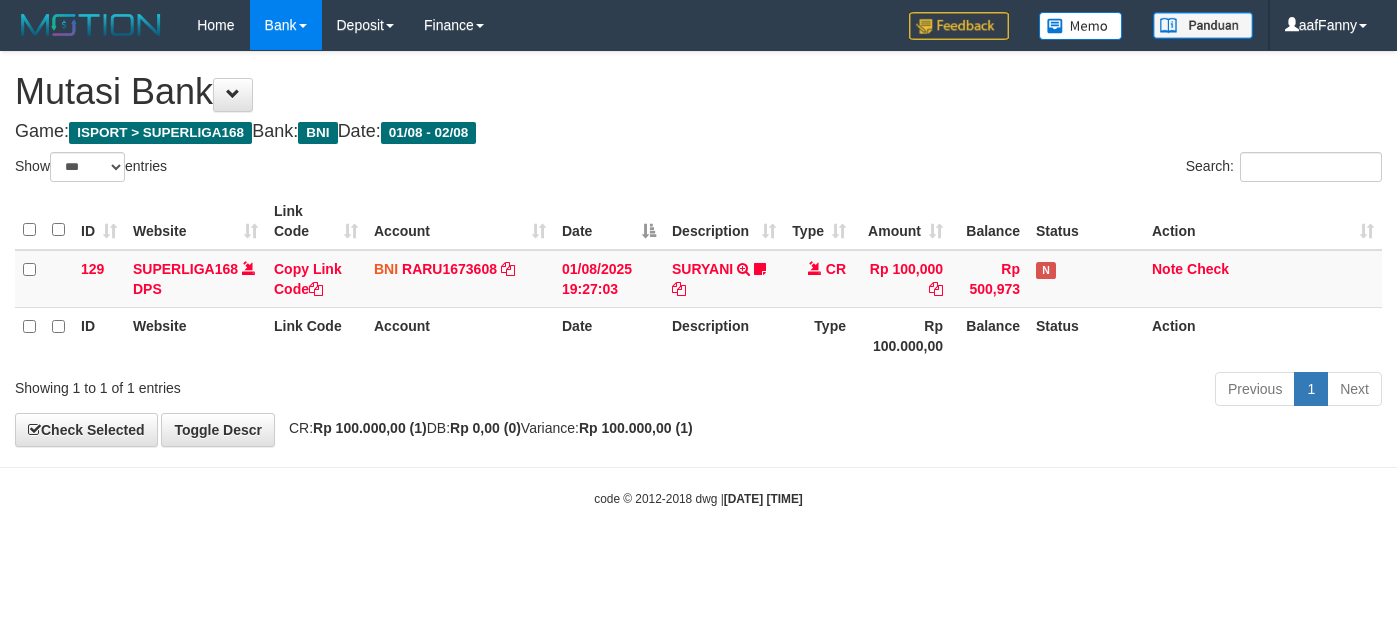 select on "***" 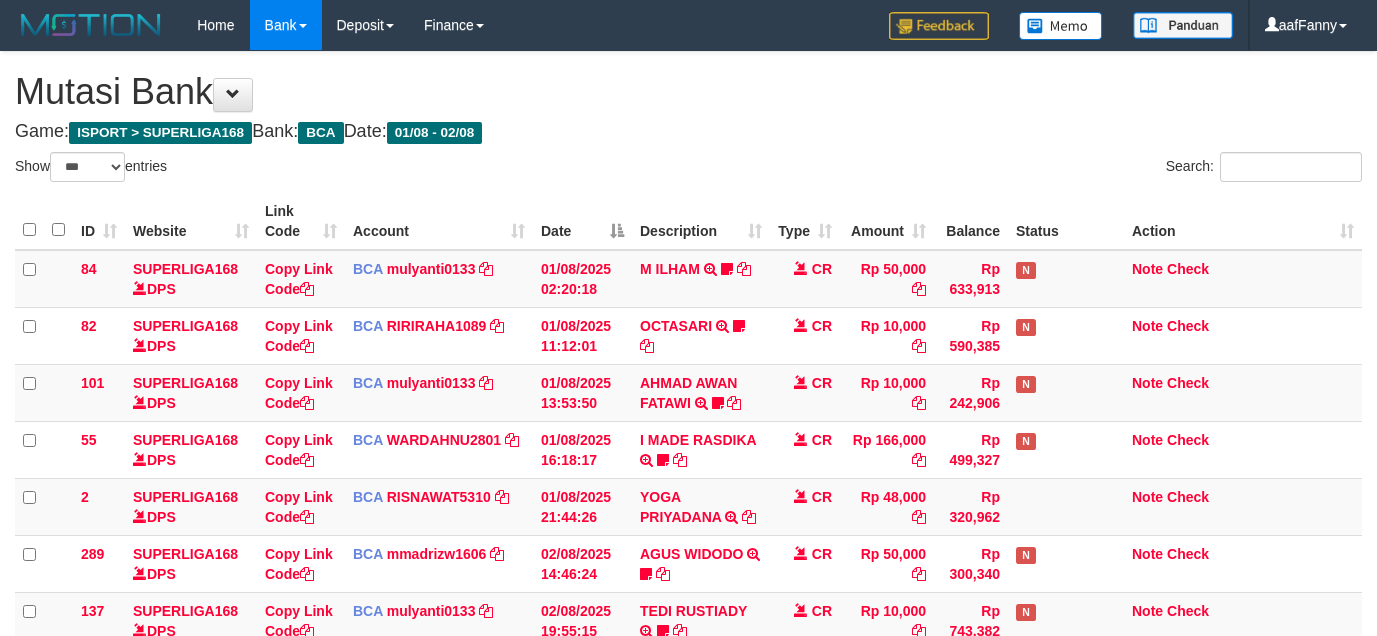 select on "***" 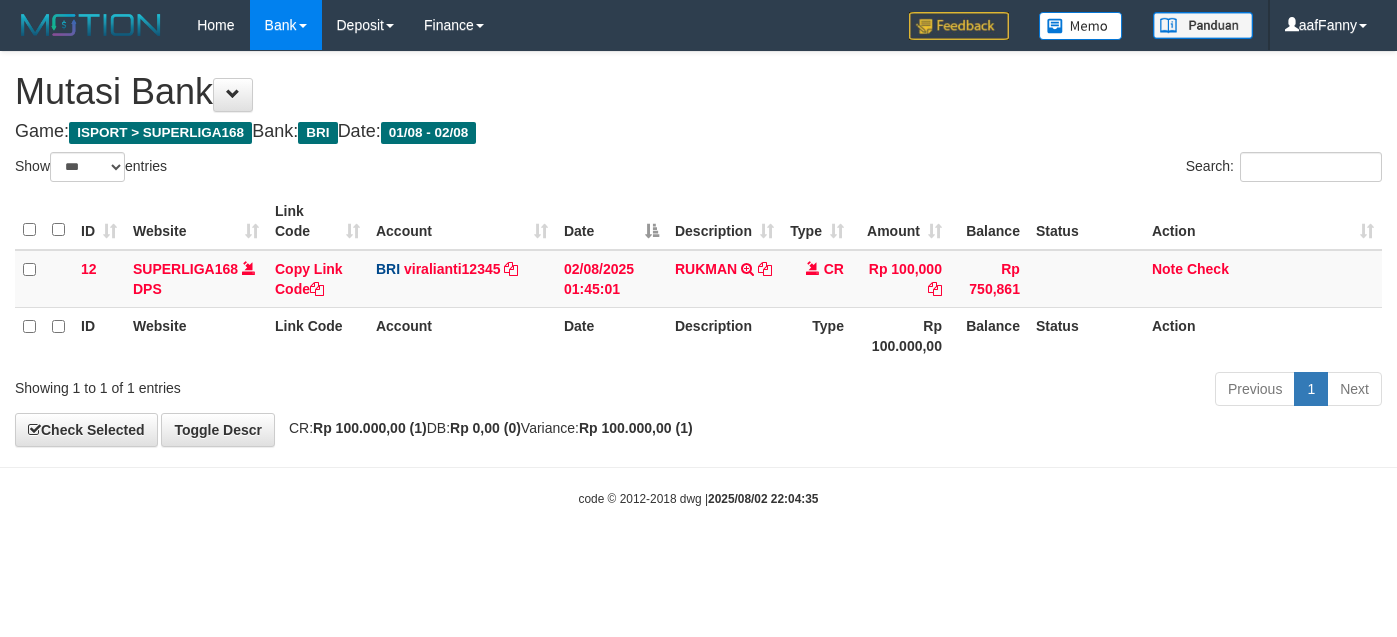 select on "***" 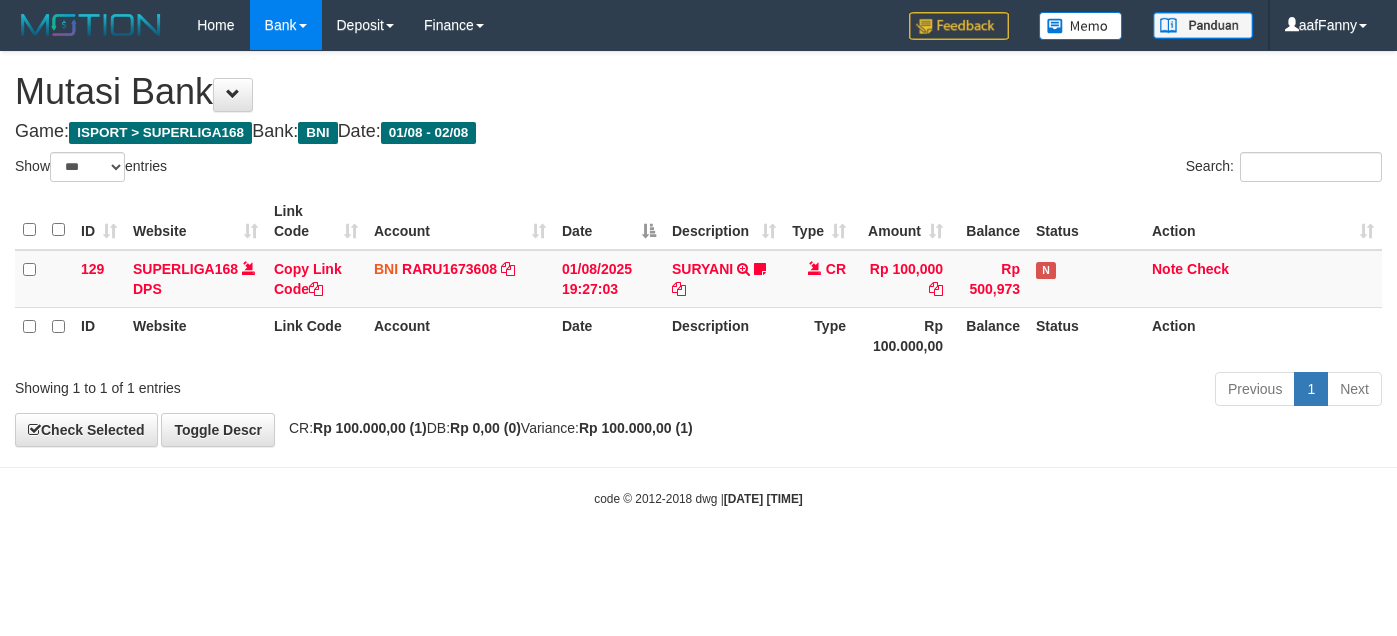 select on "***" 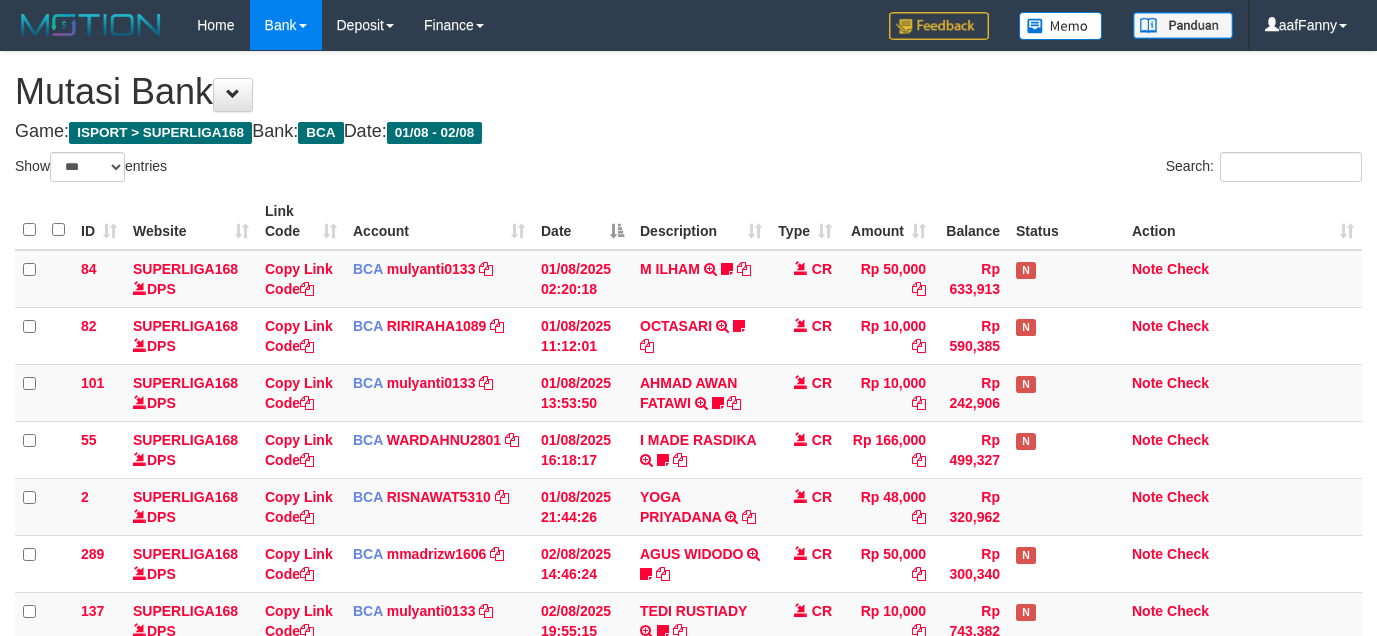 select on "***" 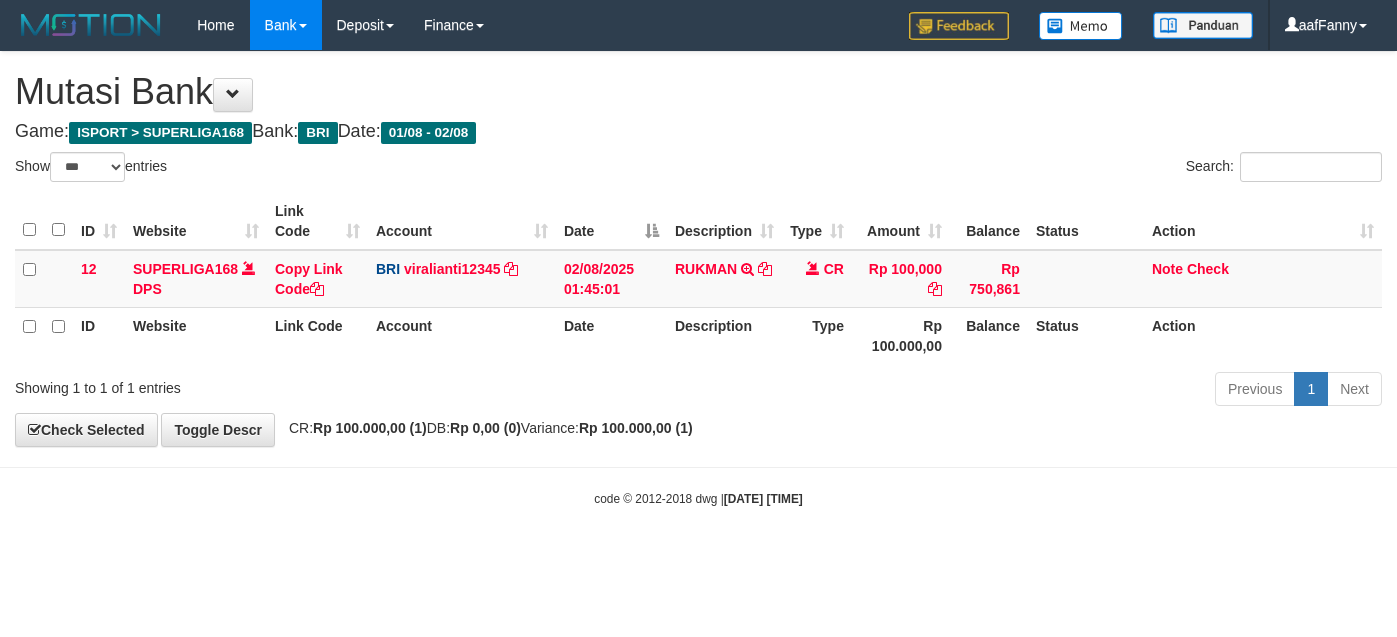 select on "***" 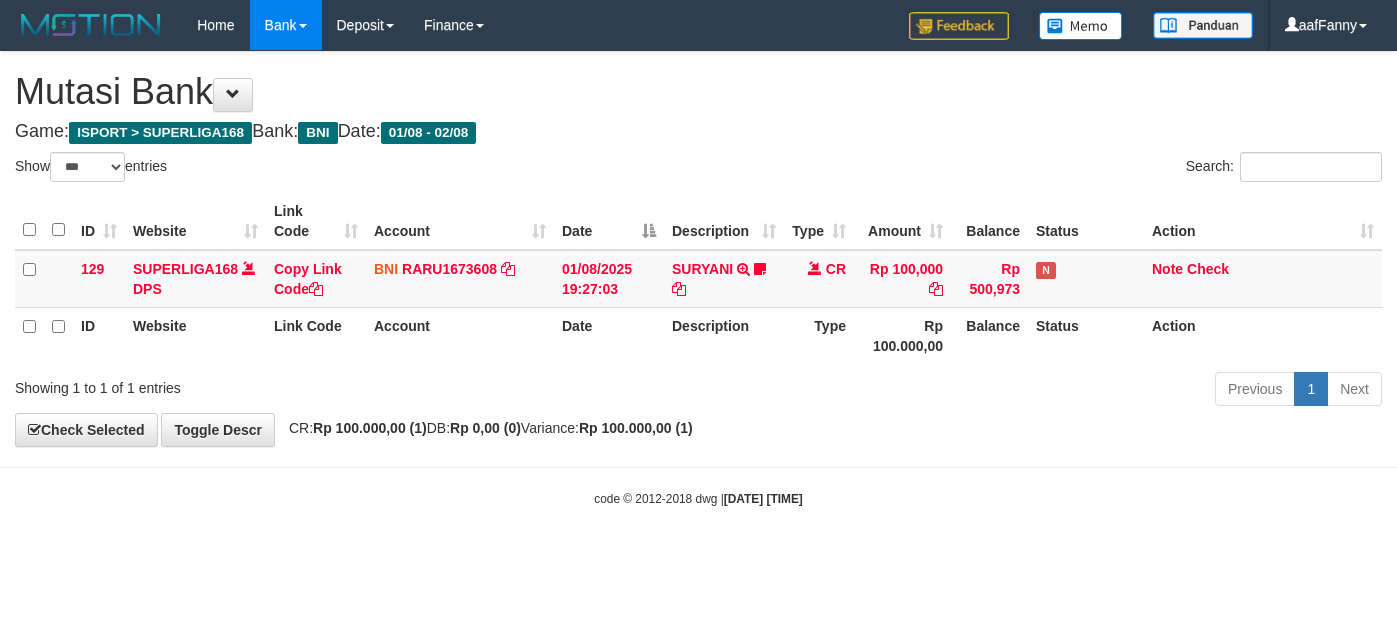 select on "***" 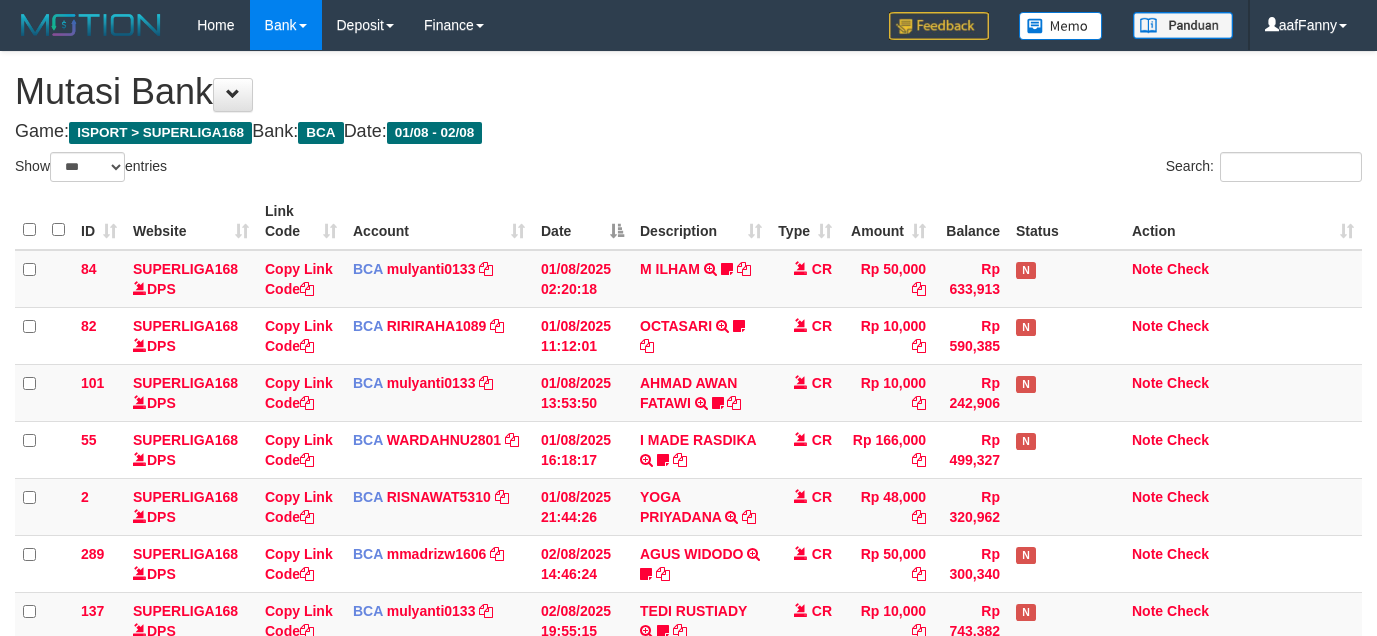 select on "***" 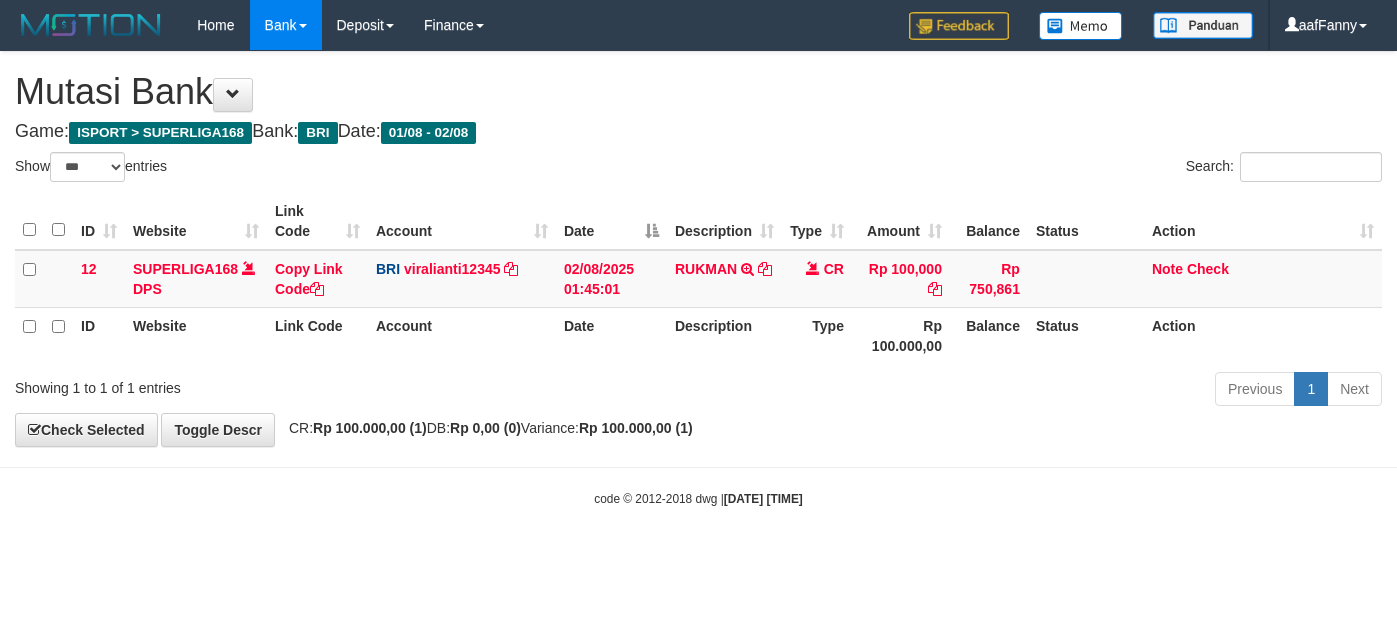 select on "***" 